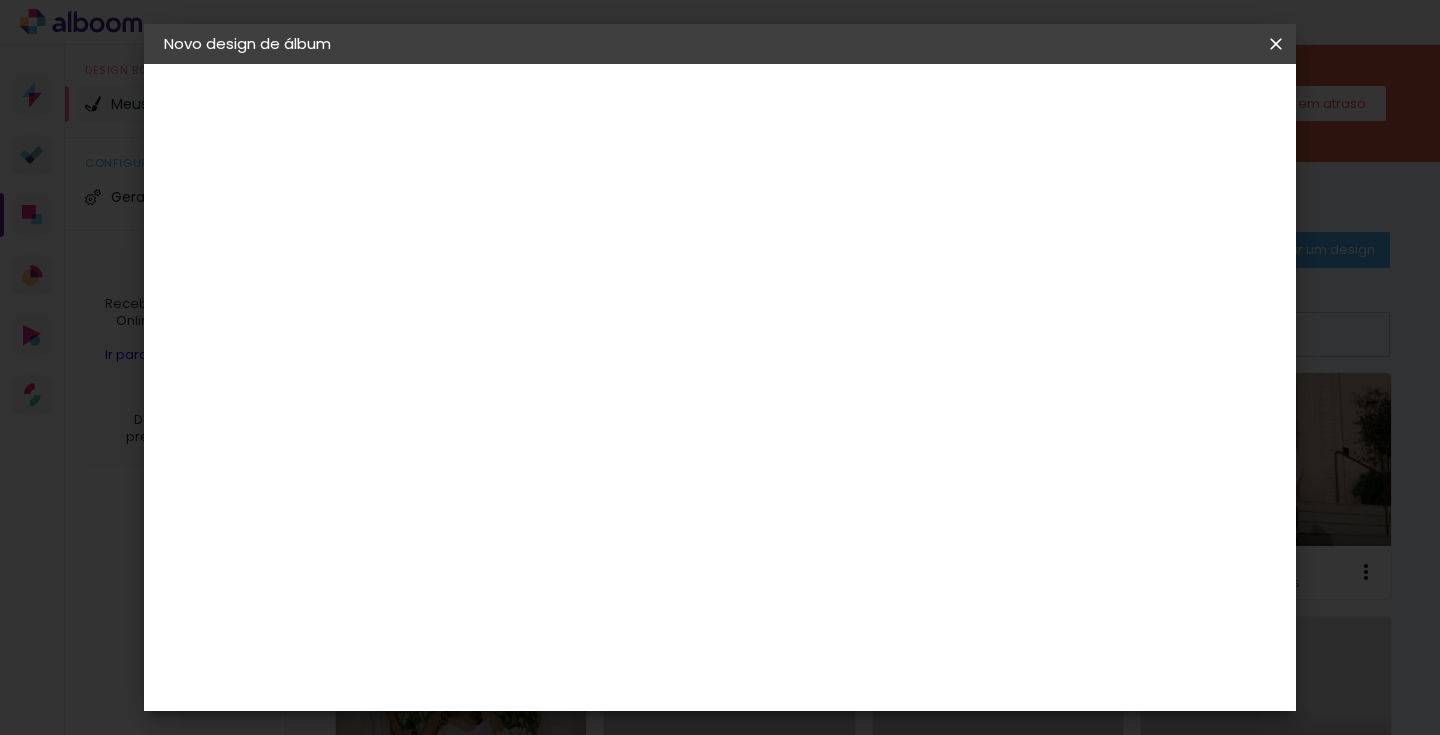 scroll, scrollTop: 0, scrollLeft: 0, axis: both 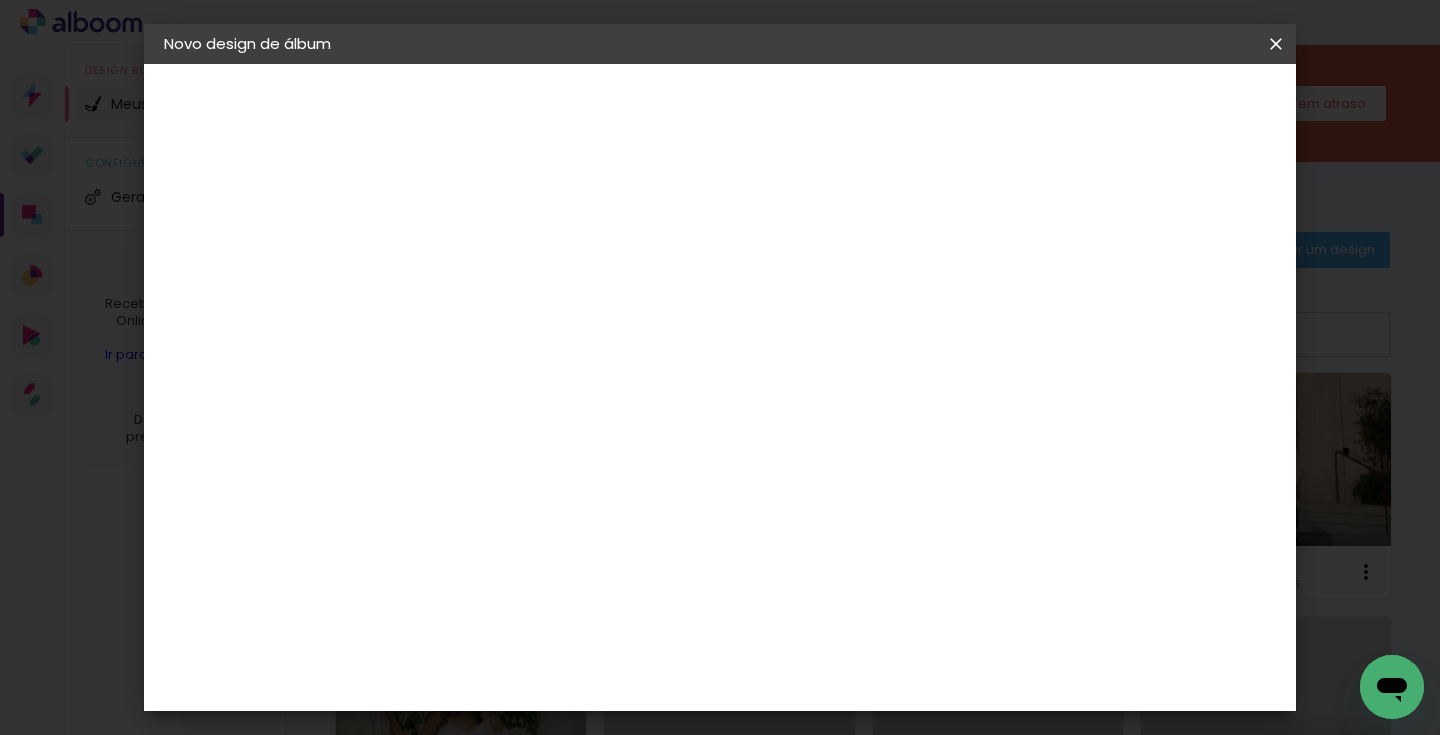 click at bounding box center [491, 268] 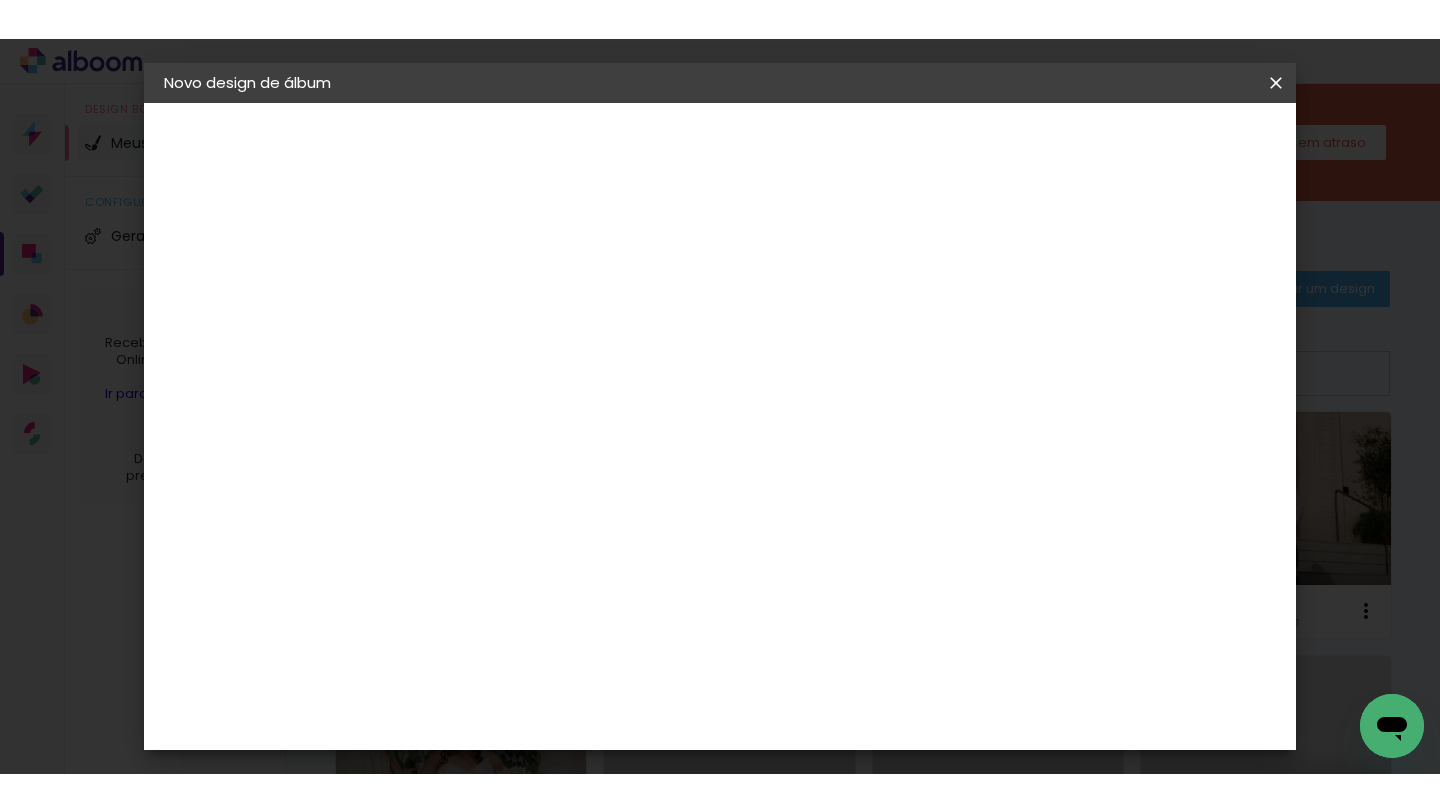 scroll, scrollTop: 60, scrollLeft: 0, axis: vertical 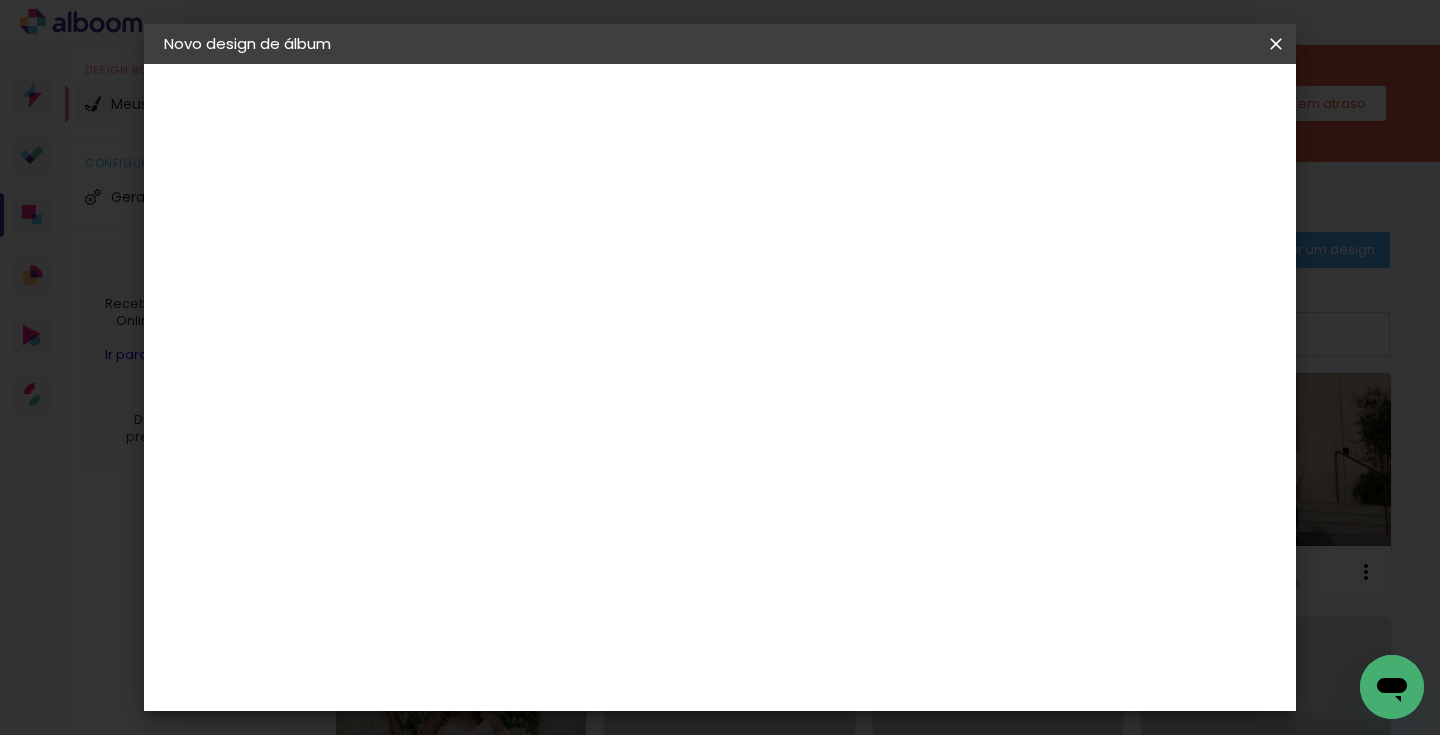 click on "Iniciar design" at bounding box center [1105, 106] 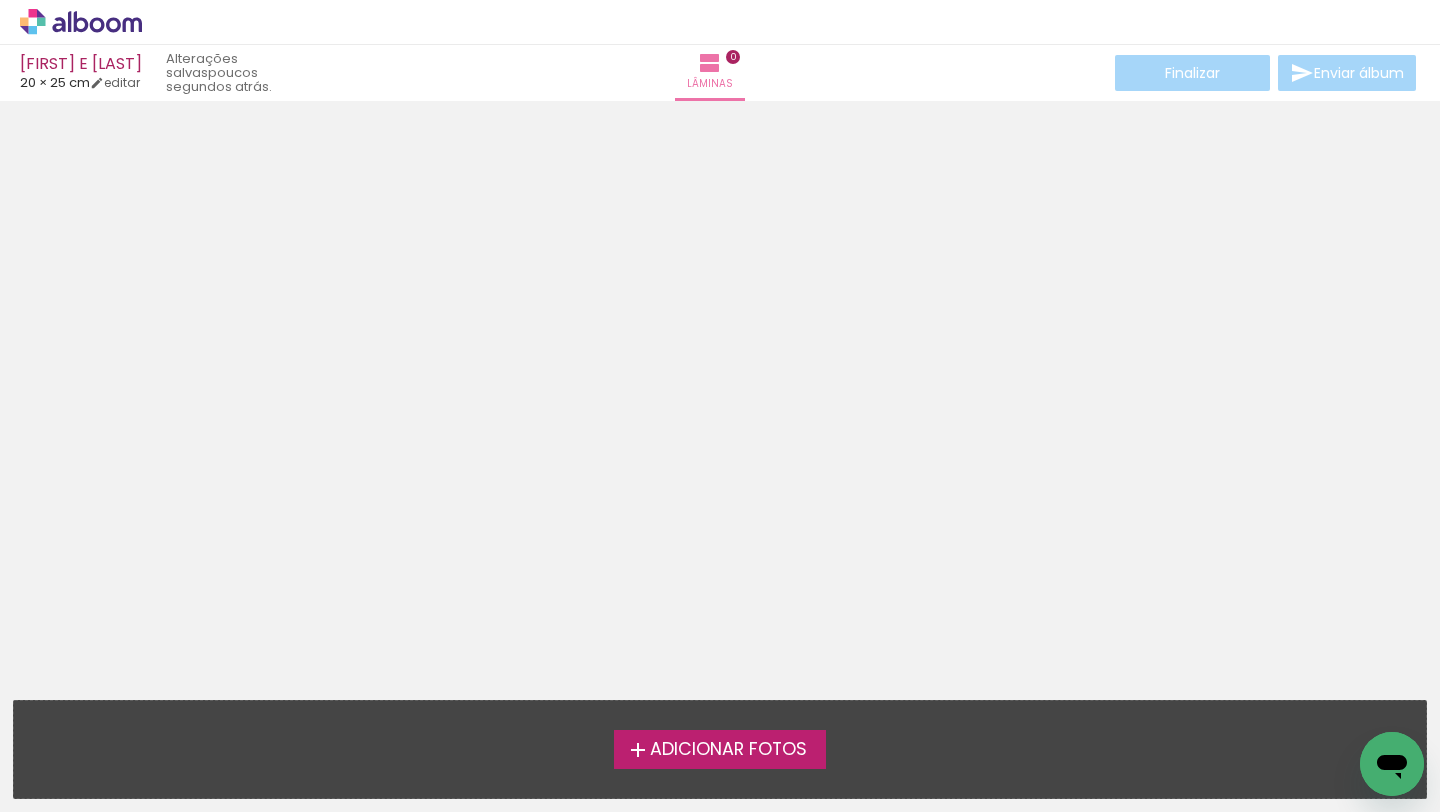 click on "Adicionar Fotos" at bounding box center (728, 750) 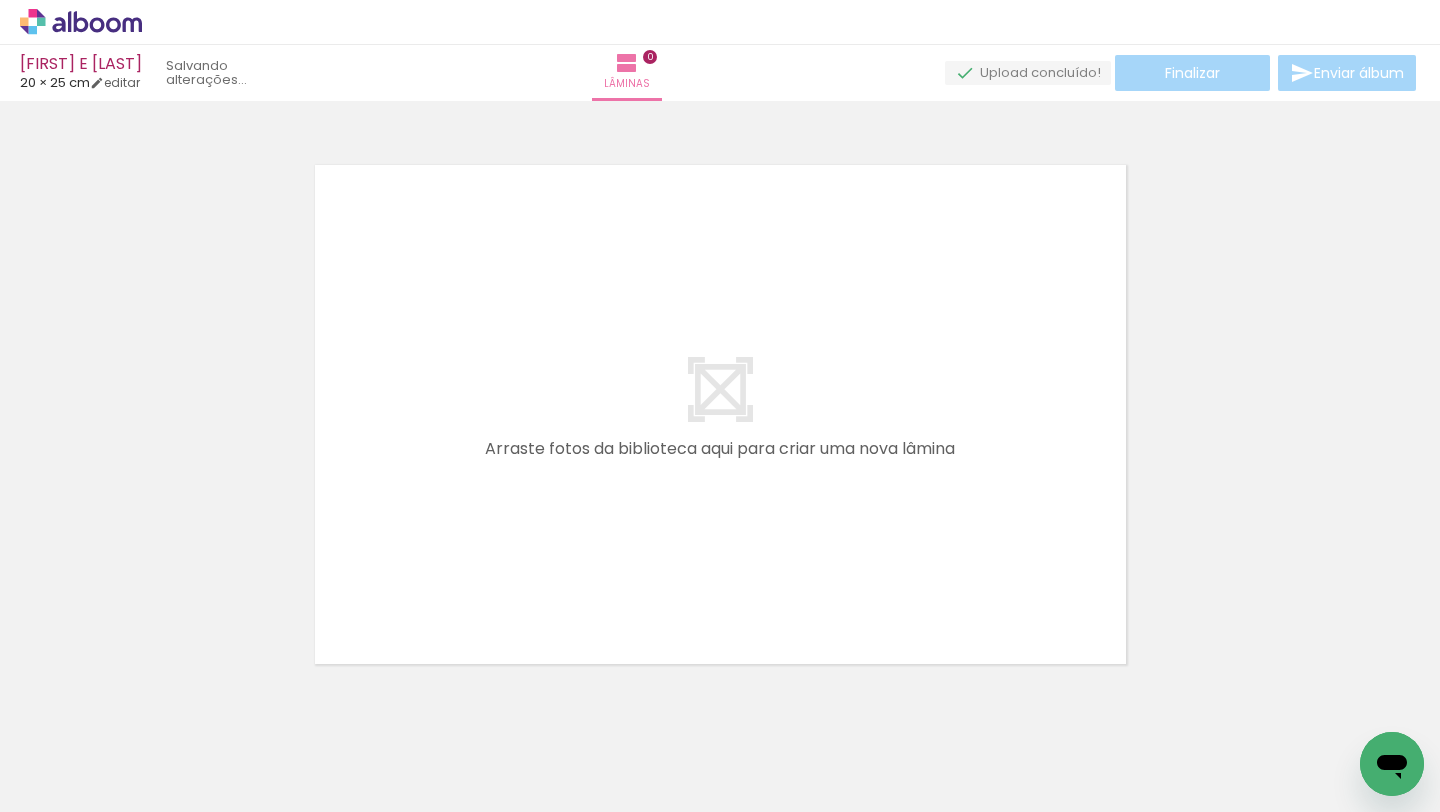 scroll, scrollTop: 23, scrollLeft: 0, axis: vertical 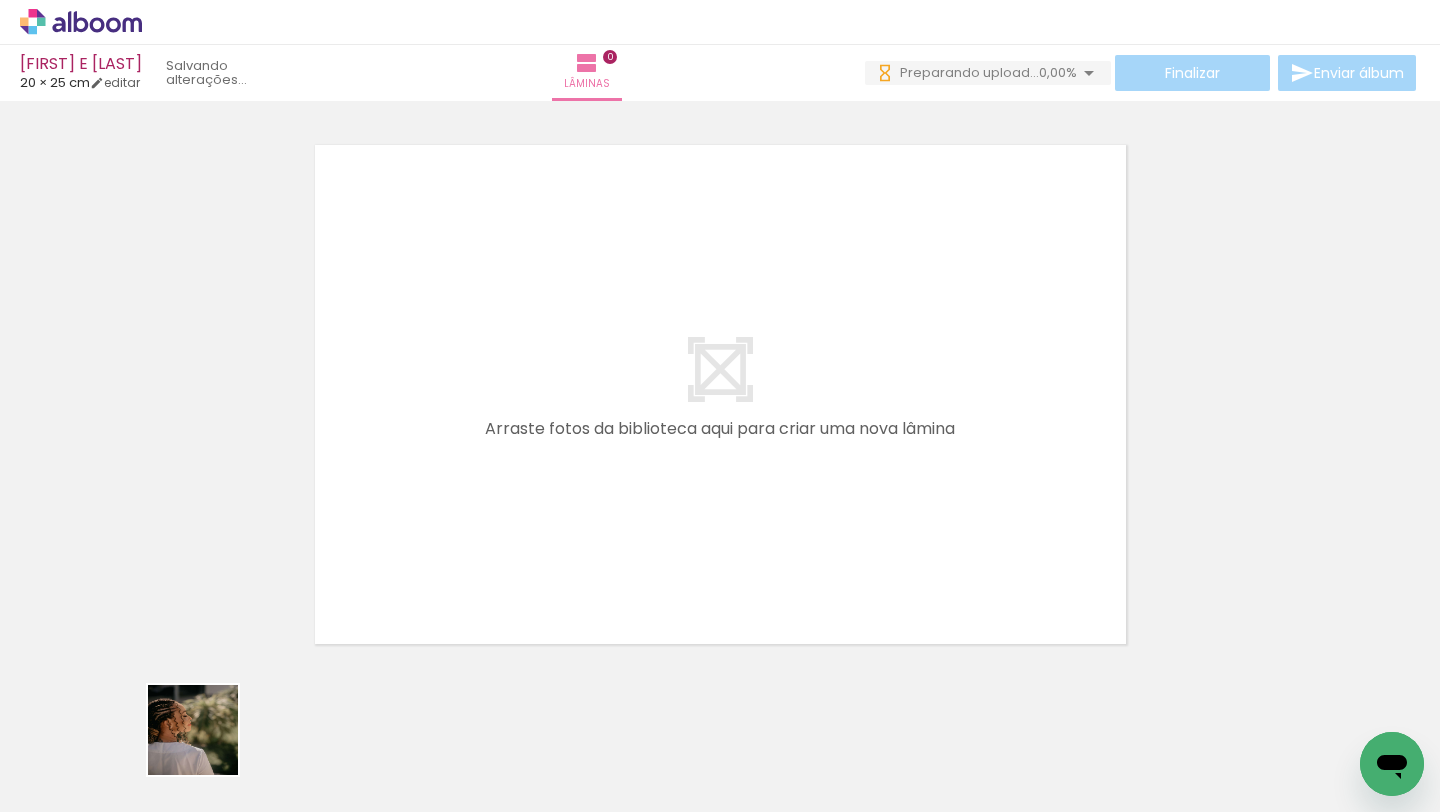 drag, startPoint x: 202, startPoint y: 756, endPoint x: 469, endPoint y: 410, distance: 437.0412 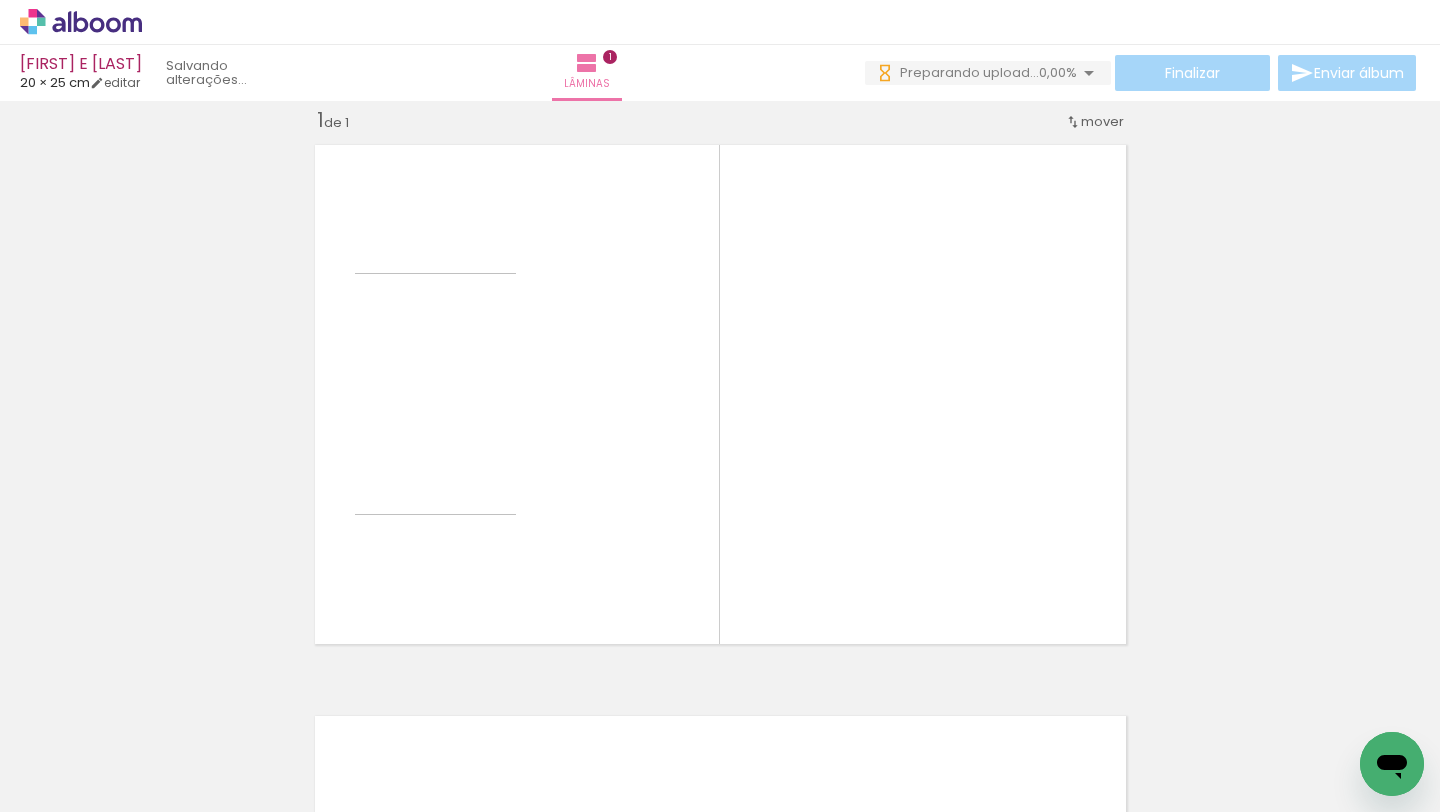 scroll, scrollTop: 25, scrollLeft: 0, axis: vertical 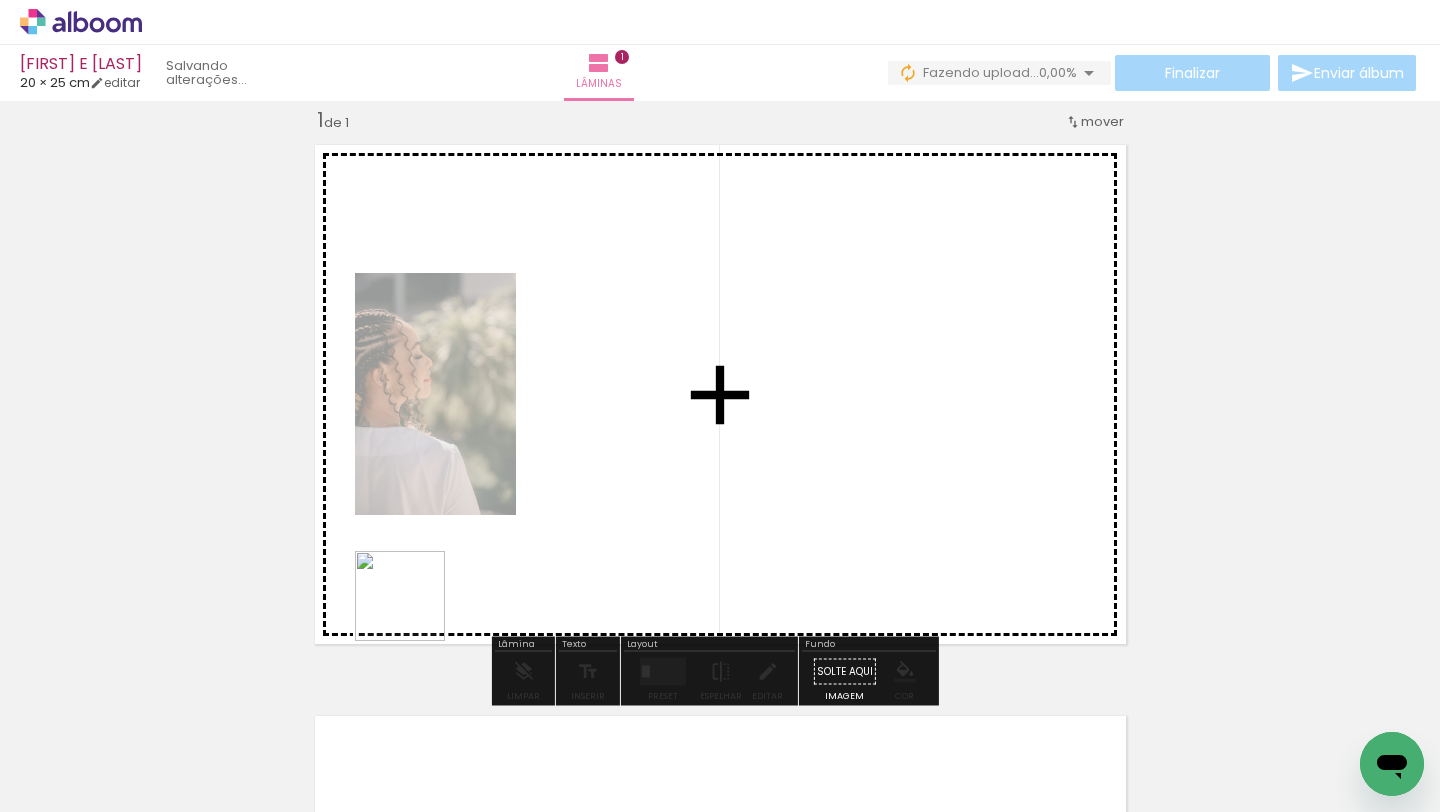 drag, startPoint x: 315, startPoint y: 745, endPoint x: 508, endPoint y: 502, distance: 310.31918 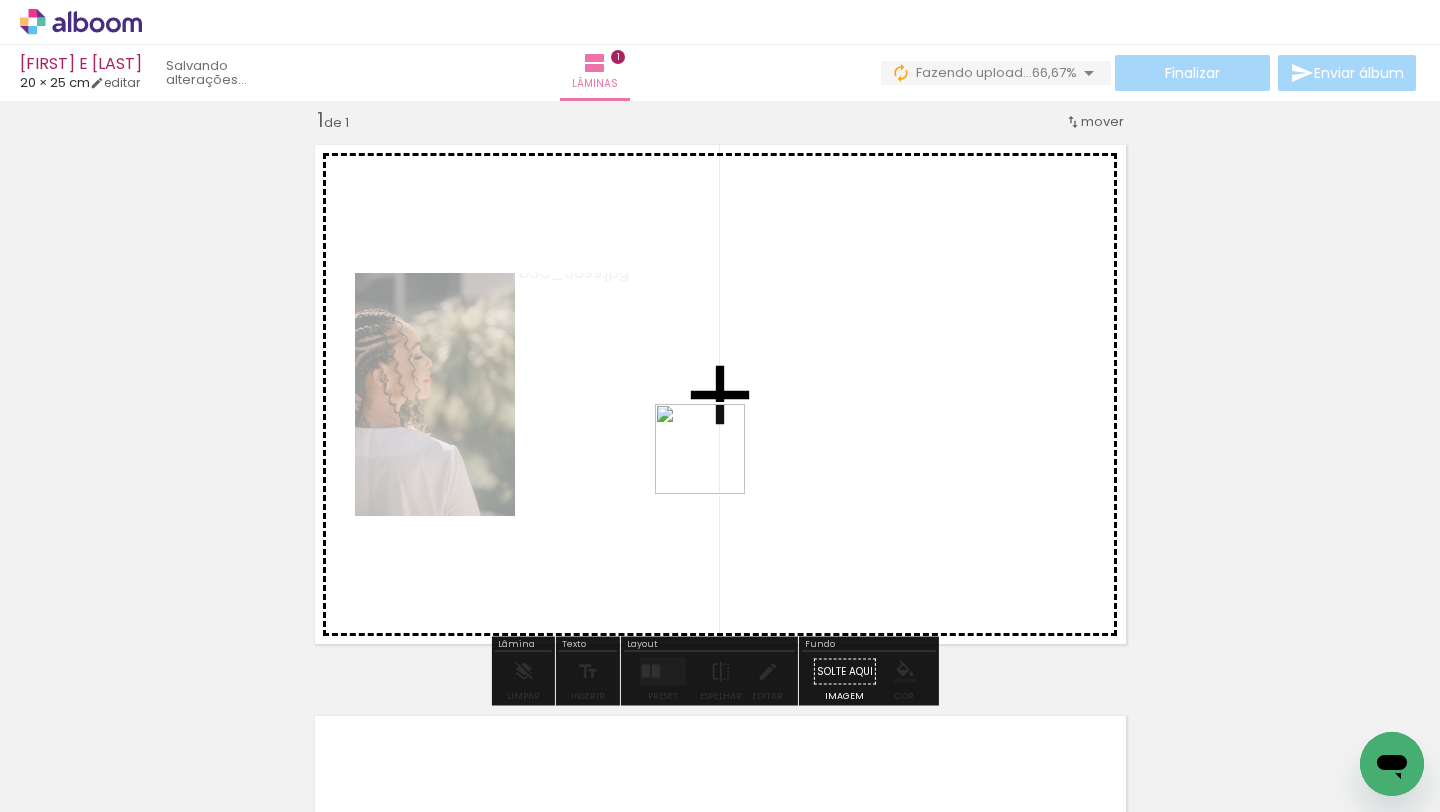 drag, startPoint x: 425, startPoint y: 749, endPoint x: 750, endPoint y: 435, distance: 451.90817 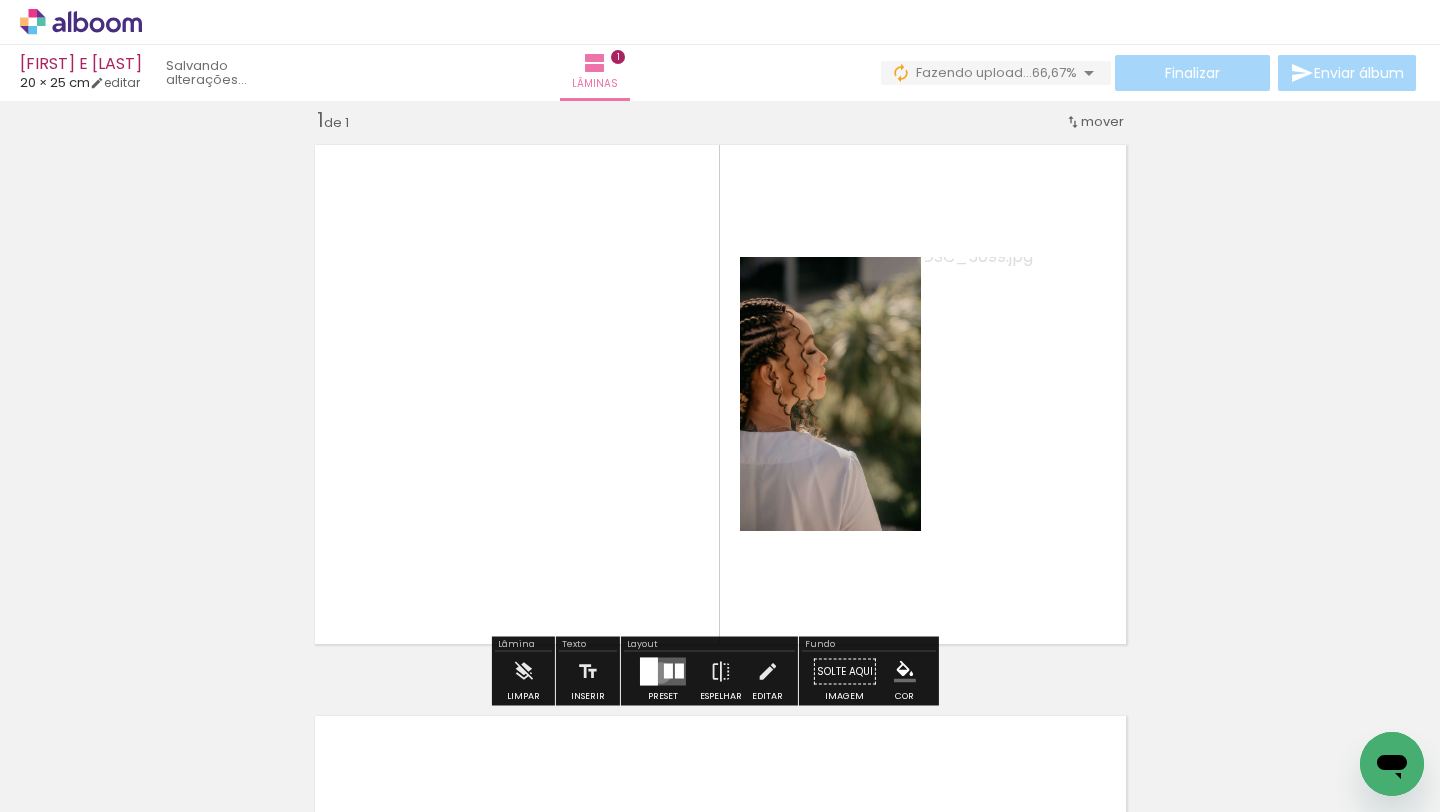 click at bounding box center (663, 672) 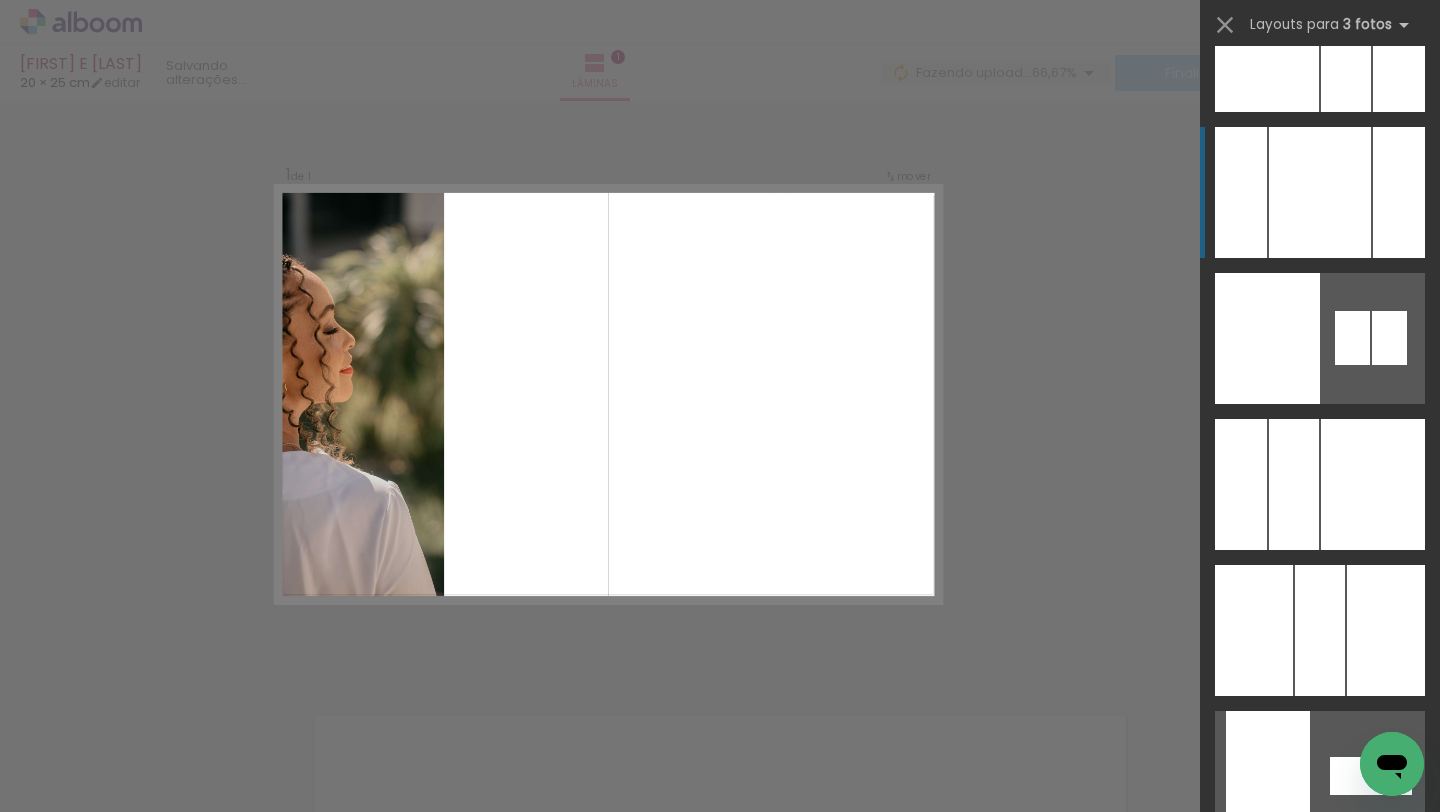 scroll, scrollTop: 380, scrollLeft: 0, axis: vertical 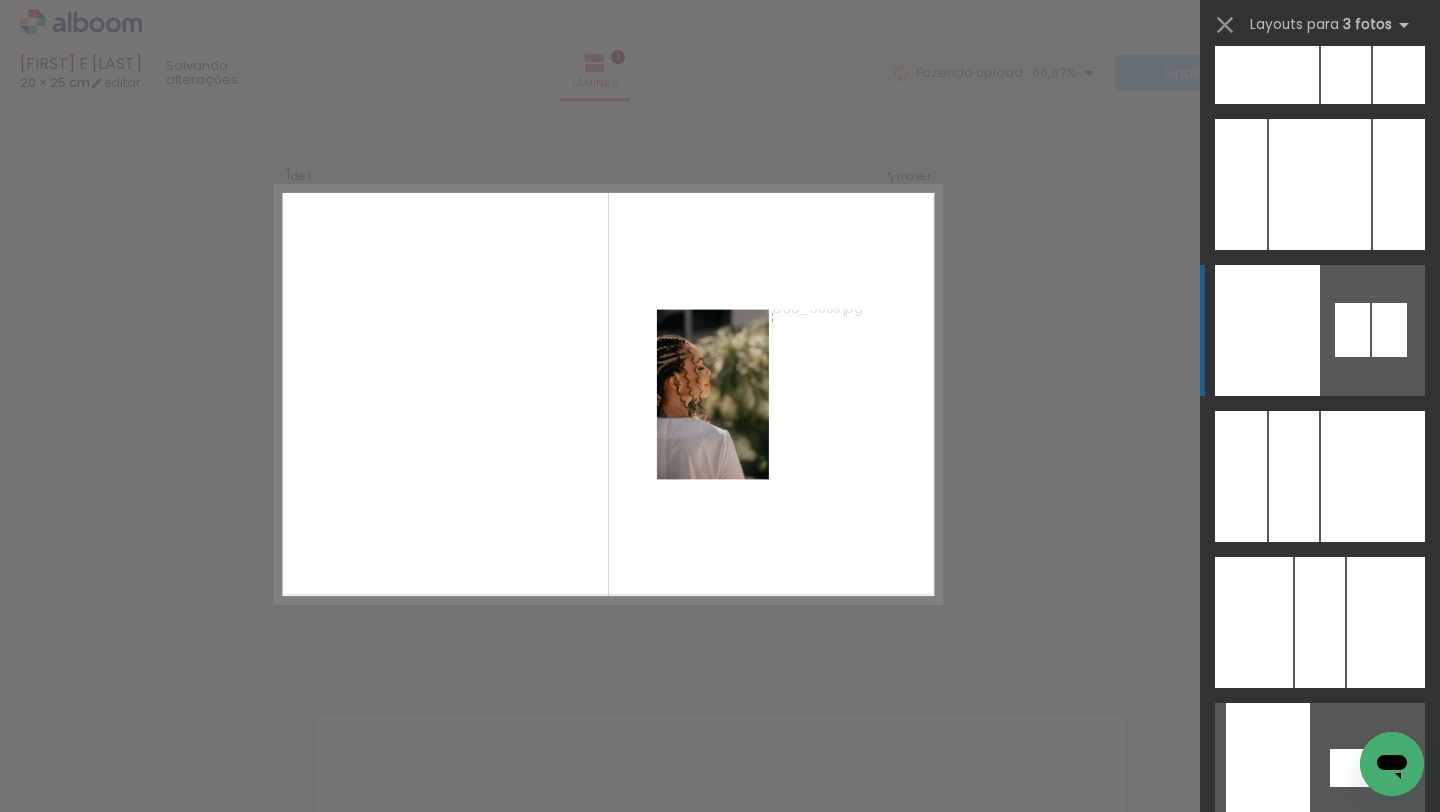 click at bounding box center [1257, -254] 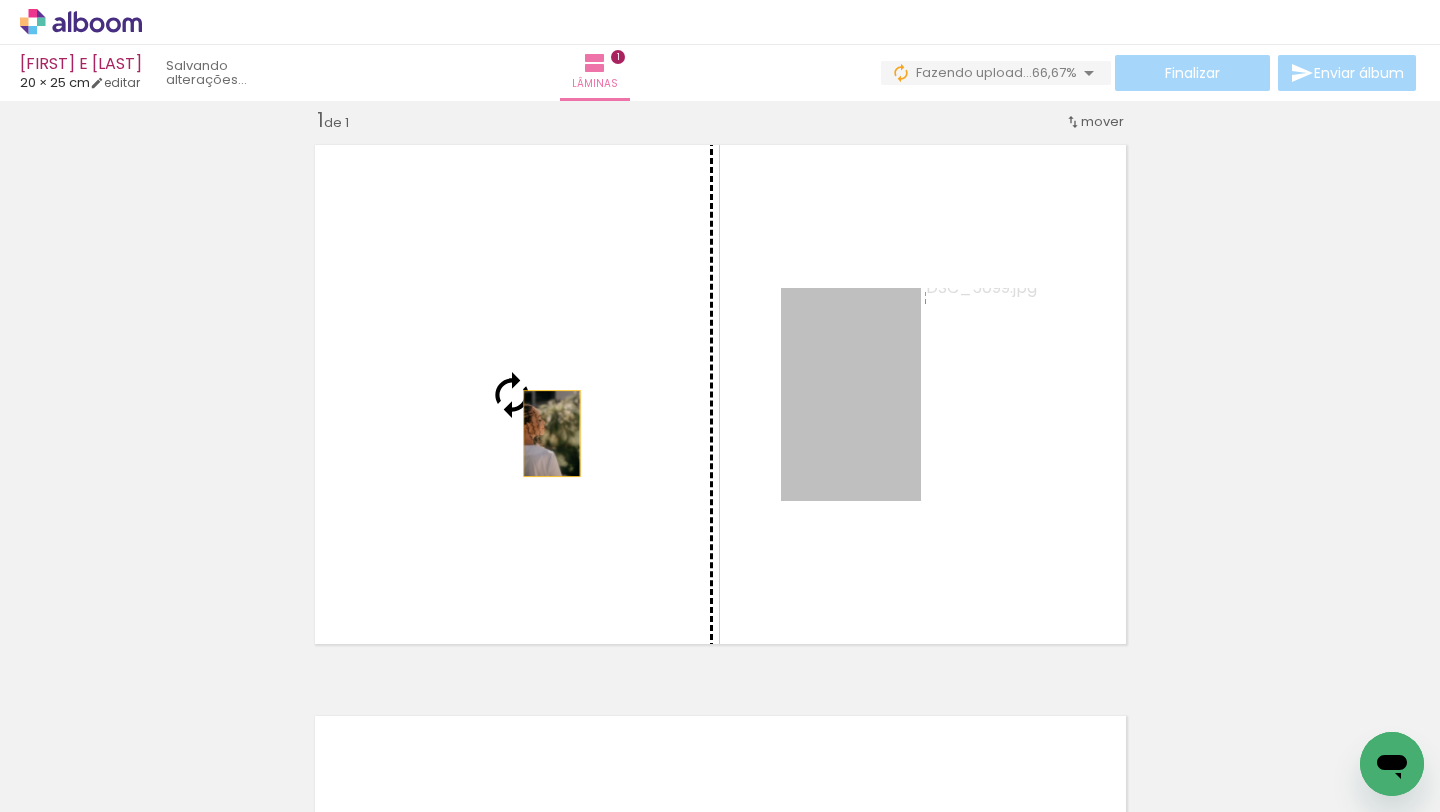 drag, startPoint x: 862, startPoint y: 421, endPoint x: 545, endPoint y: 431, distance: 317.15768 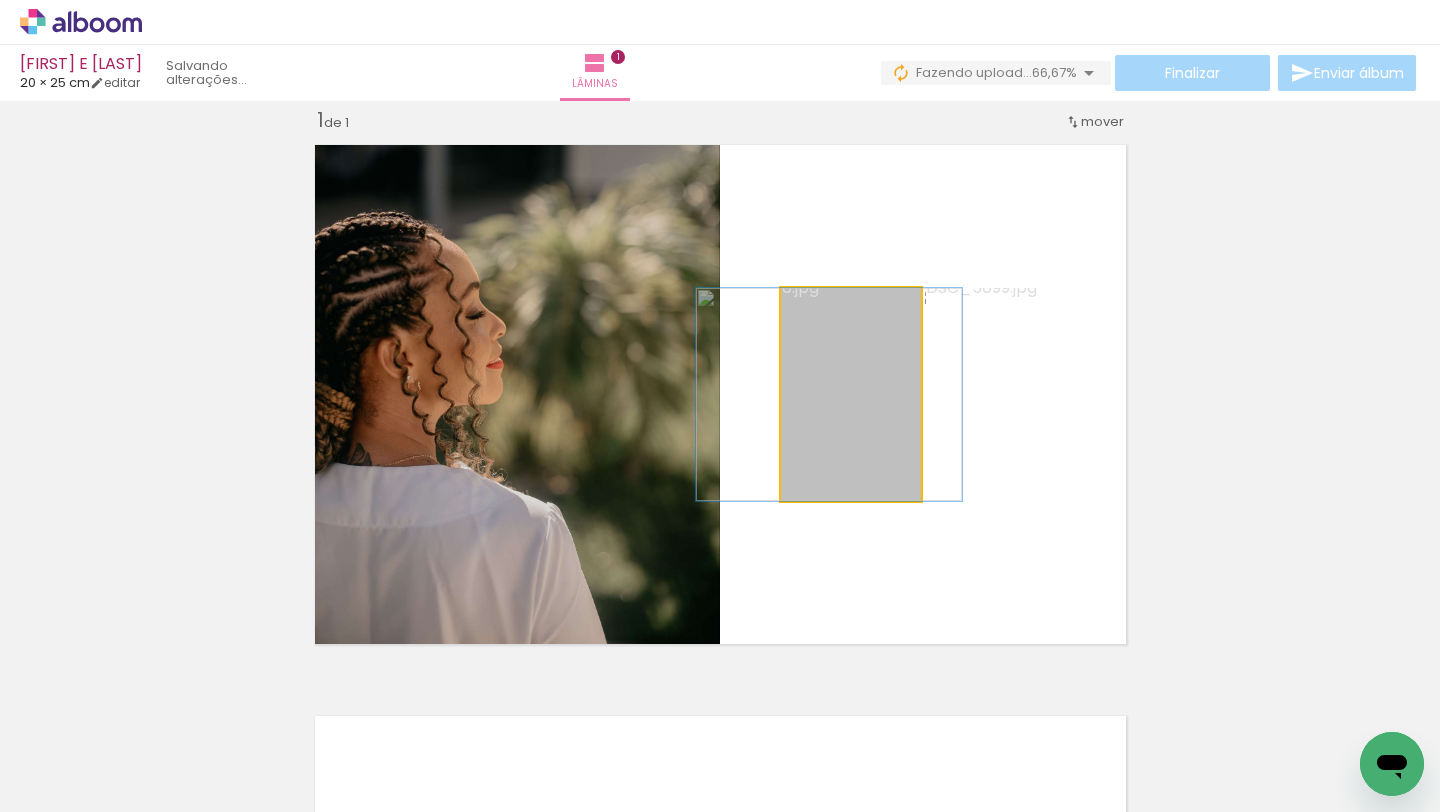 drag, startPoint x: 845, startPoint y: 435, endPoint x: 823, endPoint y: 437, distance: 22.090721 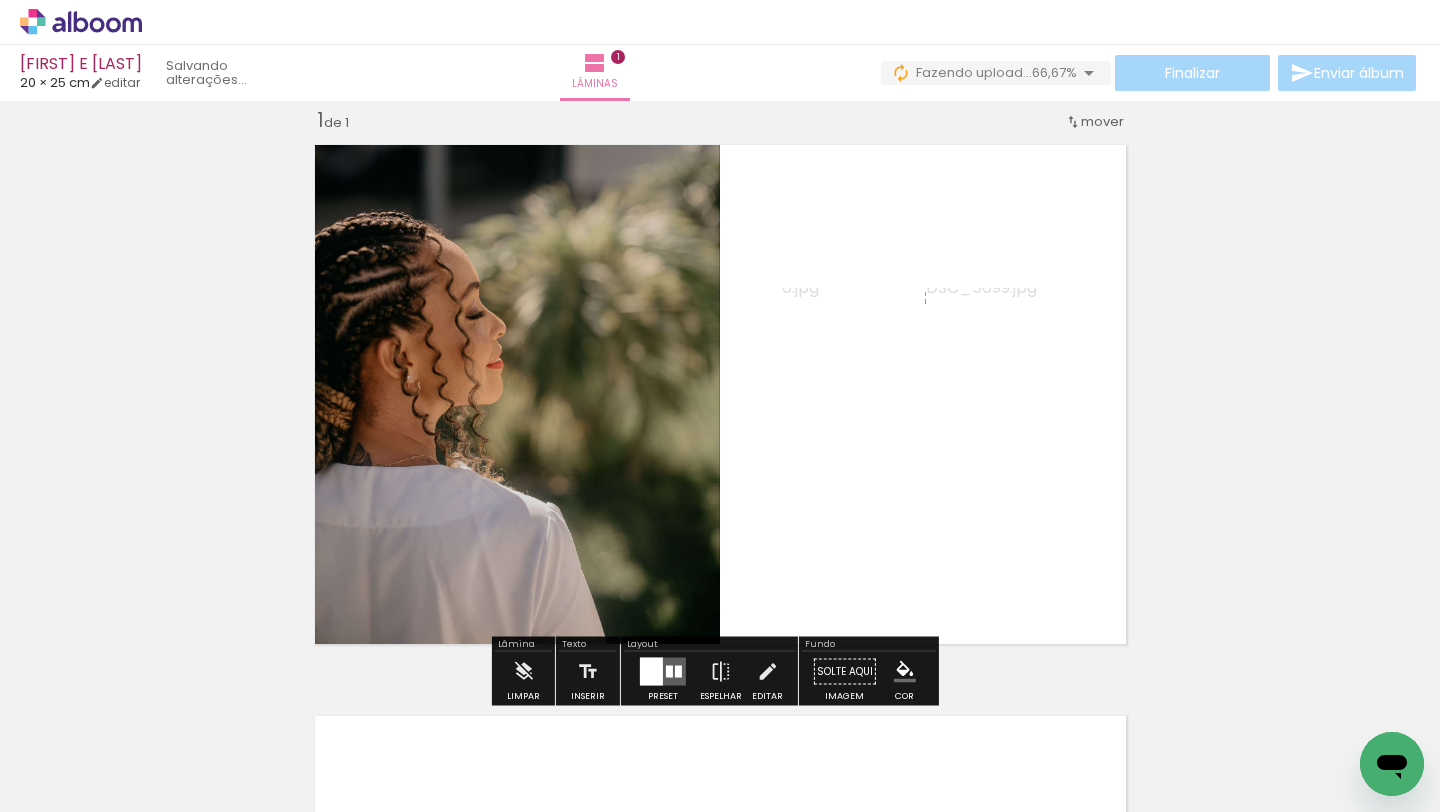 click on "Inserir lâmina 1  de 1" at bounding box center (720, 654) 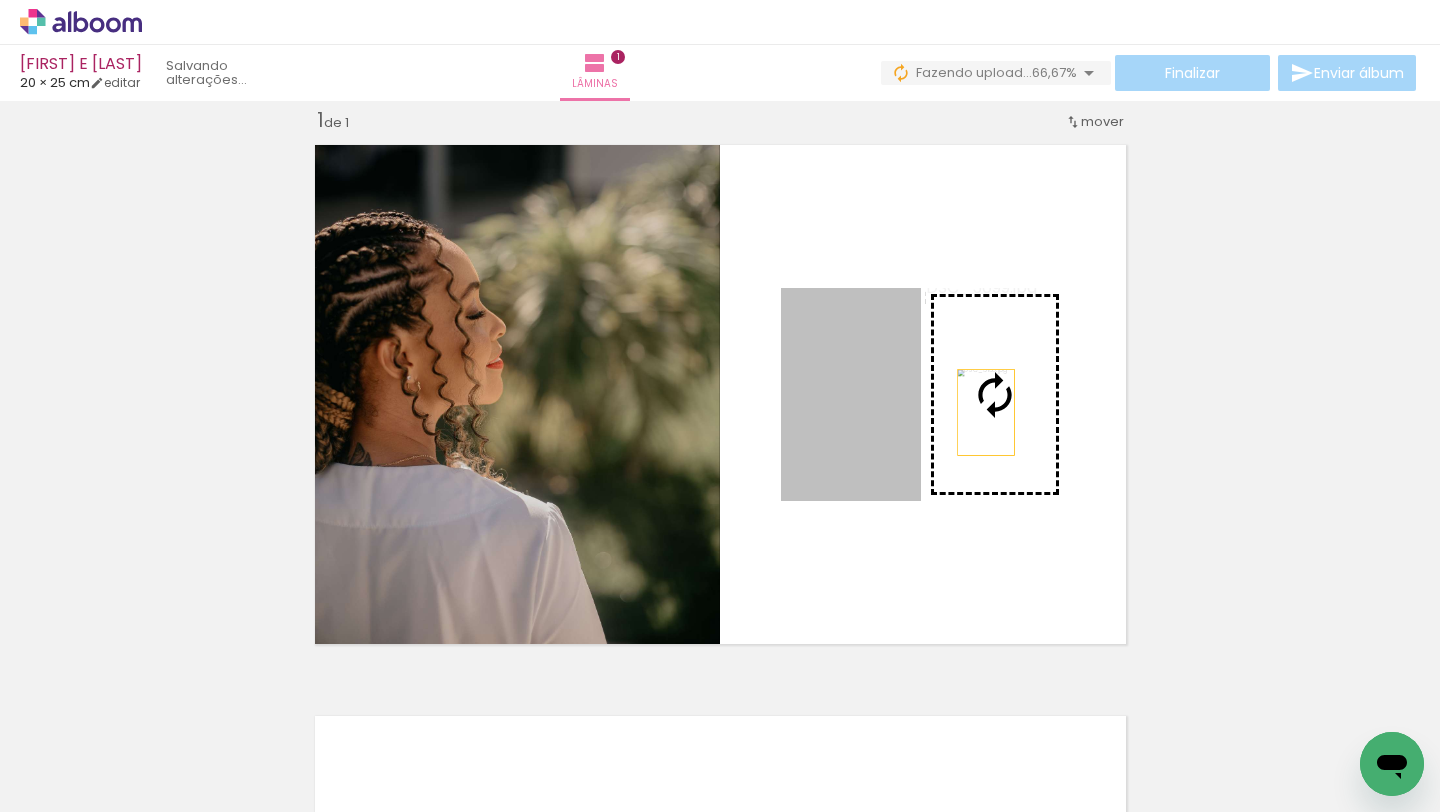 drag, startPoint x: 826, startPoint y: 430, endPoint x: 1004, endPoint y: 410, distance: 179.12007 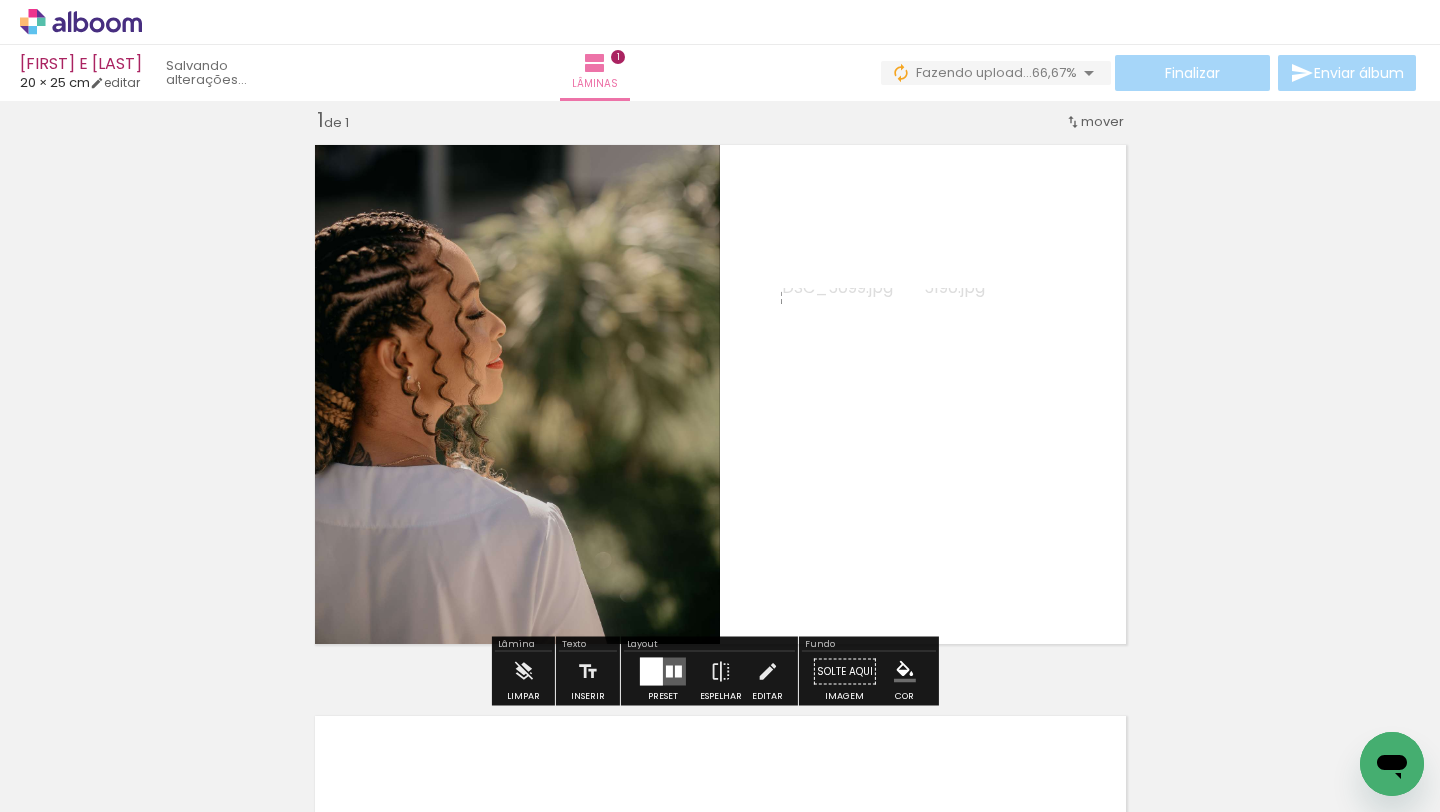 click on "Inserir lâmina 1  de 1" at bounding box center (720, 654) 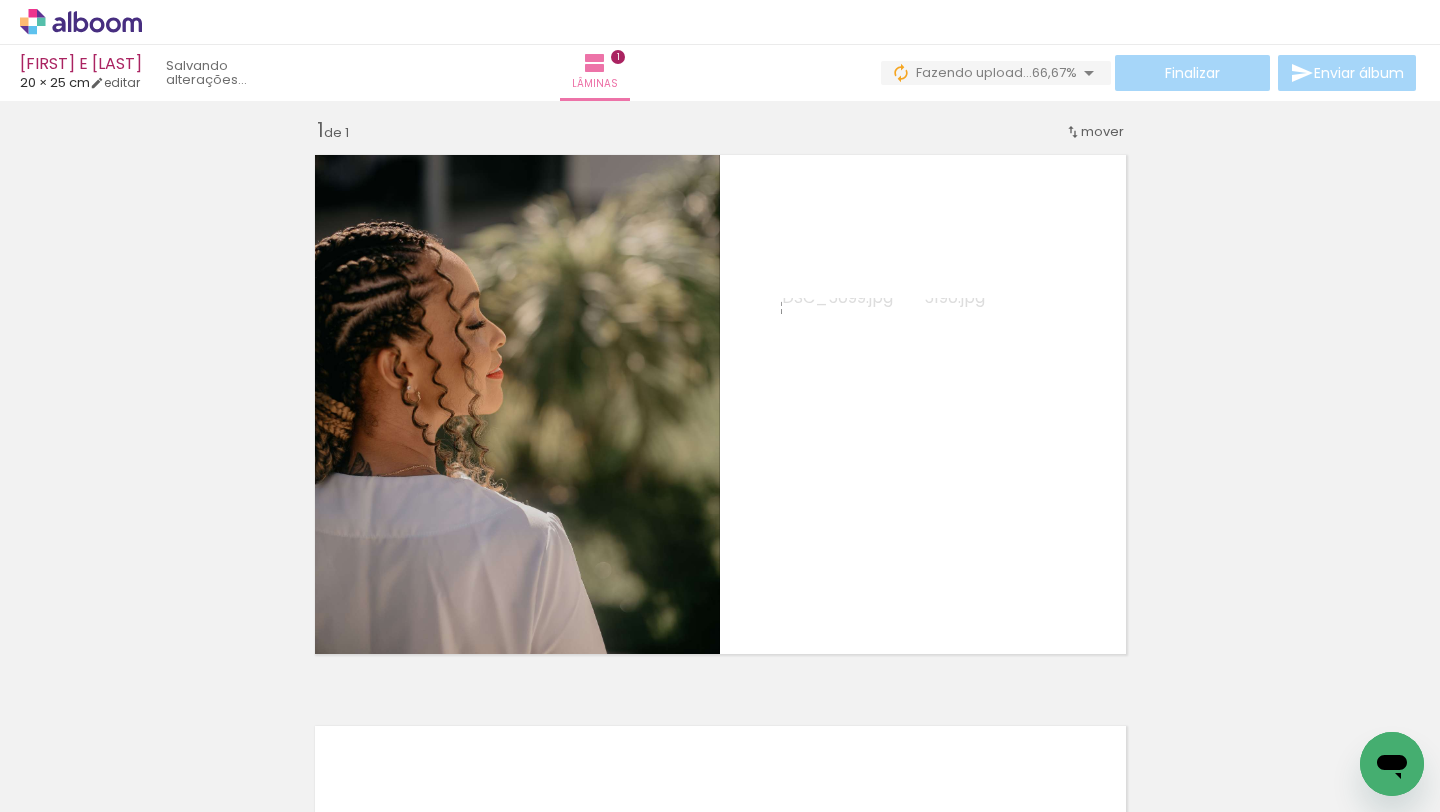 scroll, scrollTop: 16, scrollLeft: 0, axis: vertical 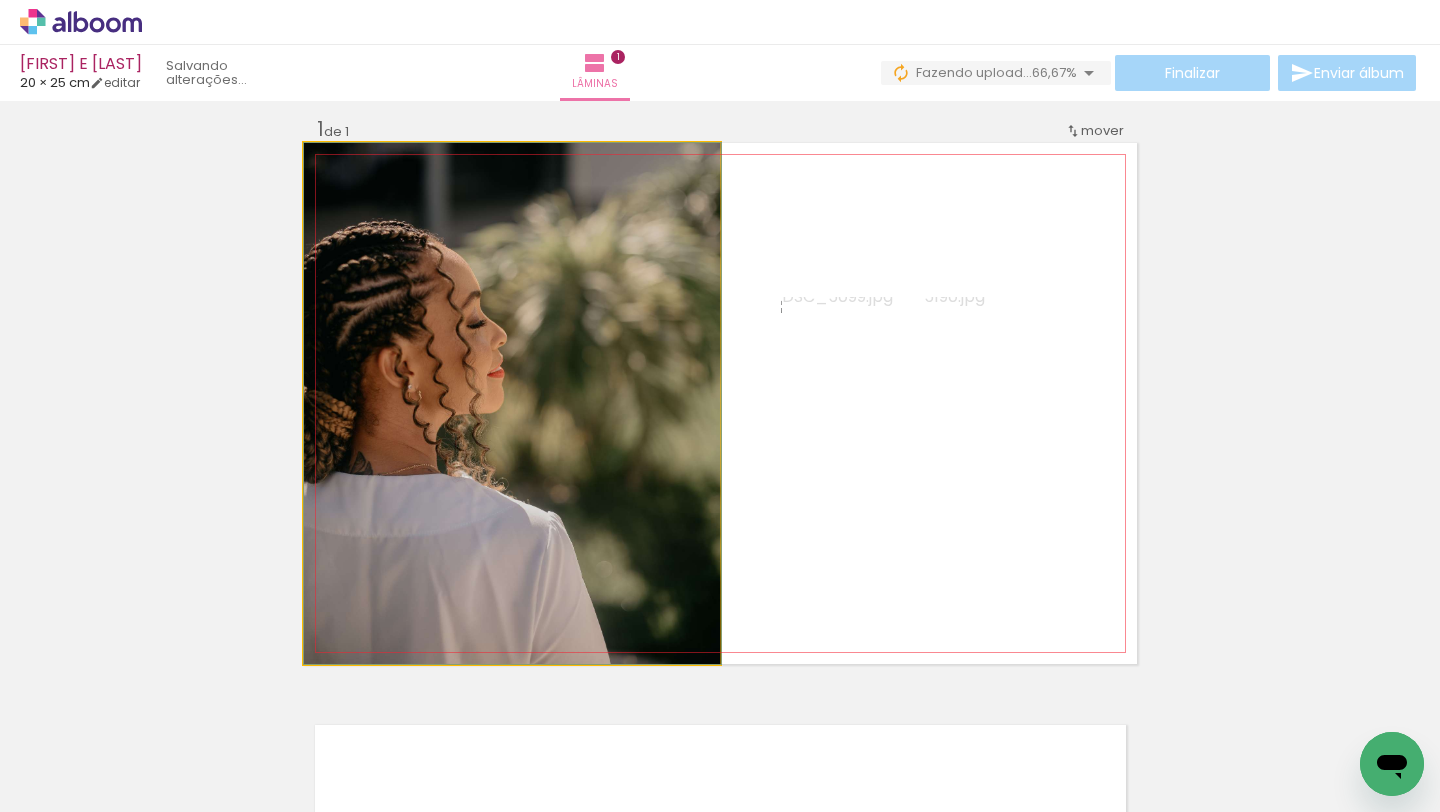 drag, startPoint x: 529, startPoint y: 518, endPoint x: 582, endPoint y: 506, distance: 54.34151 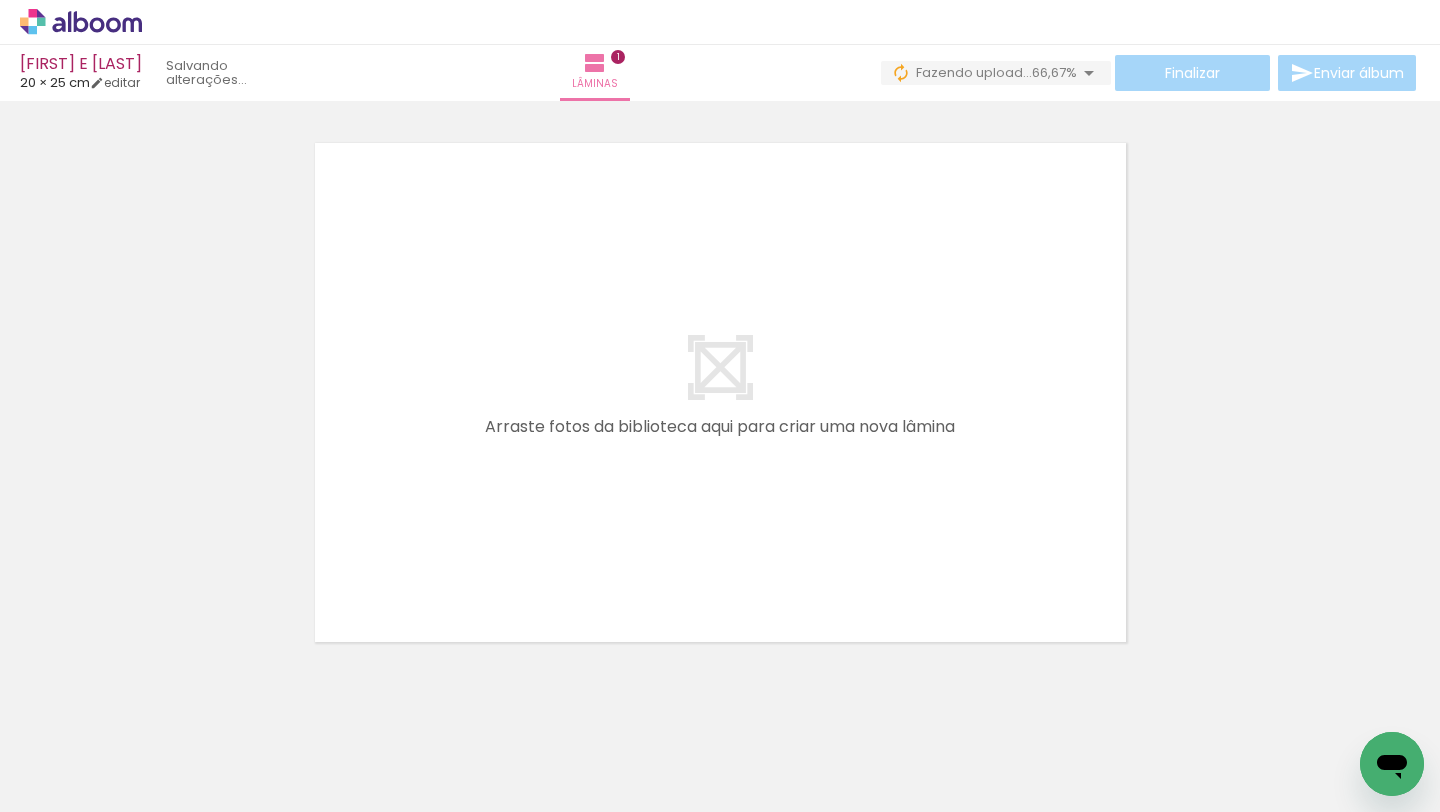 scroll, scrollTop: 609, scrollLeft: 0, axis: vertical 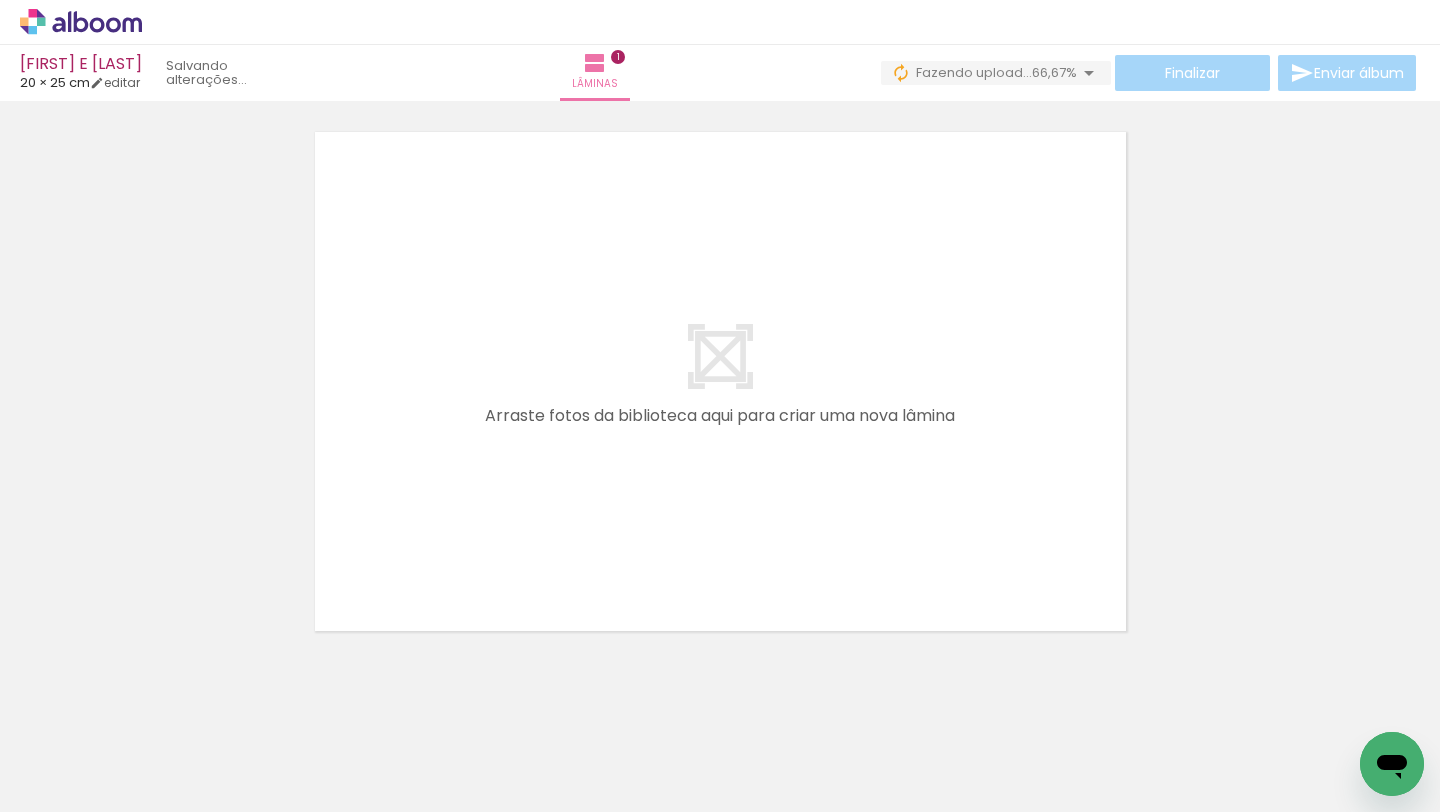 click on "Adicionar
Fotos" at bounding box center (71, 785) 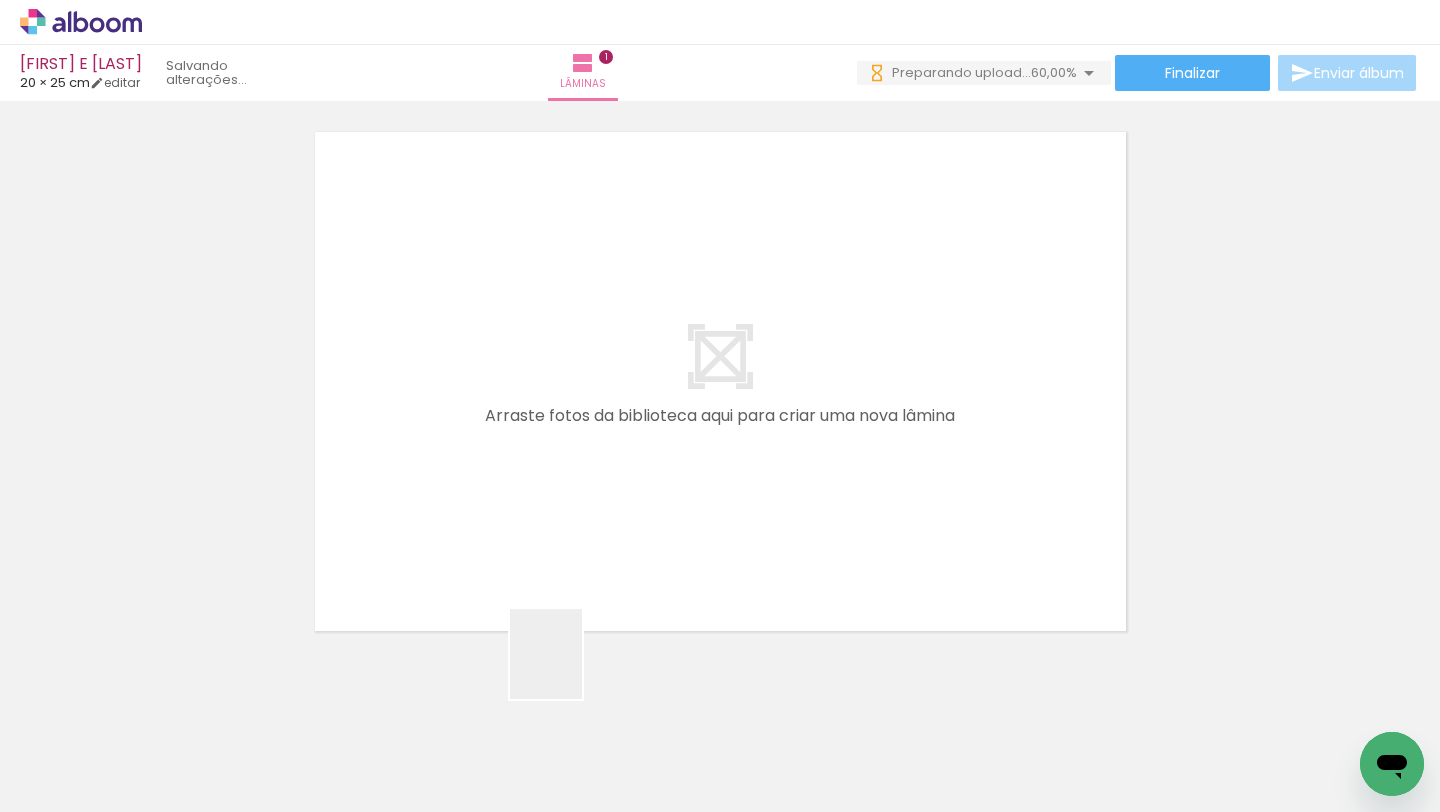 drag, startPoint x: 556, startPoint y: 752, endPoint x: 614, endPoint y: 450, distance: 307.5191 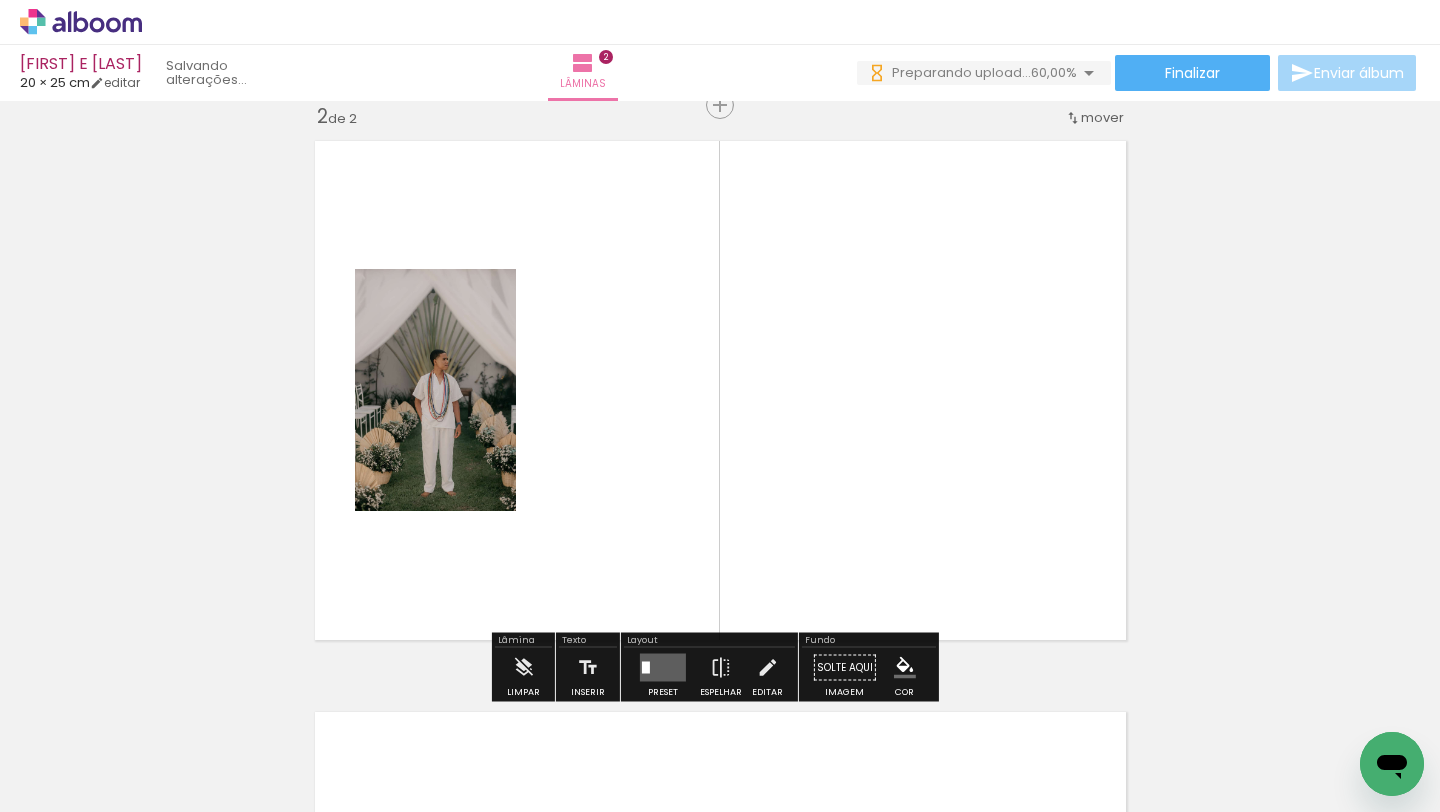 scroll, scrollTop: 596, scrollLeft: 0, axis: vertical 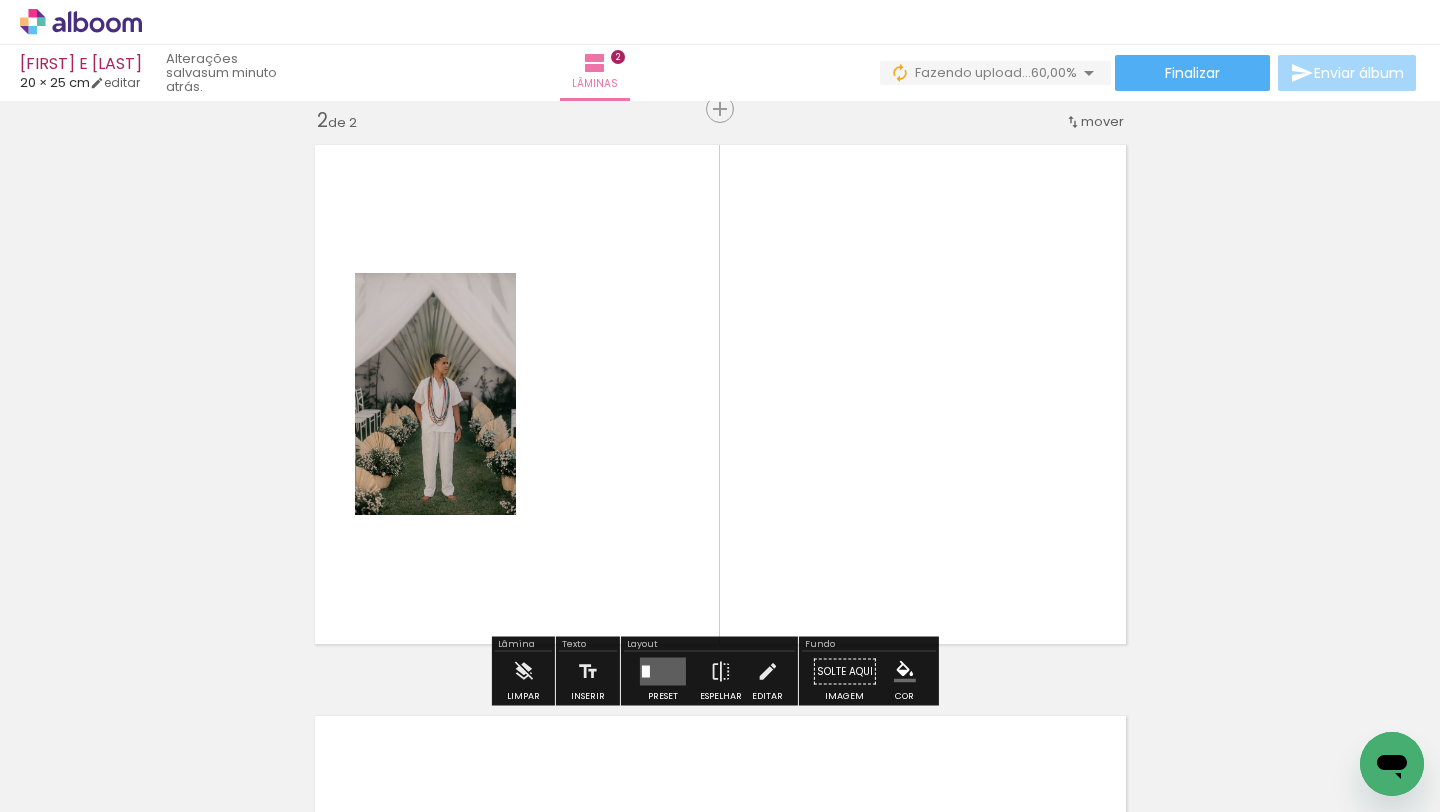 drag, startPoint x: 659, startPoint y: 760, endPoint x: 759, endPoint y: 523, distance: 257.23337 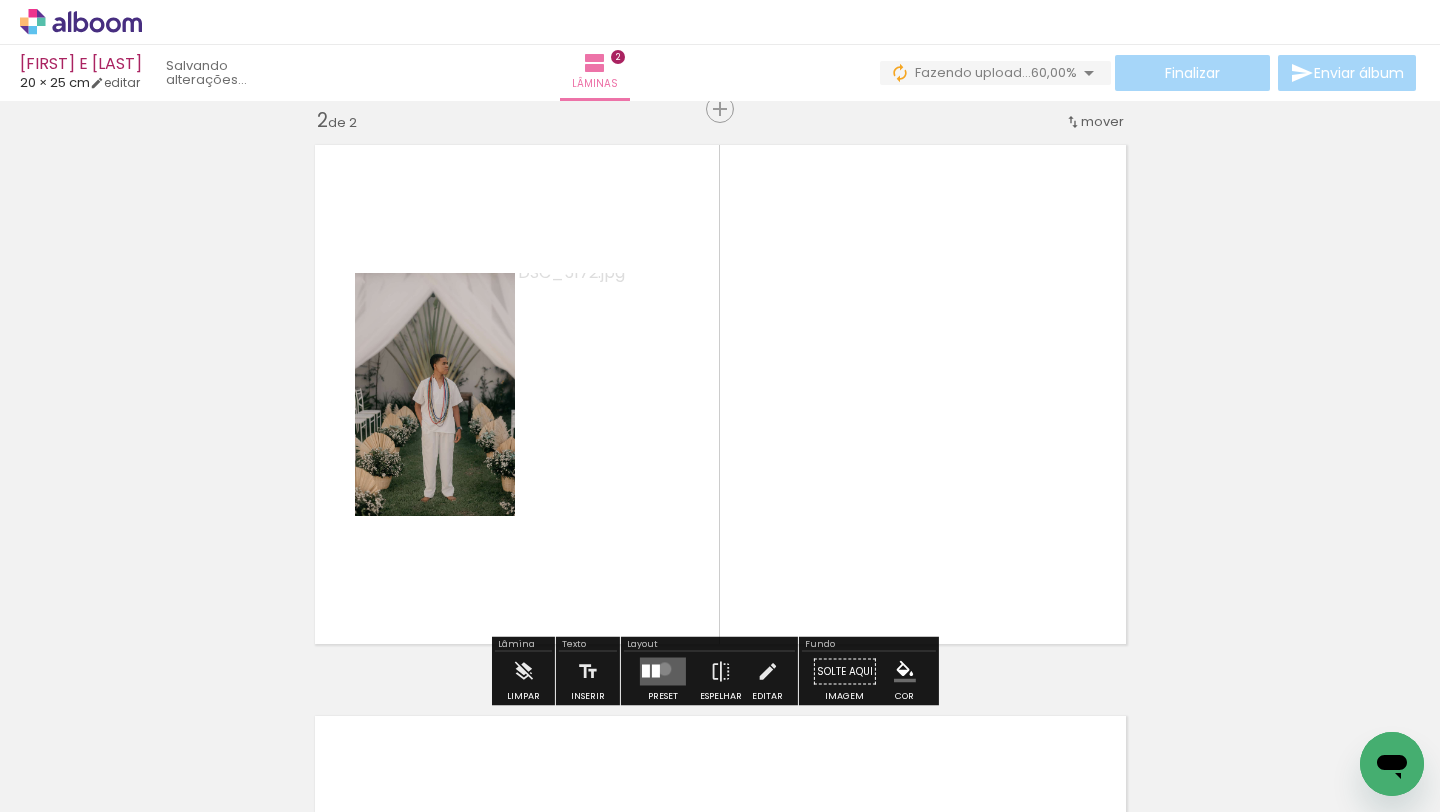 click at bounding box center [663, 672] 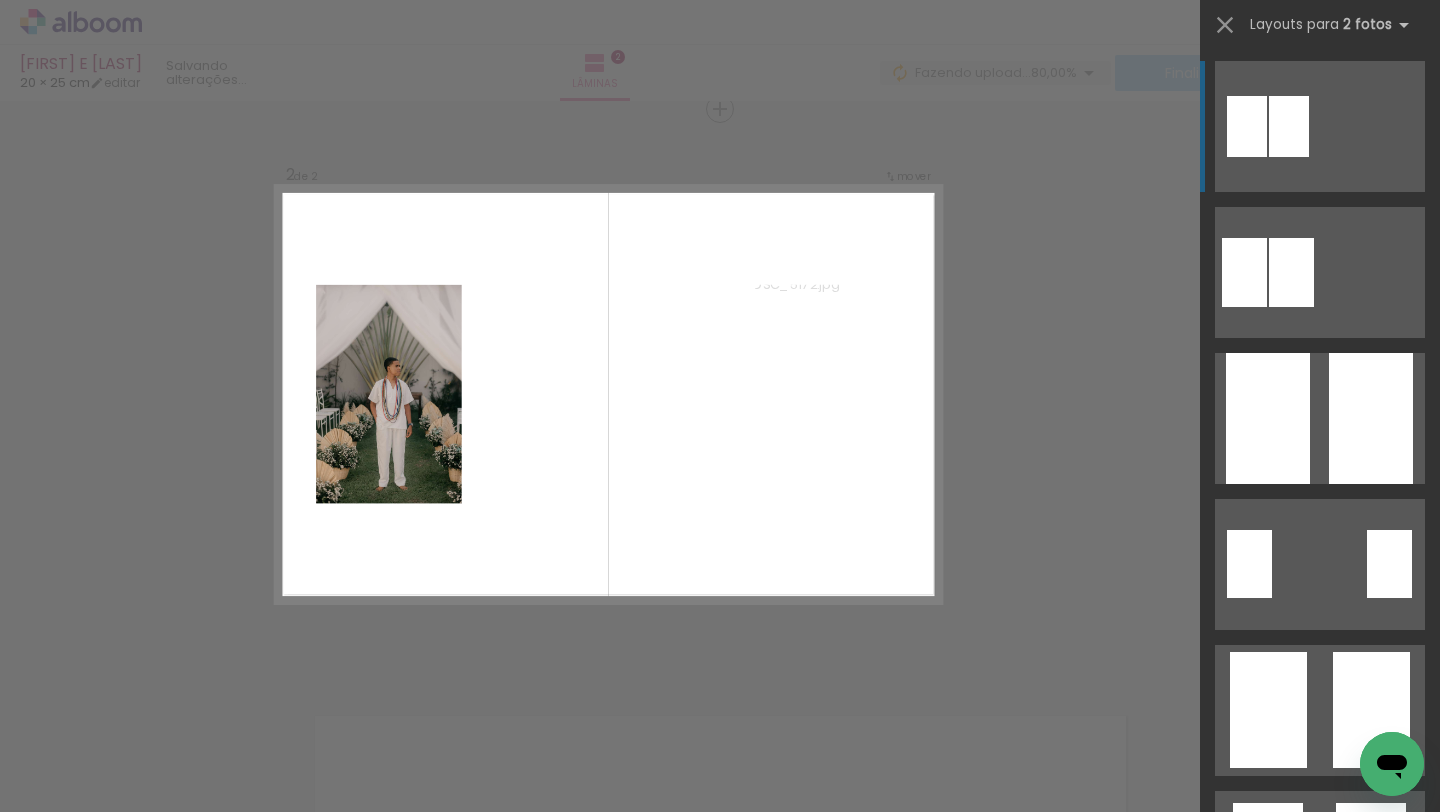 scroll, scrollTop: 259, scrollLeft: 0, axis: vertical 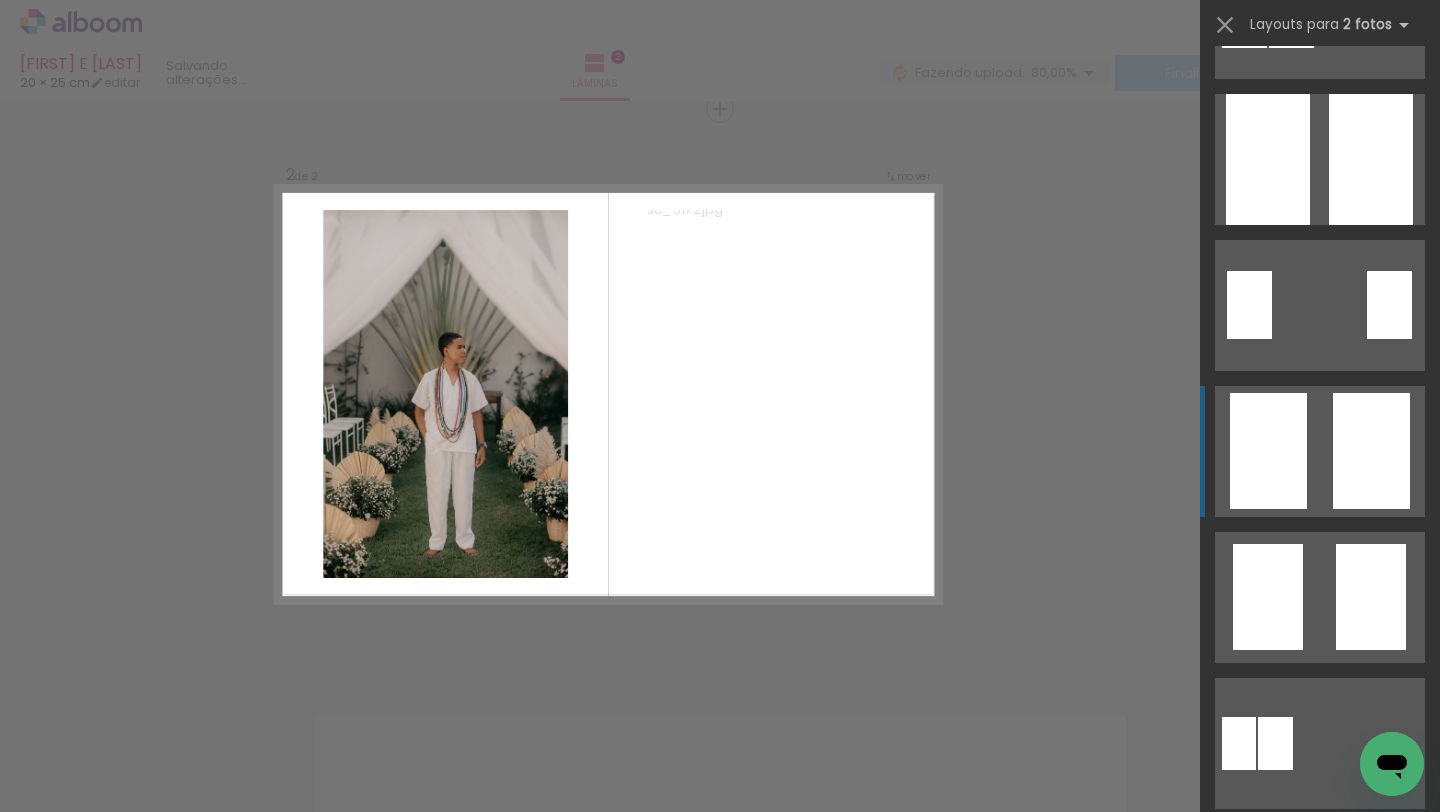 click at bounding box center (1320, -133) 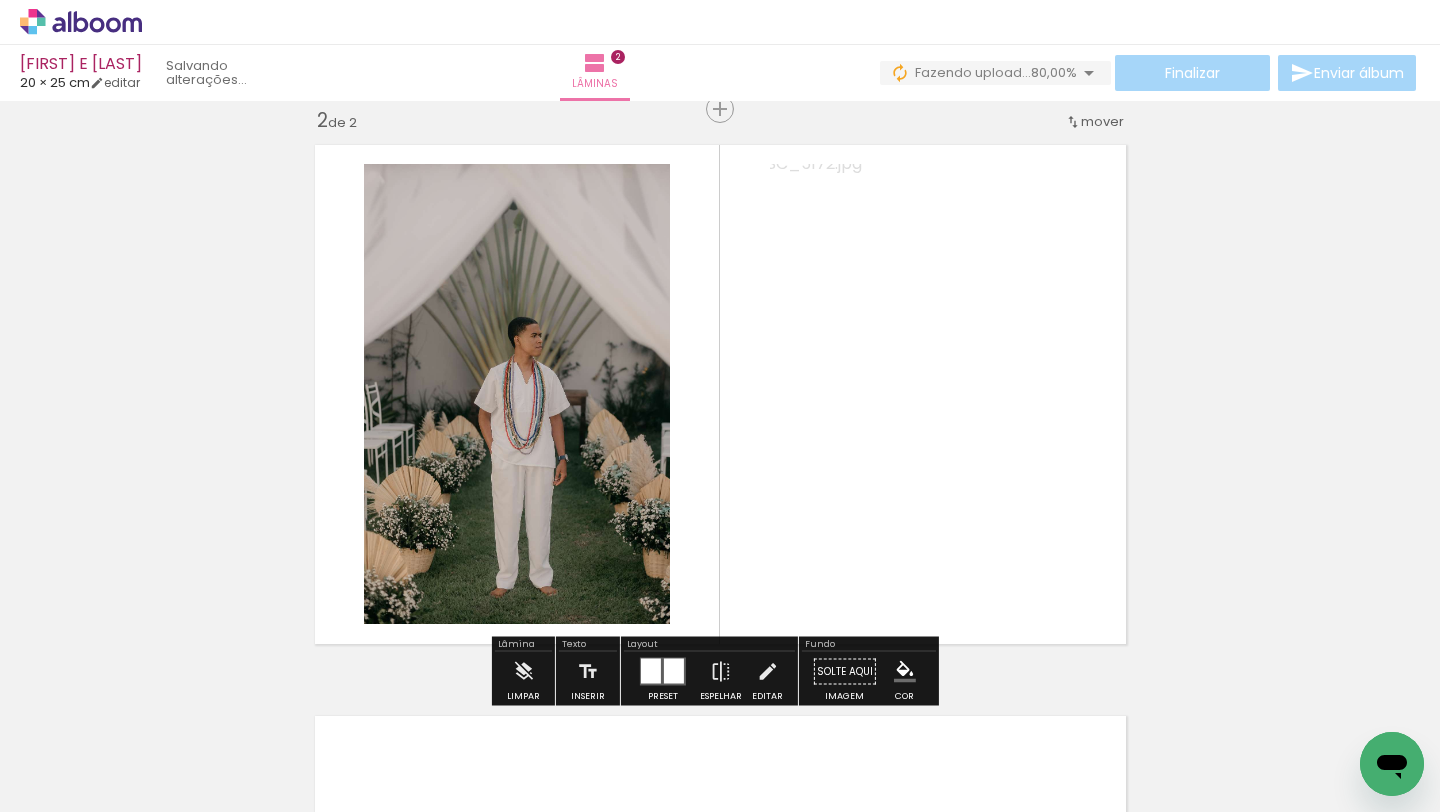 click on "Inserir lâmina 1  de 2  Inserir lâmina 2  de 2" at bounding box center [720, 369] 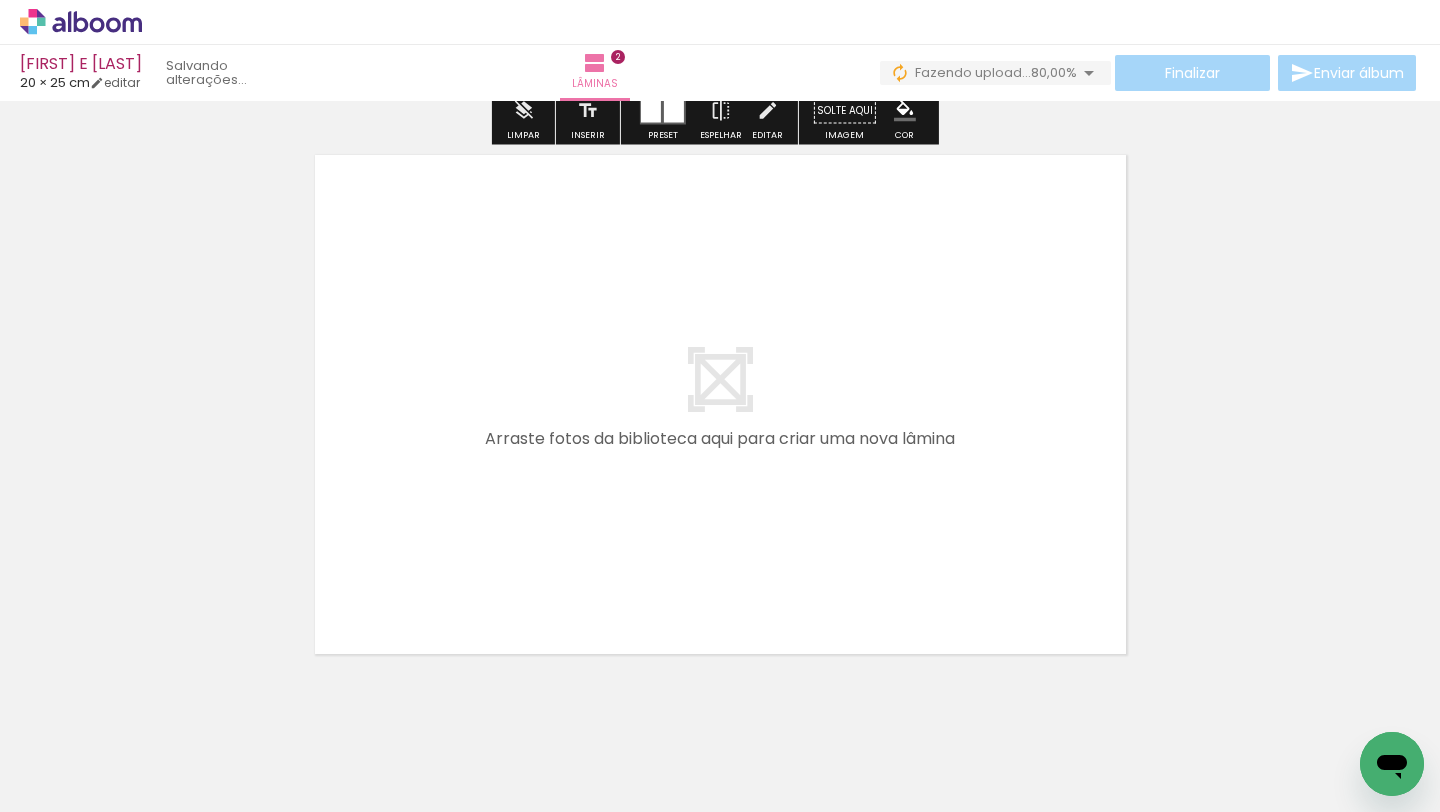 scroll, scrollTop: 1159, scrollLeft: 0, axis: vertical 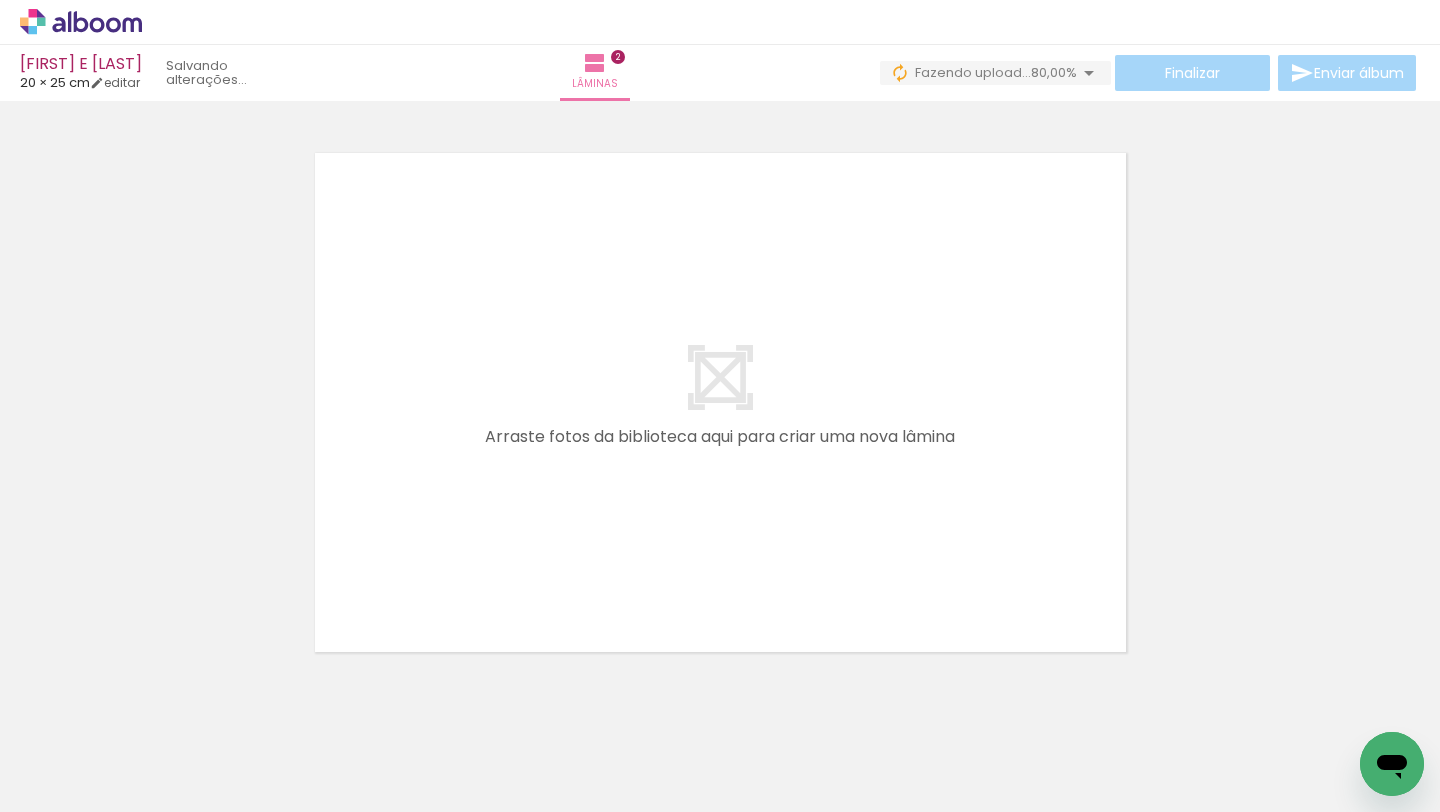 click on "Adicionar
Fotos" at bounding box center (71, 785) 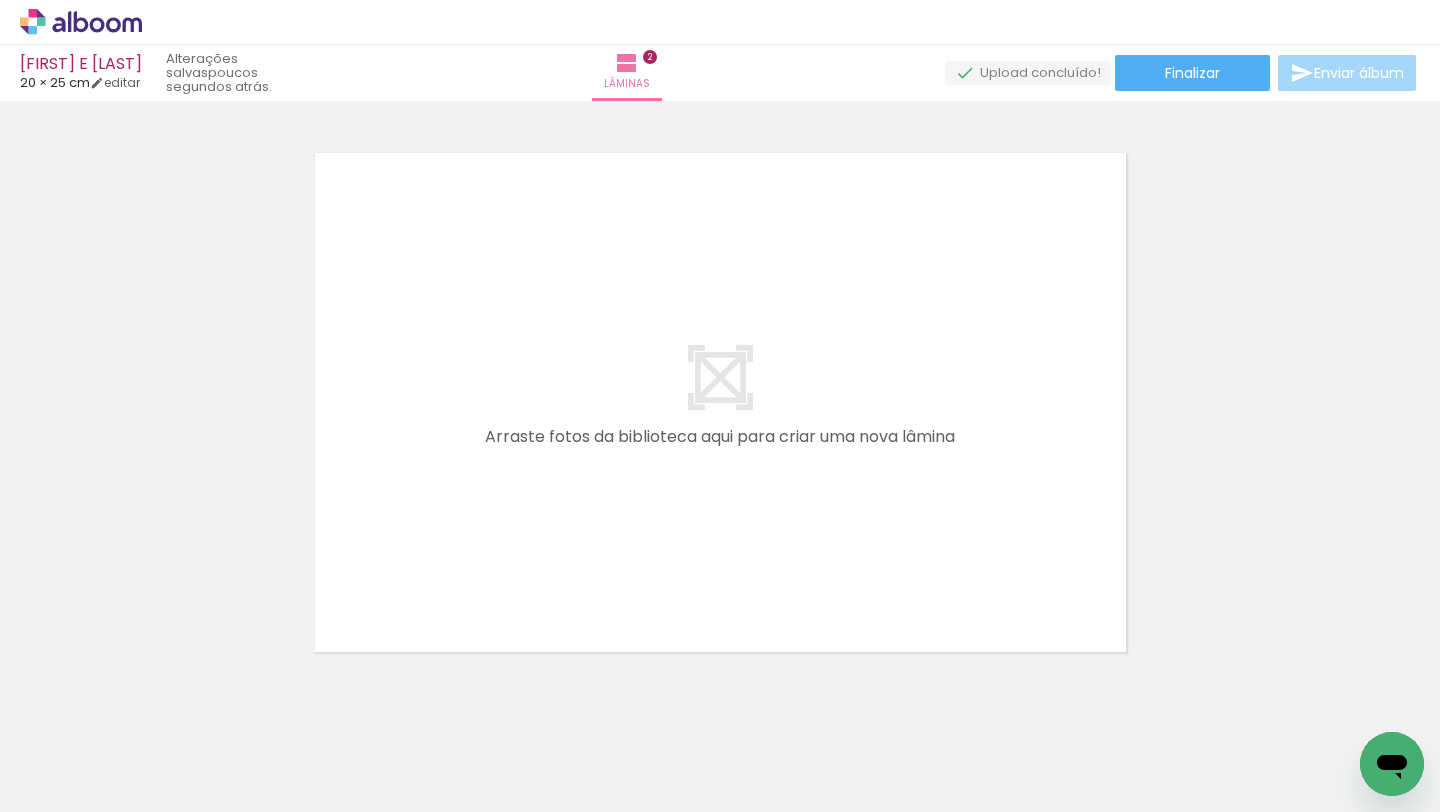 scroll, scrollTop: 0, scrollLeft: 0, axis: both 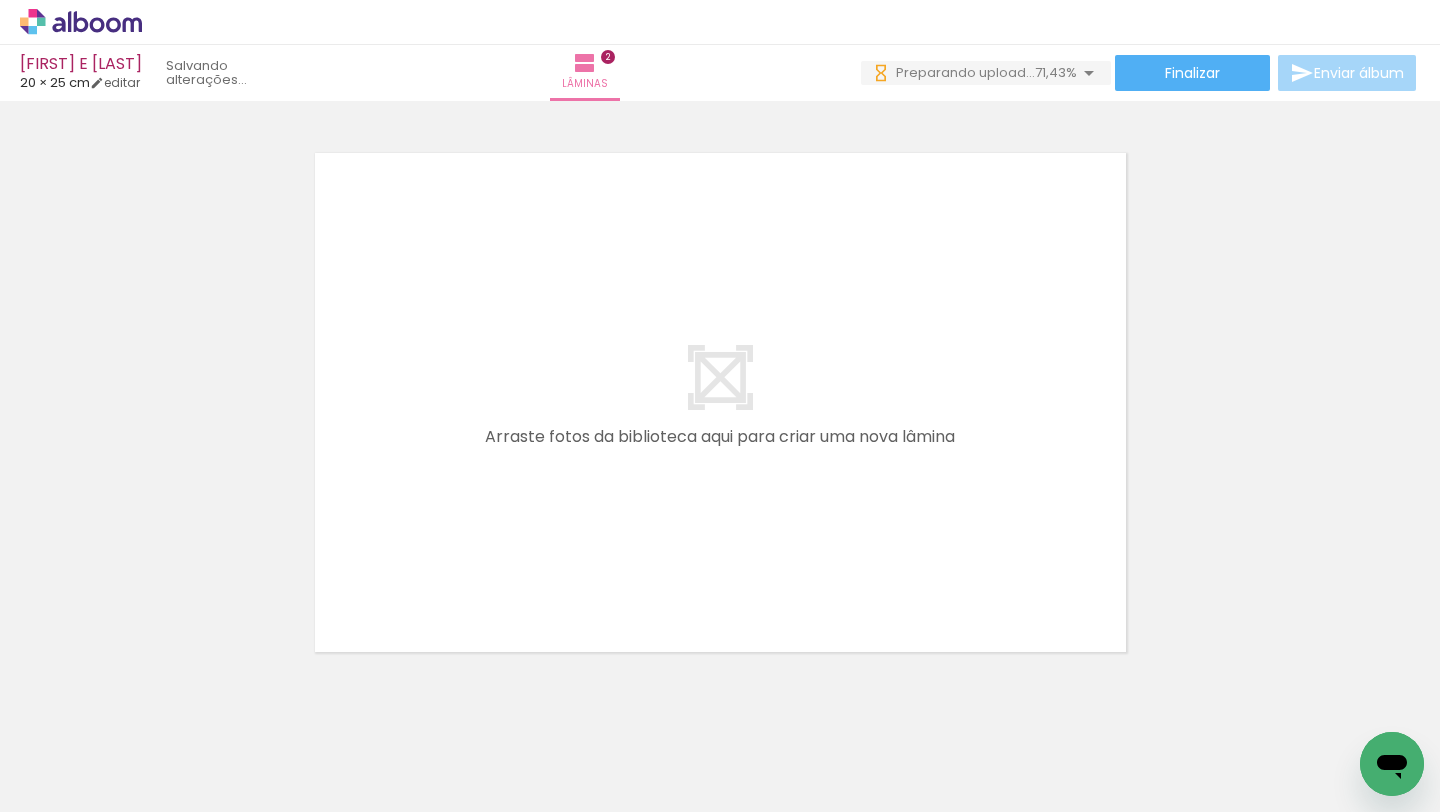 drag, startPoint x: 784, startPoint y: 746, endPoint x: 783, endPoint y: 475, distance: 271.00183 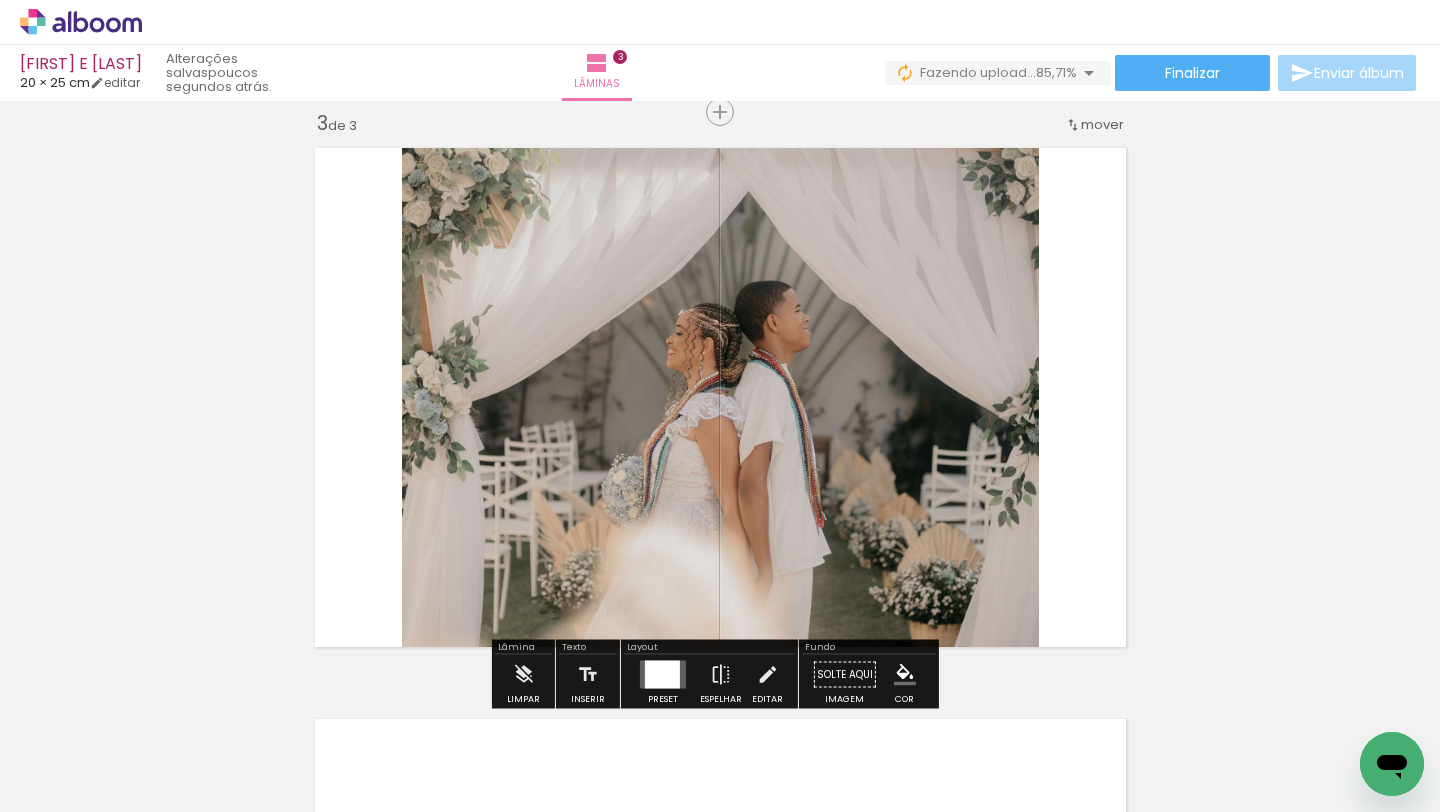 scroll, scrollTop: 1167, scrollLeft: 0, axis: vertical 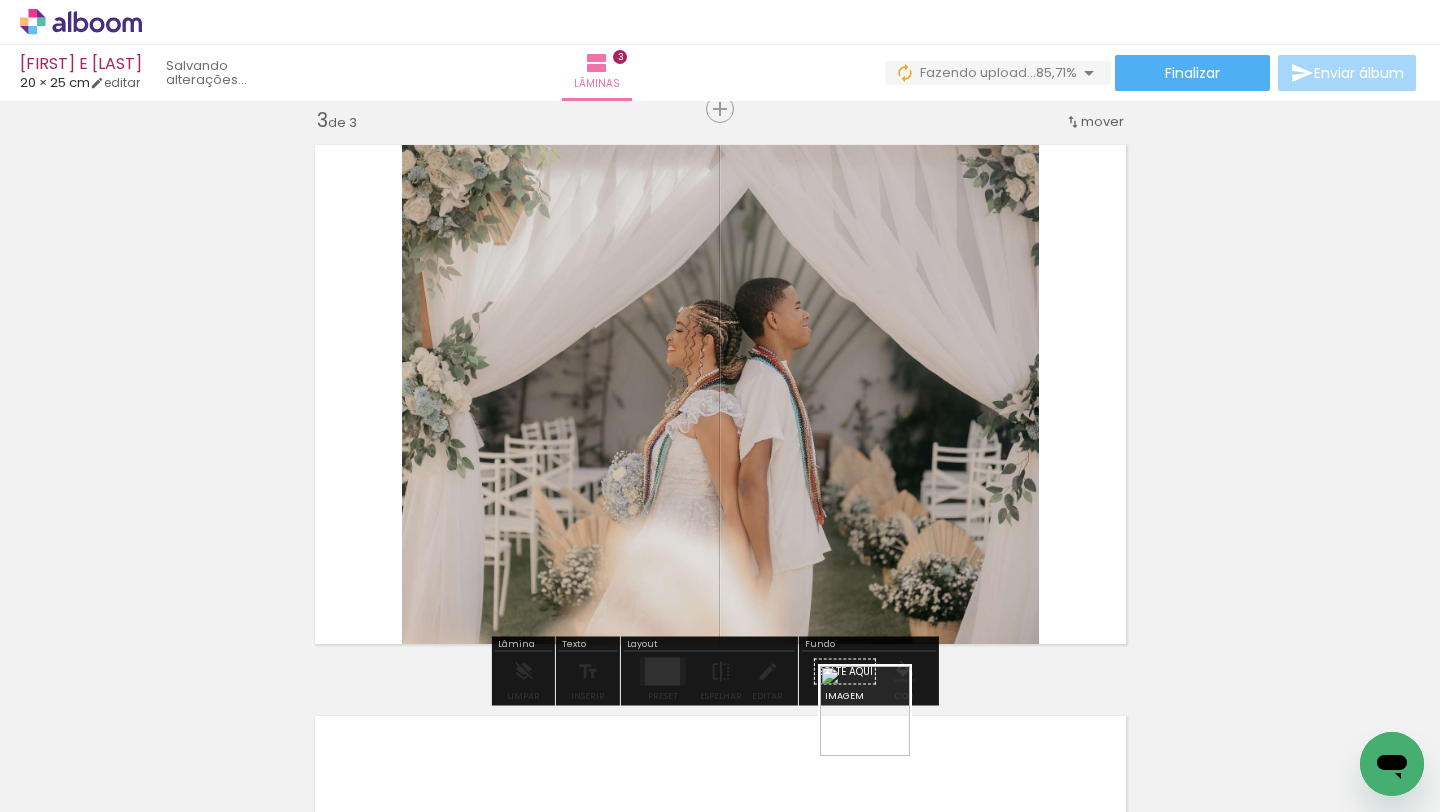 drag, startPoint x: 880, startPoint y: 756, endPoint x: 880, endPoint y: 461, distance: 295 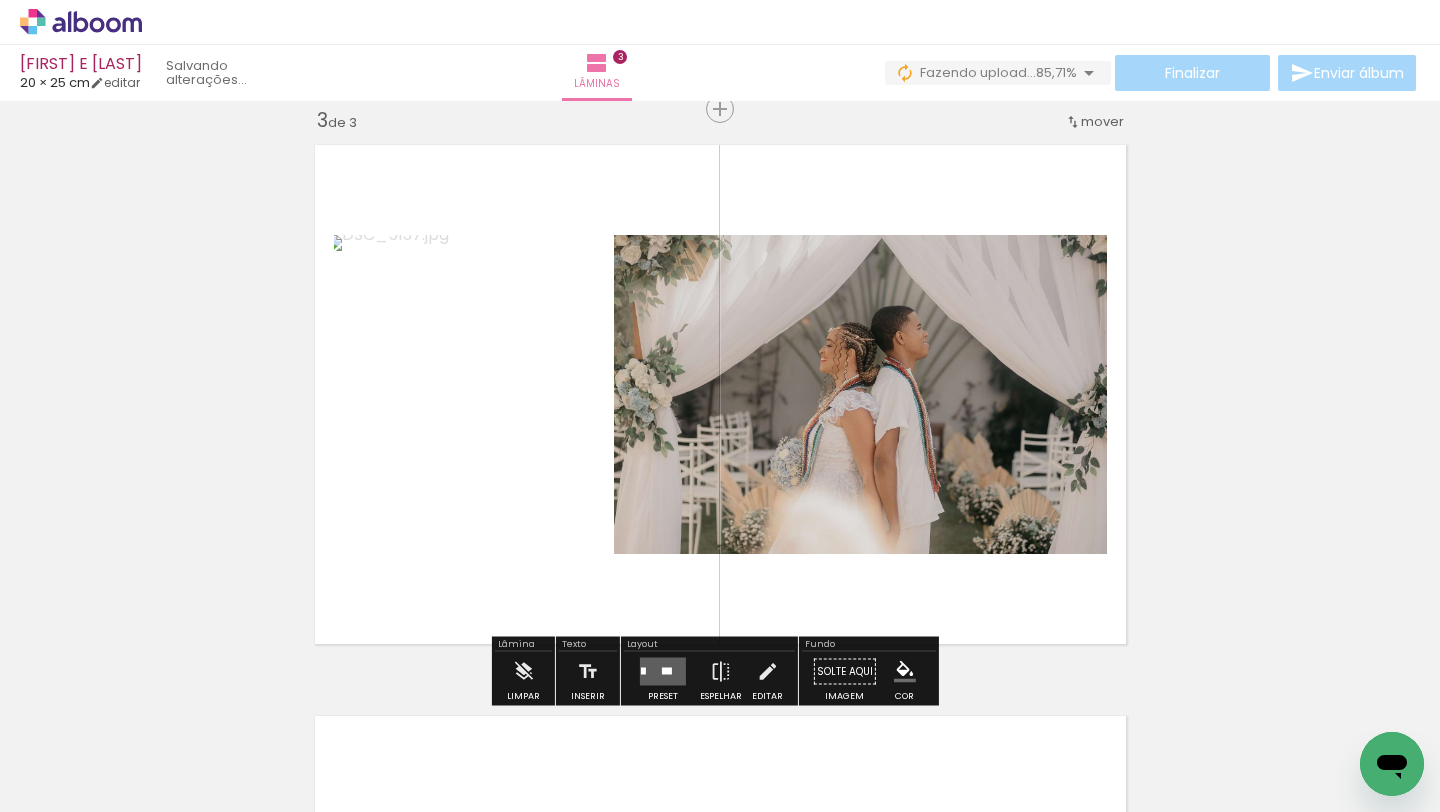 click at bounding box center [663, 672] 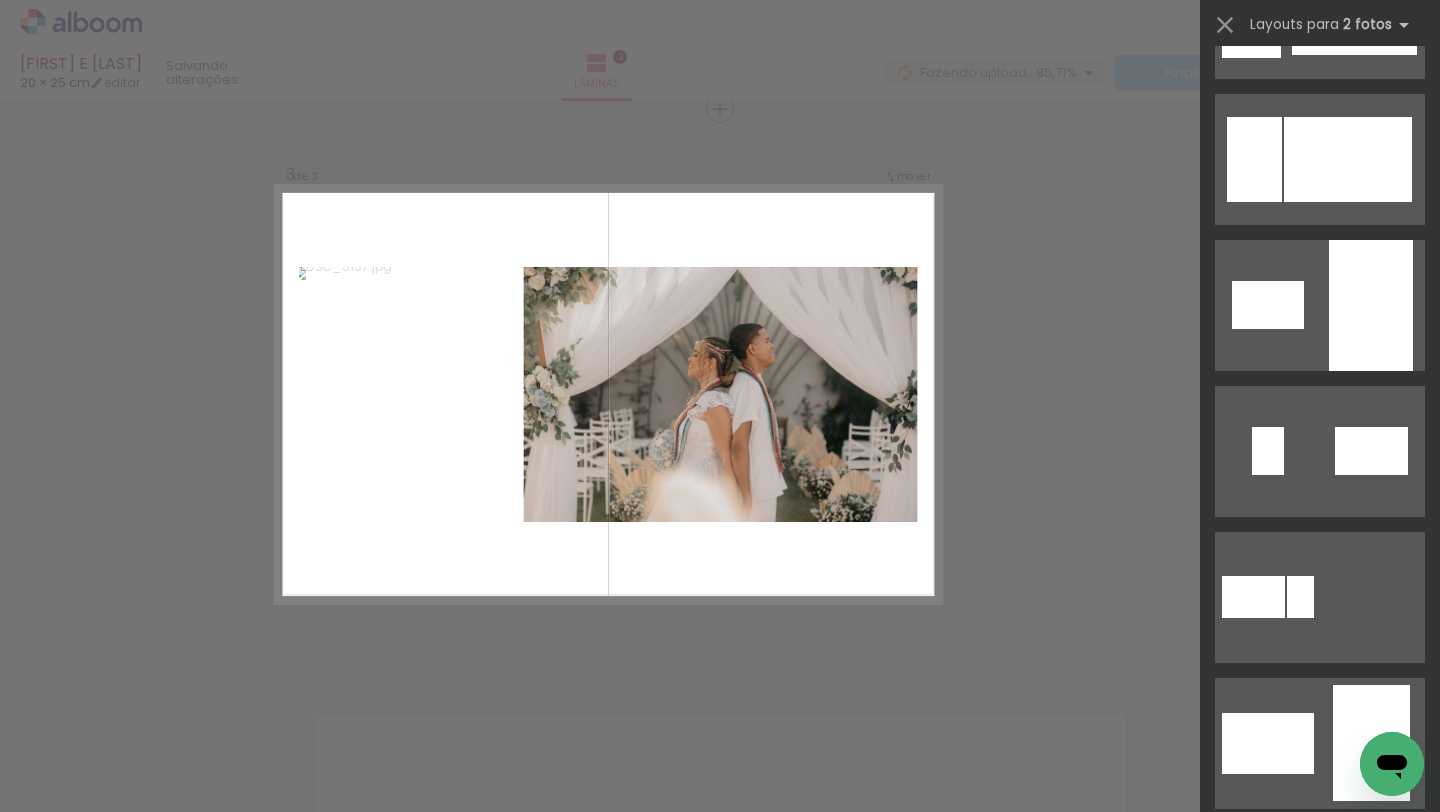 scroll, scrollTop: 0, scrollLeft: 0, axis: both 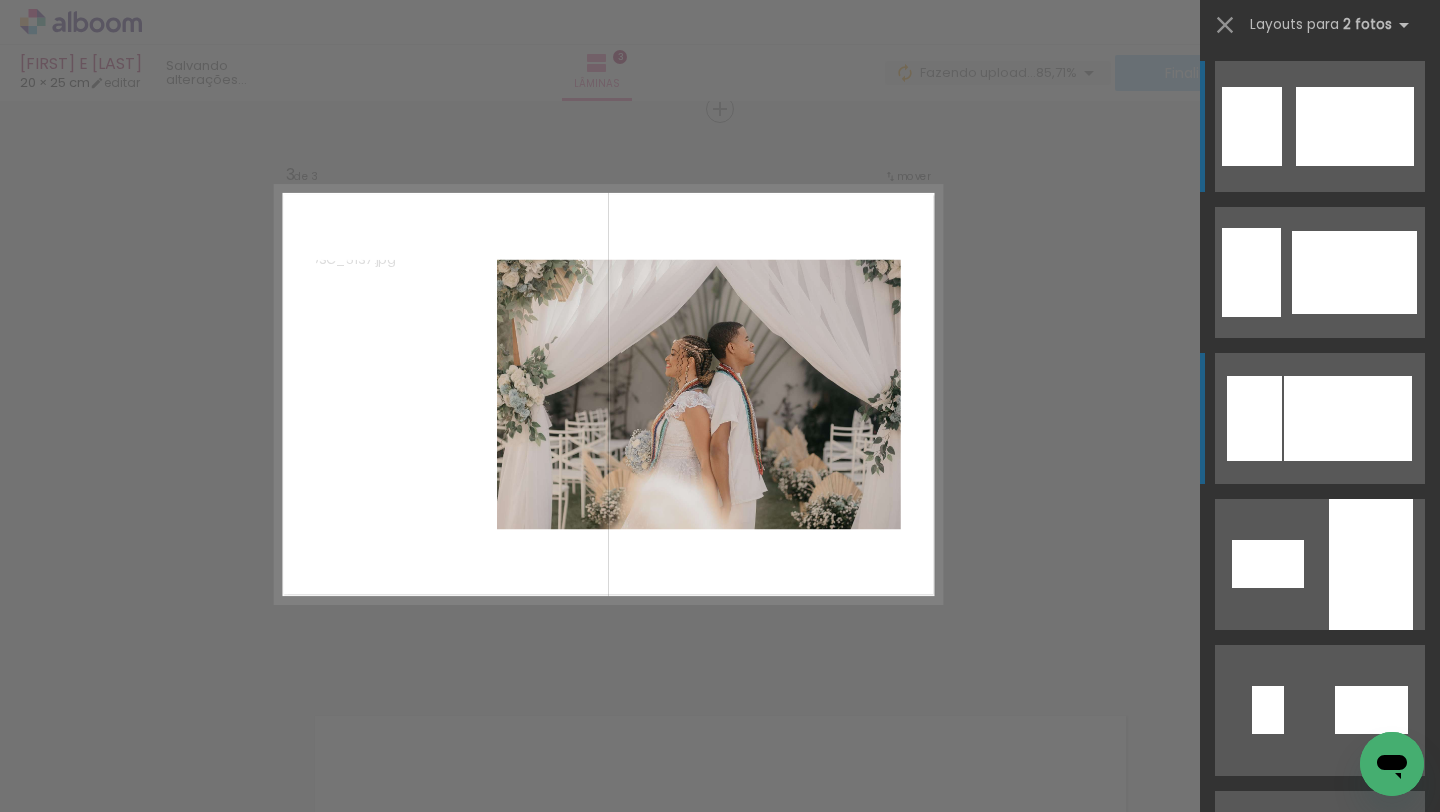 click at bounding box center (1355, 126) 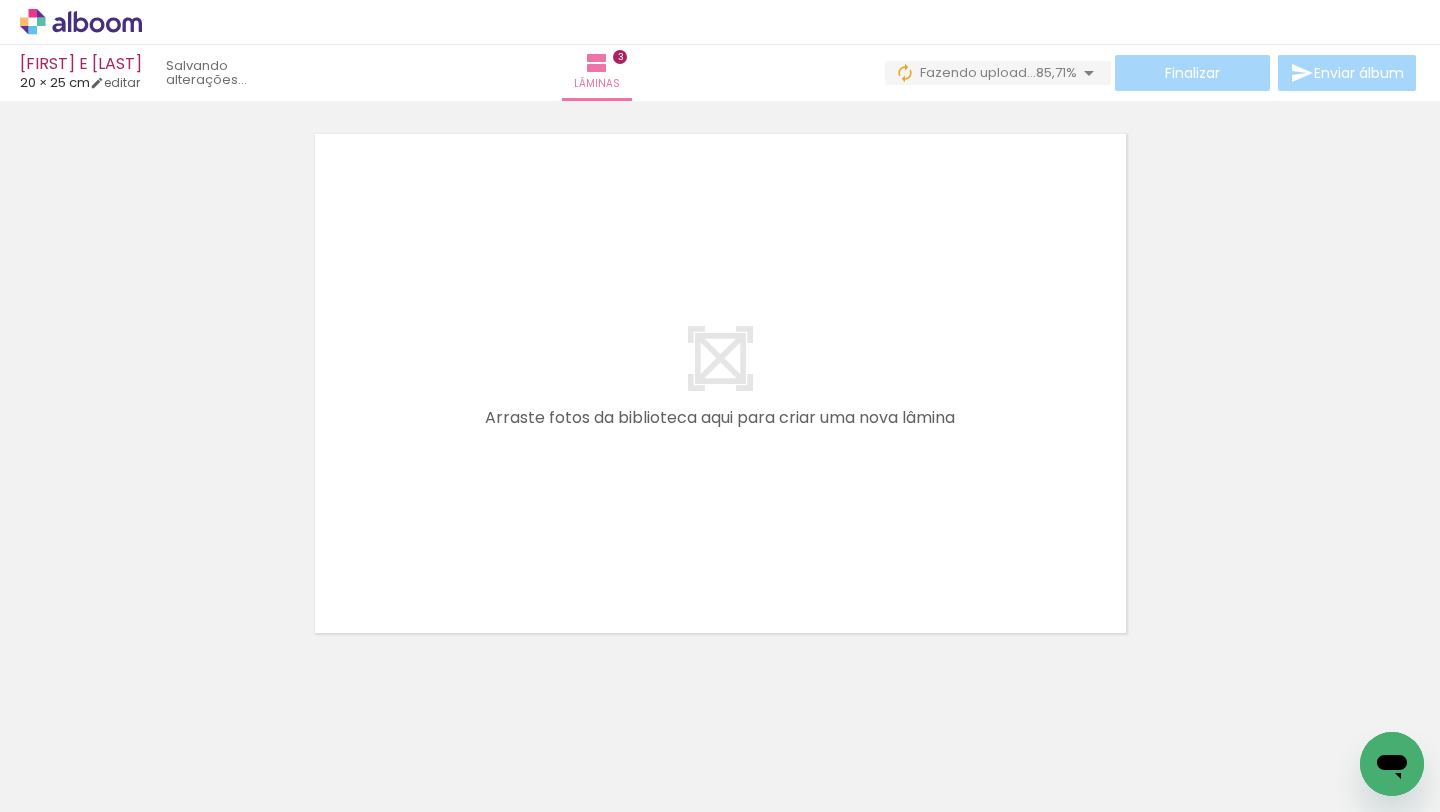 scroll, scrollTop: 1750, scrollLeft: 0, axis: vertical 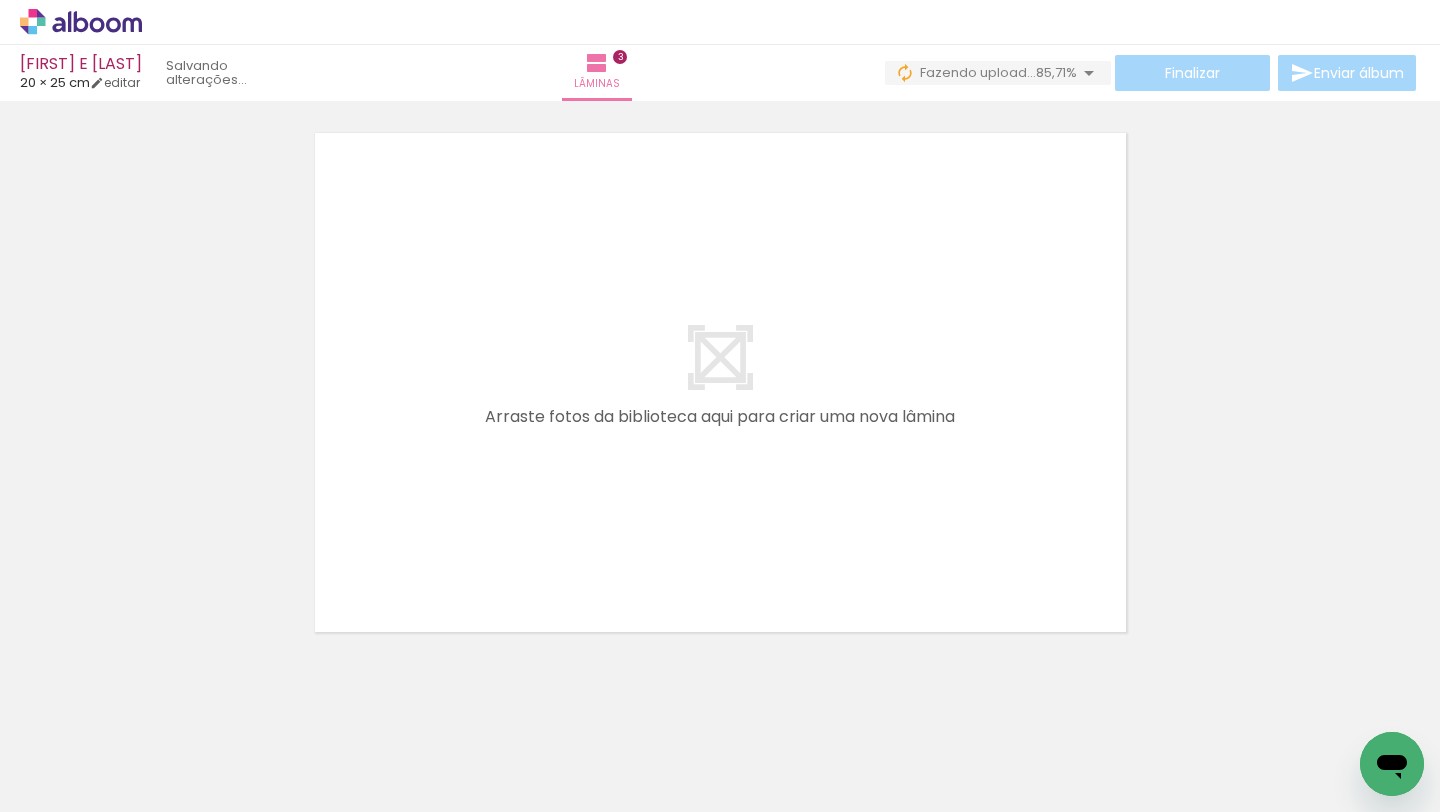 click on "Adicionar
Fotos" at bounding box center [71, 785] 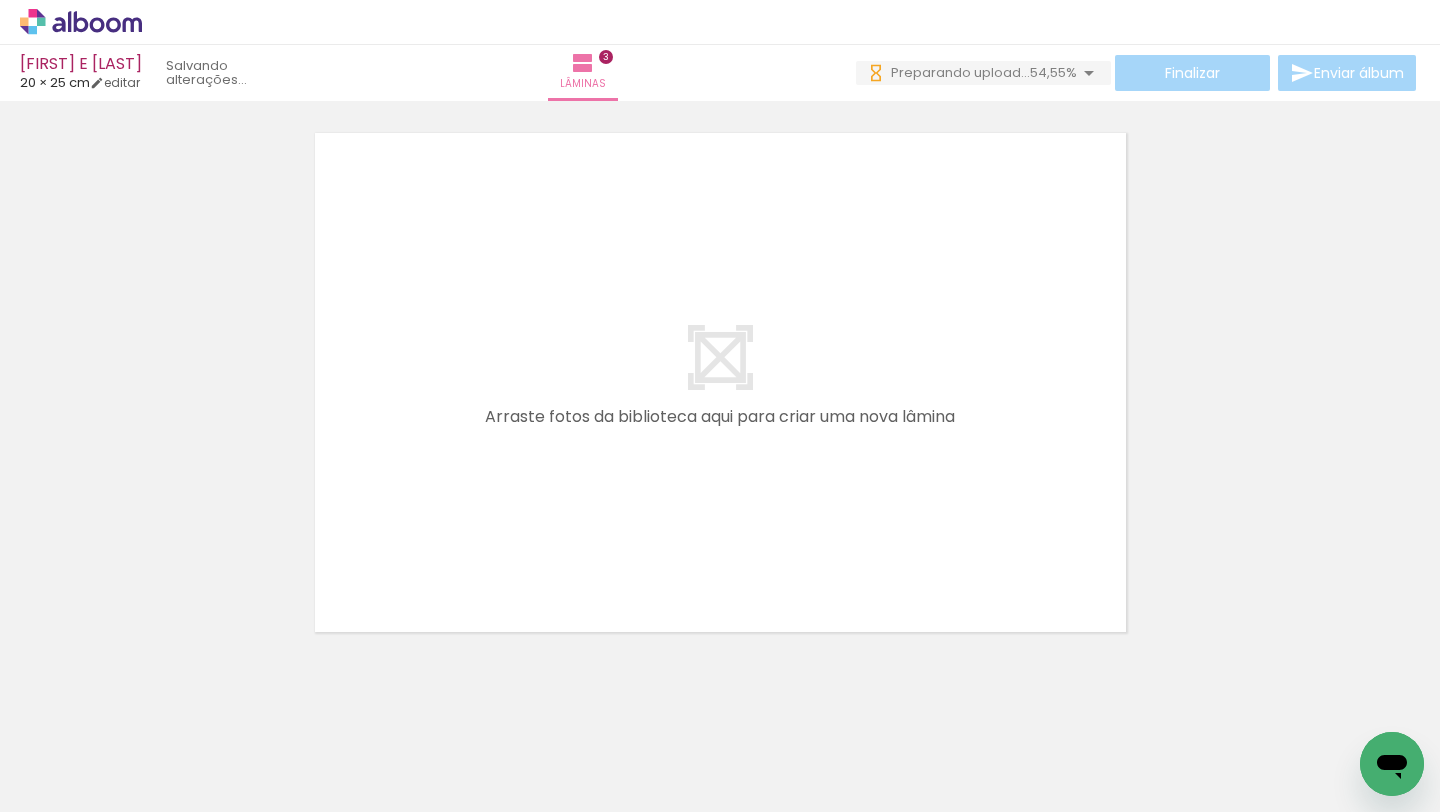 drag, startPoint x: 989, startPoint y: 740, endPoint x: 989, endPoint y: 522, distance: 218 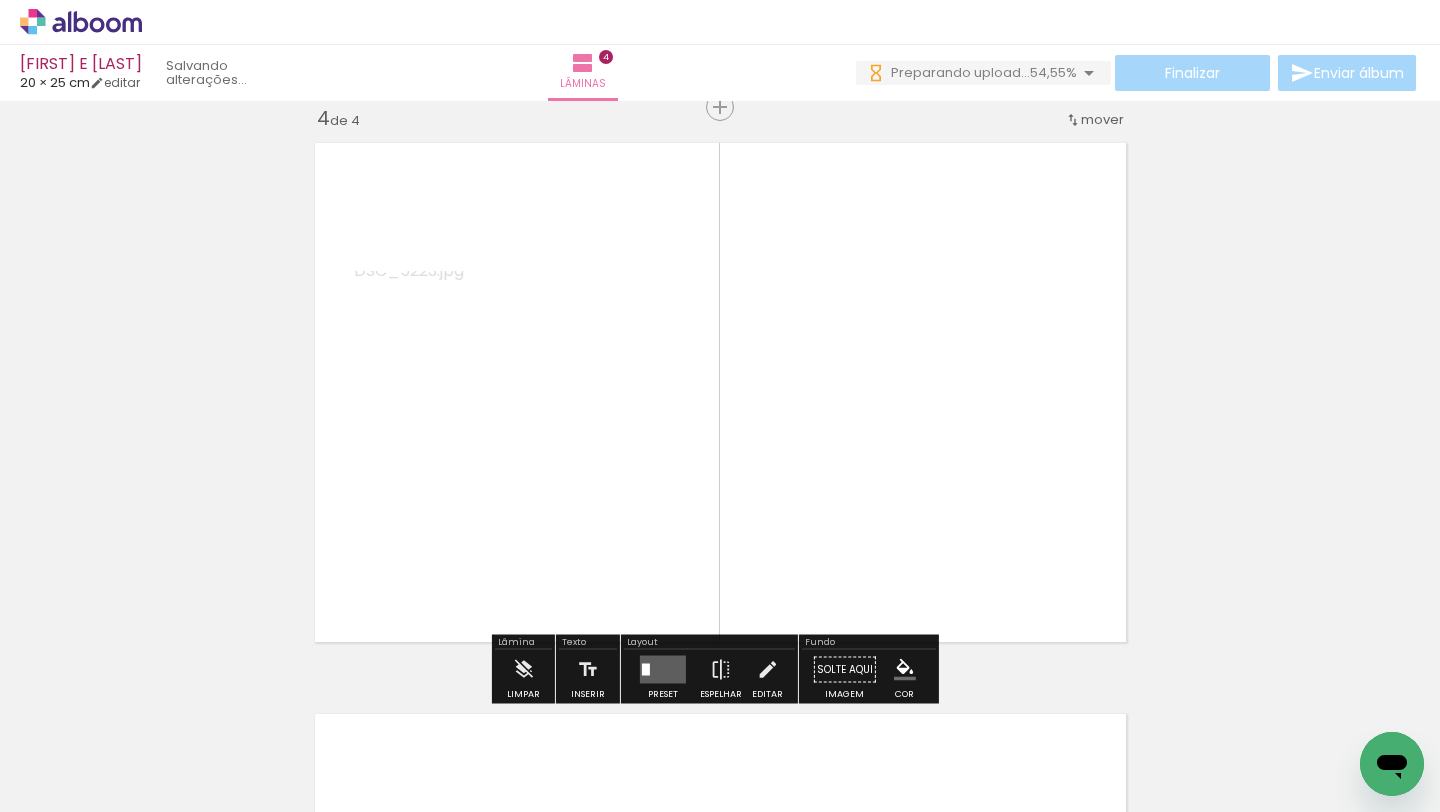 scroll, scrollTop: 1738, scrollLeft: 0, axis: vertical 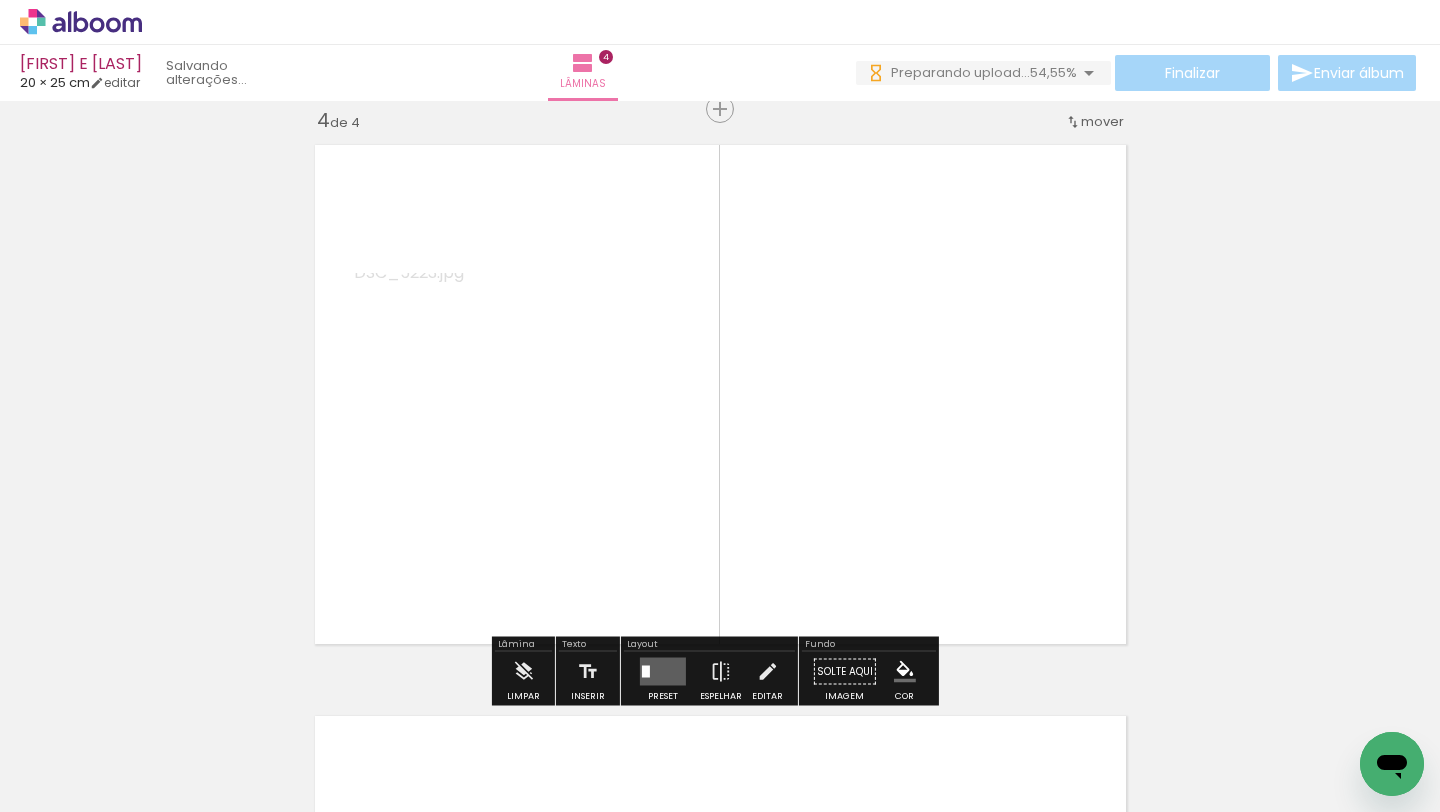 drag, startPoint x: 1089, startPoint y: 753, endPoint x: 1060, endPoint y: 483, distance: 271.55295 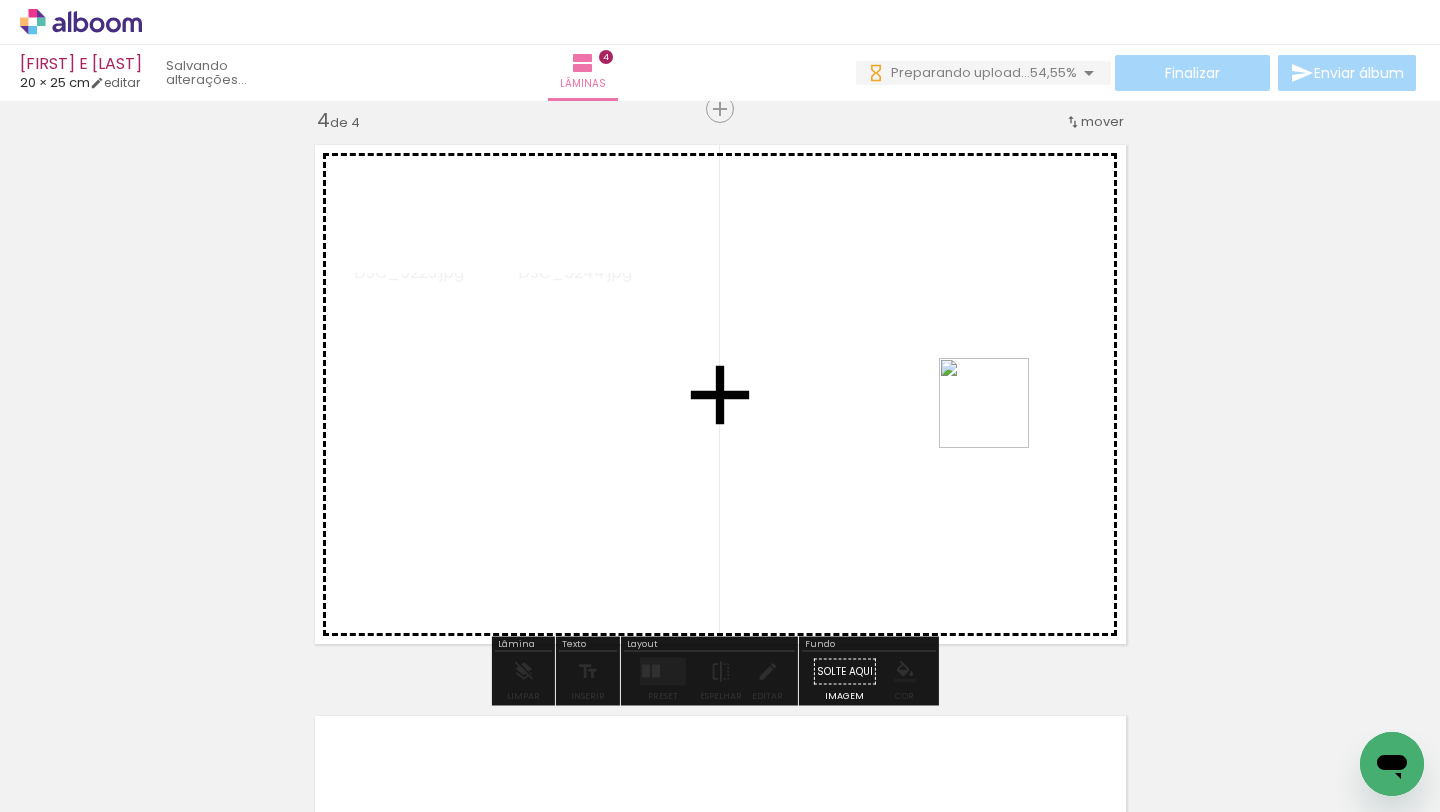 drag, startPoint x: 1221, startPoint y: 767, endPoint x: 999, endPoint y: 418, distance: 413.62424 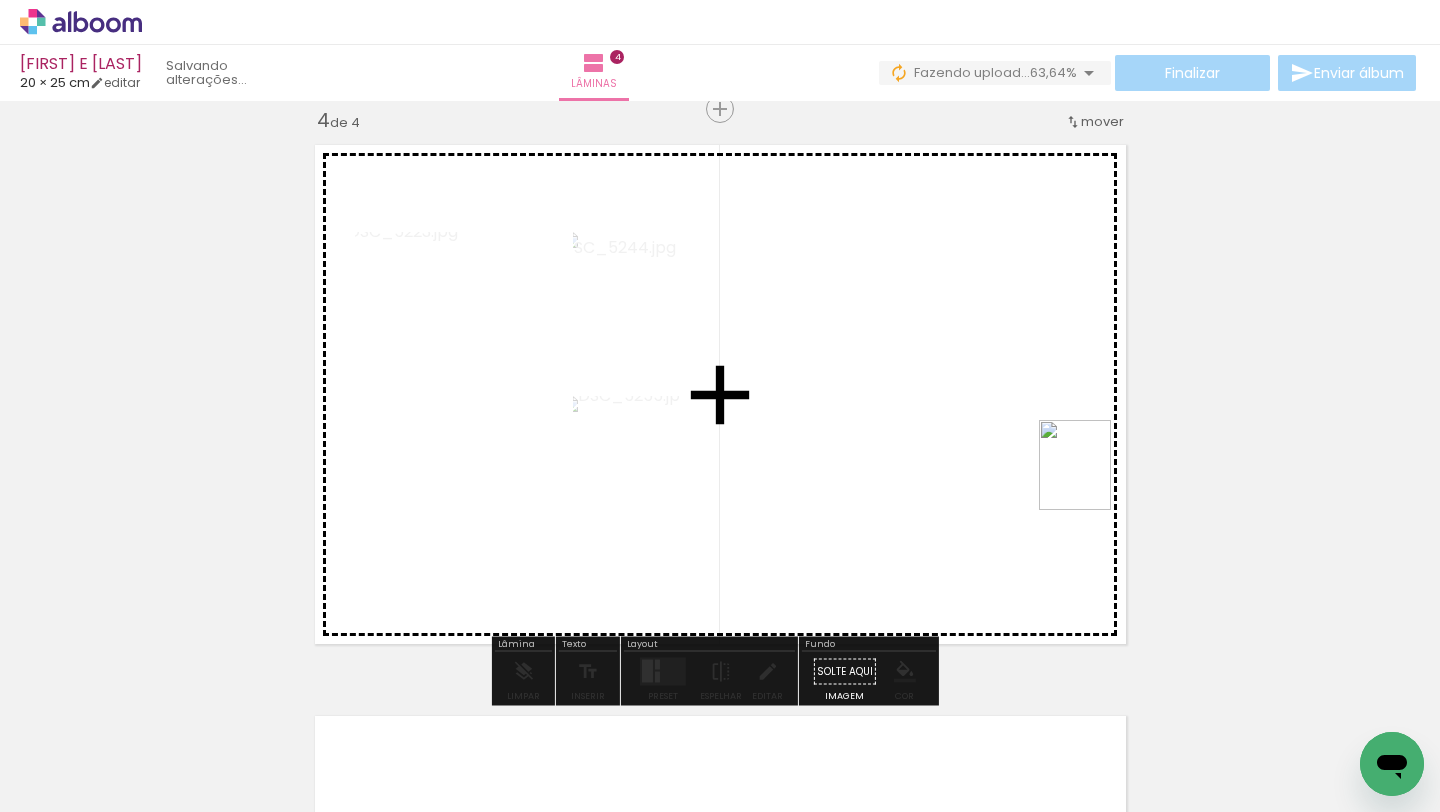 drag, startPoint x: 1325, startPoint y: 748, endPoint x: 1099, endPoint y: 480, distance: 350.57095 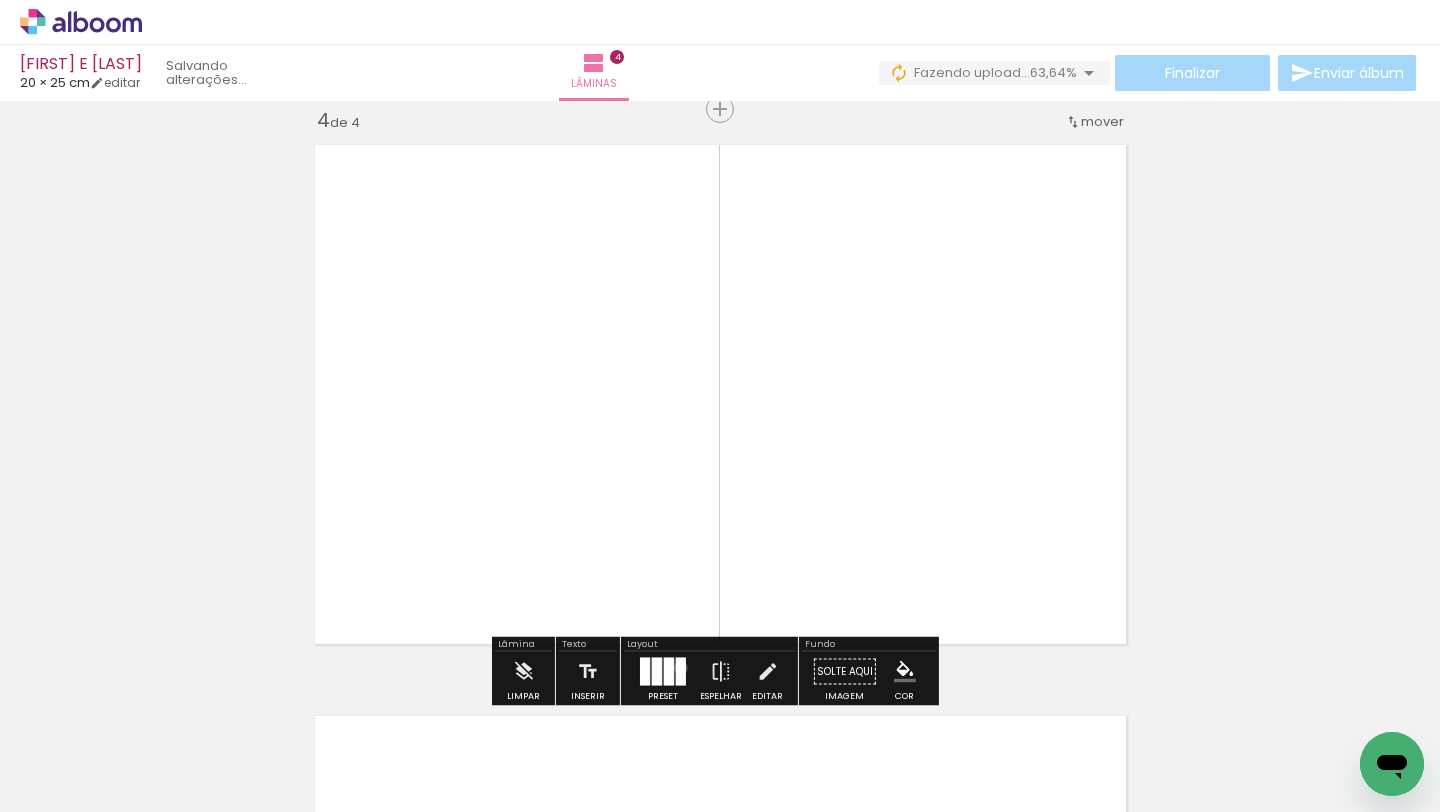 click at bounding box center [681, 672] 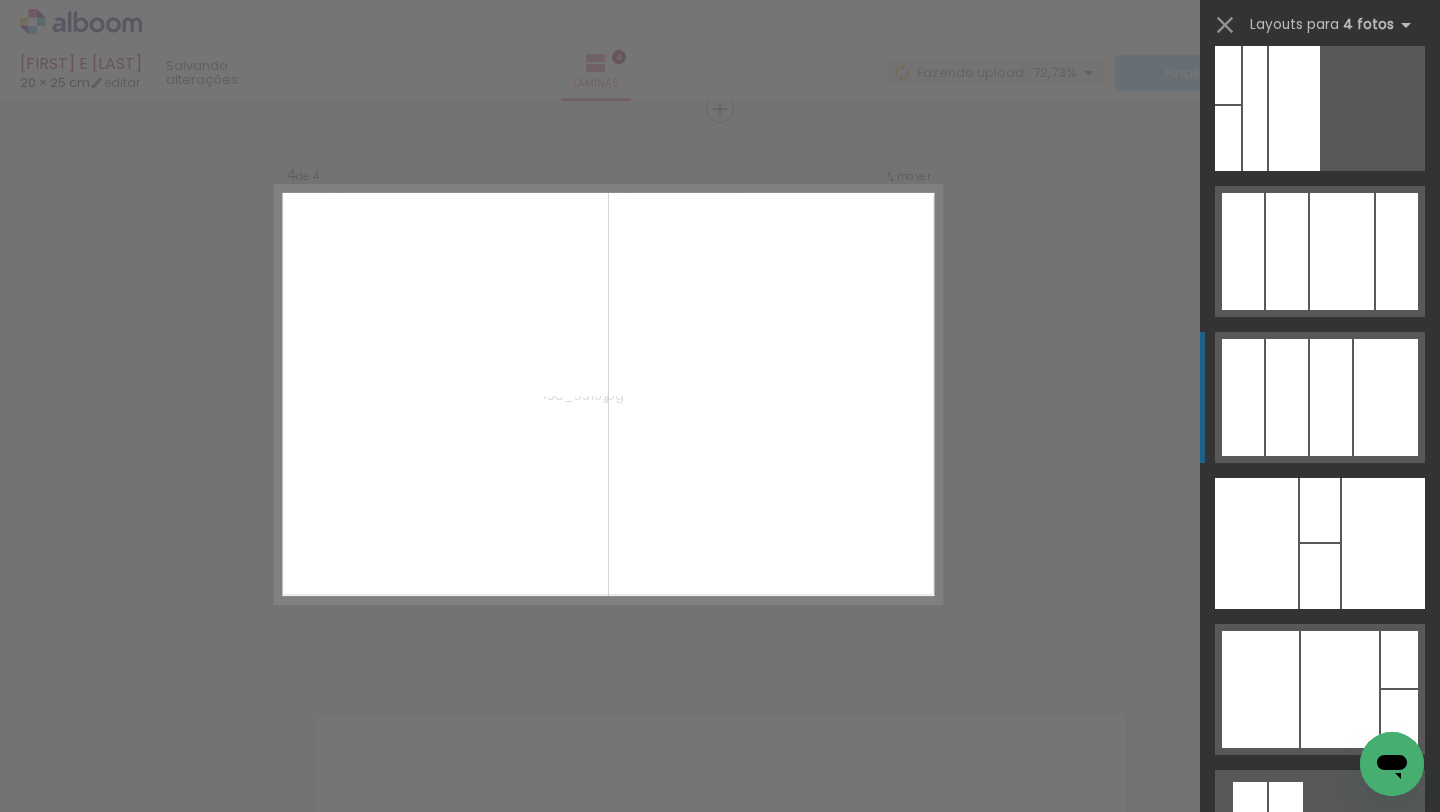 scroll, scrollTop: 213, scrollLeft: 0, axis: vertical 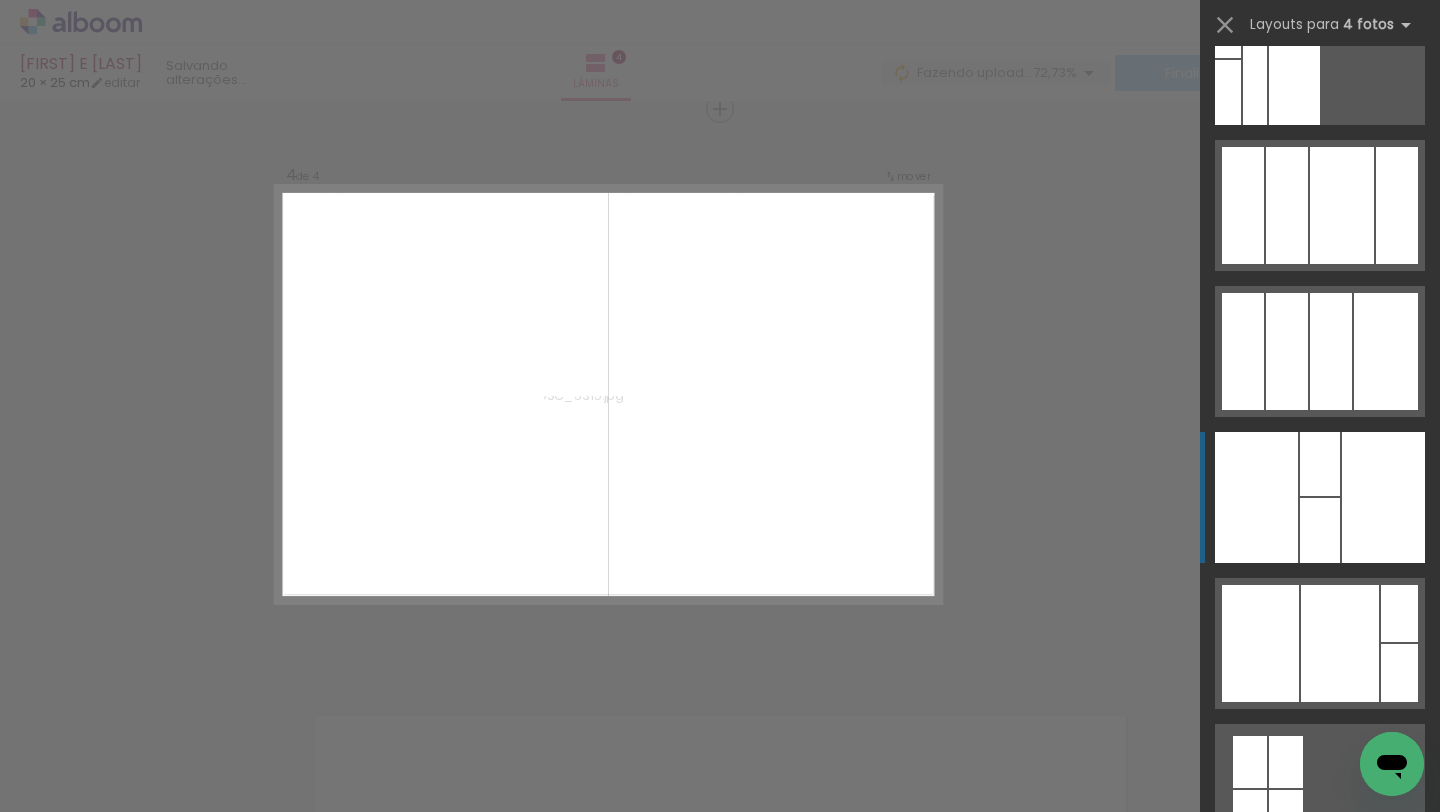click at bounding box center (1320, 530) 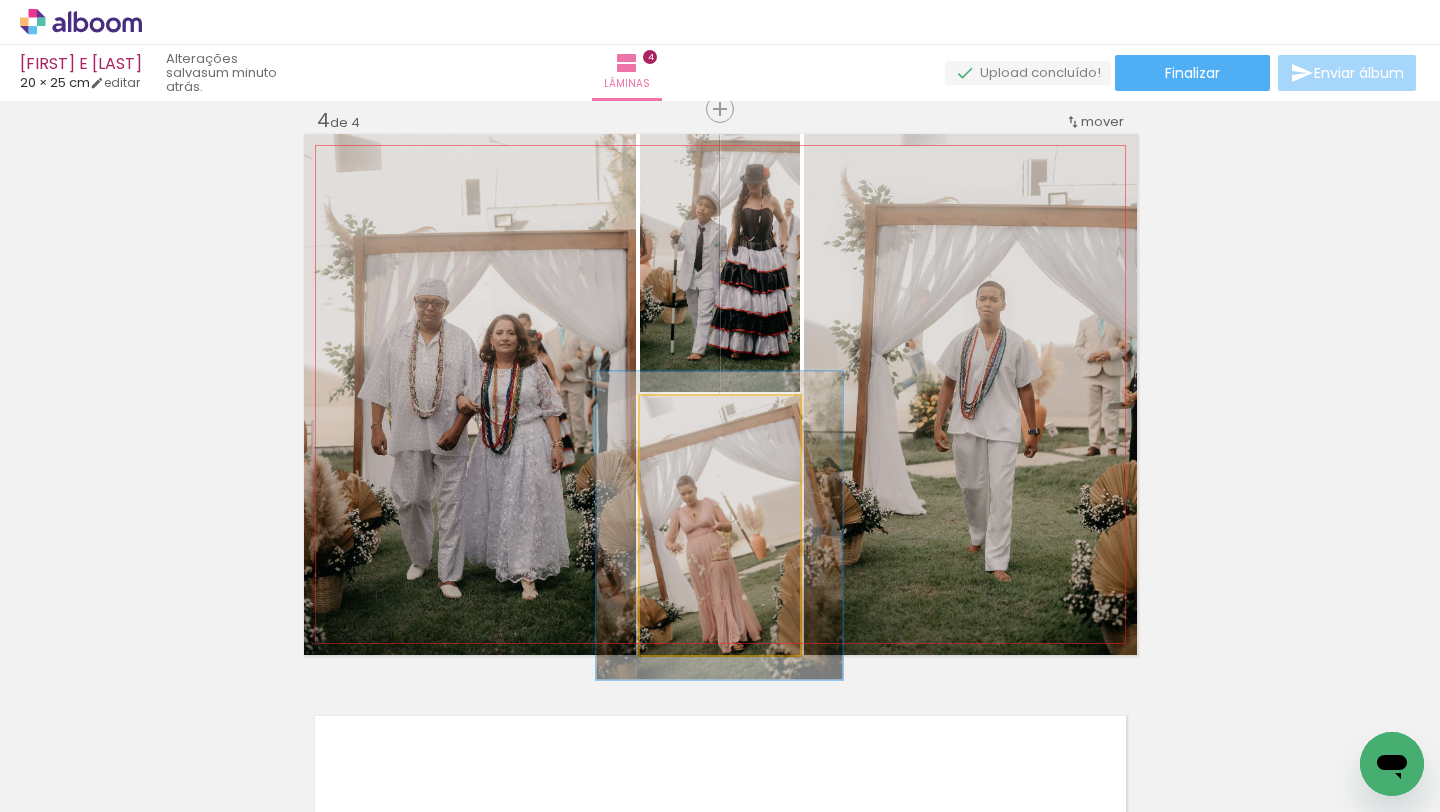 drag, startPoint x: 687, startPoint y: 412, endPoint x: 700, endPoint y: 411, distance: 13.038404 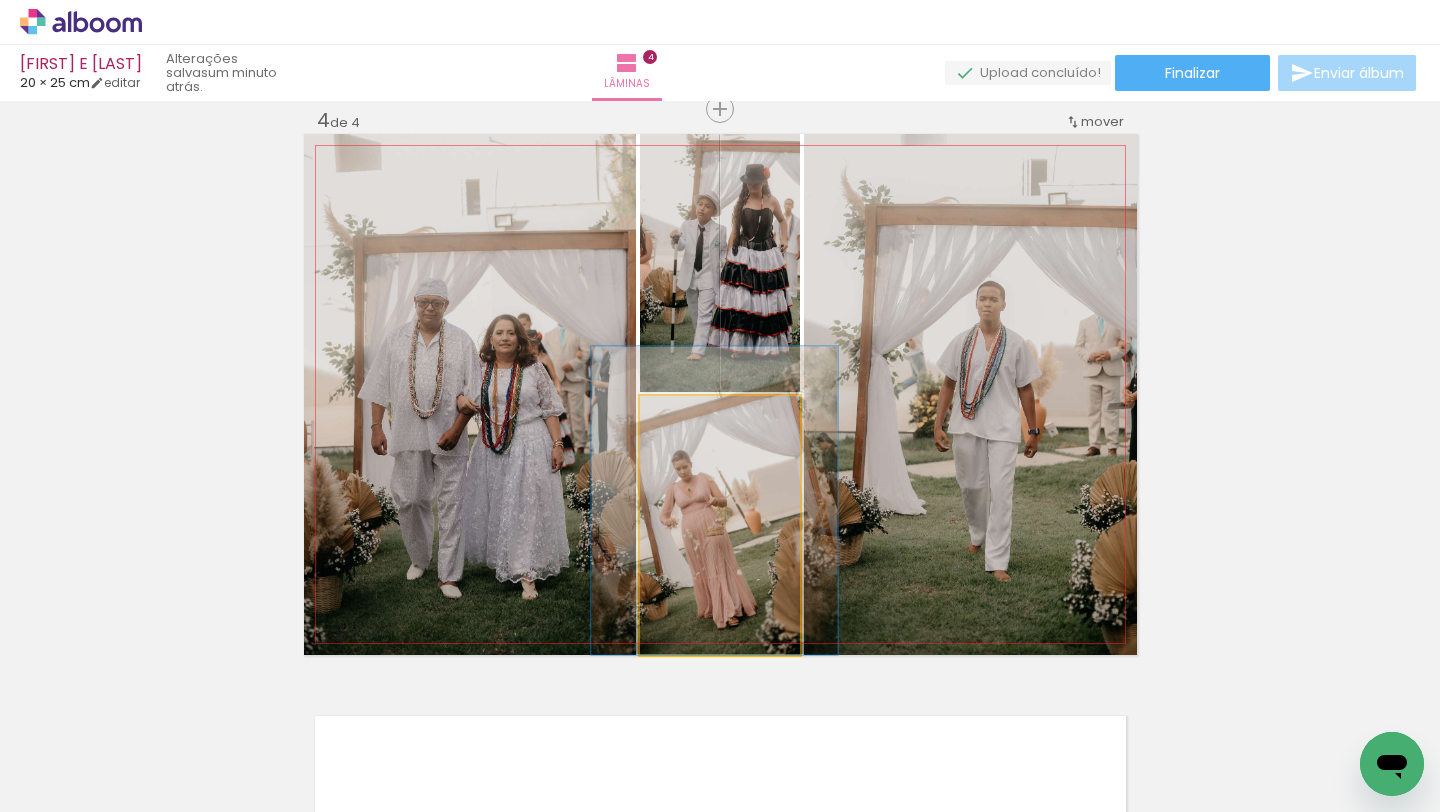 drag, startPoint x: 753, startPoint y: 500, endPoint x: 748, endPoint y: 459, distance: 41.303753 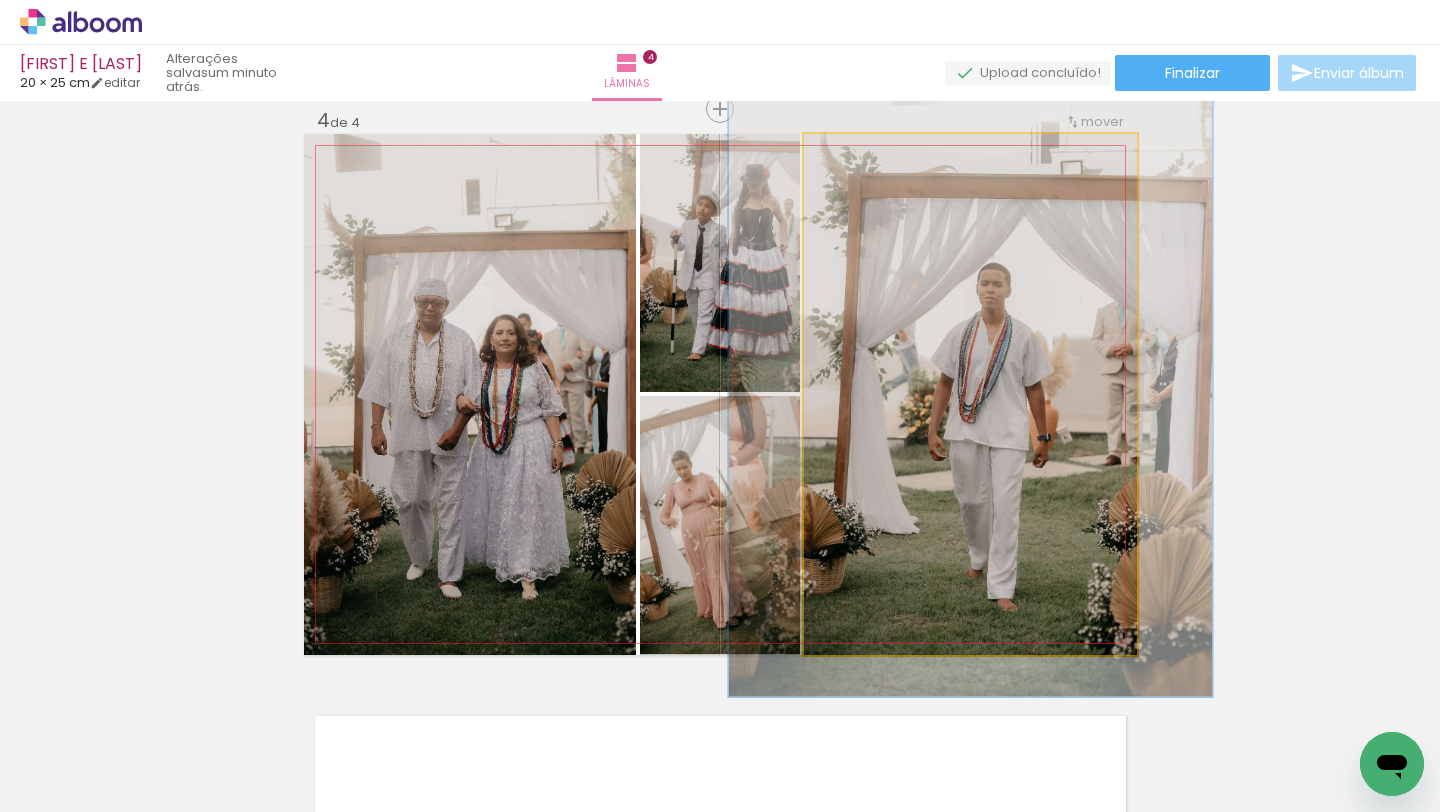drag, startPoint x: 845, startPoint y: 161, endPoint x: 860, endPoint y: 161, distance: 15 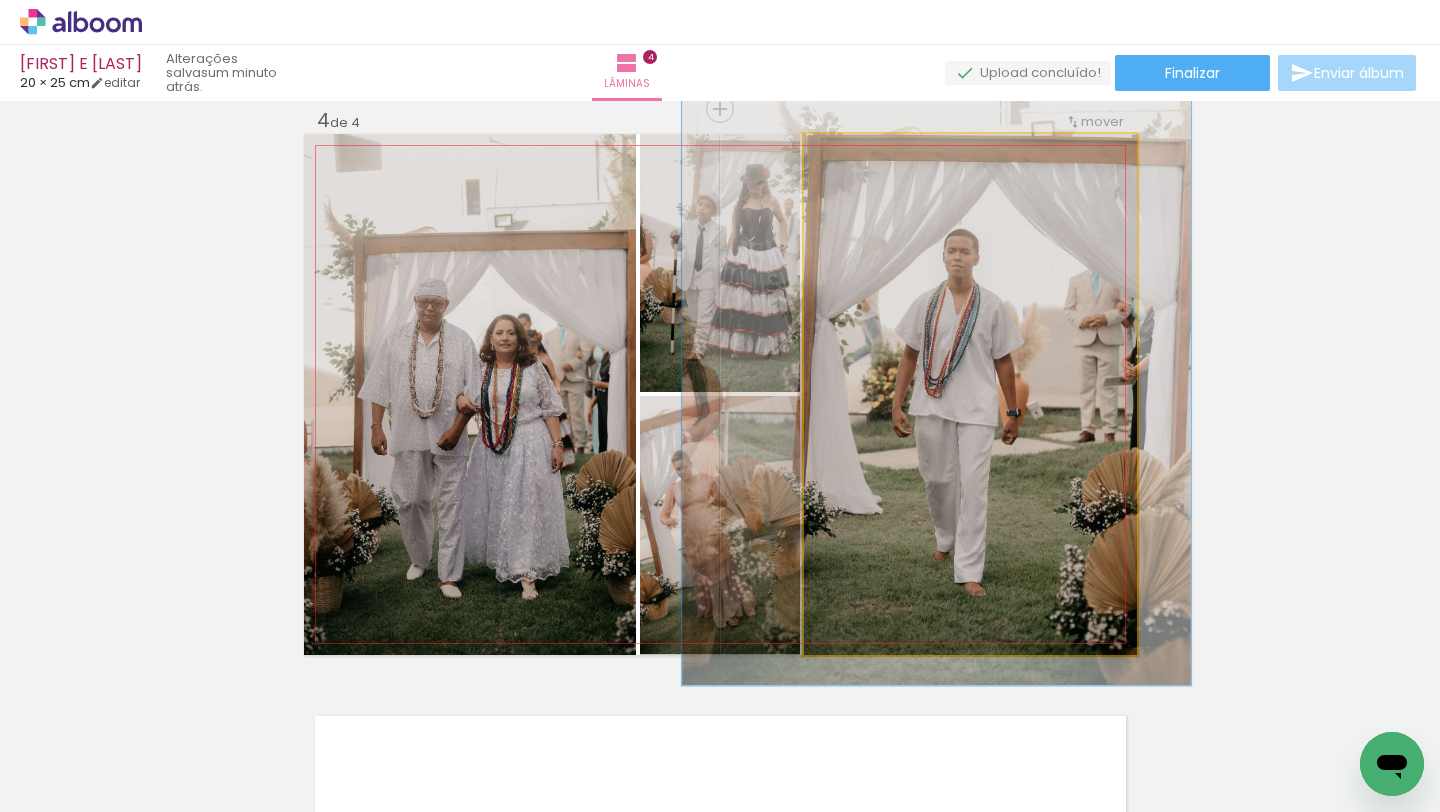 drag, startPoint x: 1100, startPoint y: 438, endPoint x: 1067, endPoint y: 412, distance: 42.0119 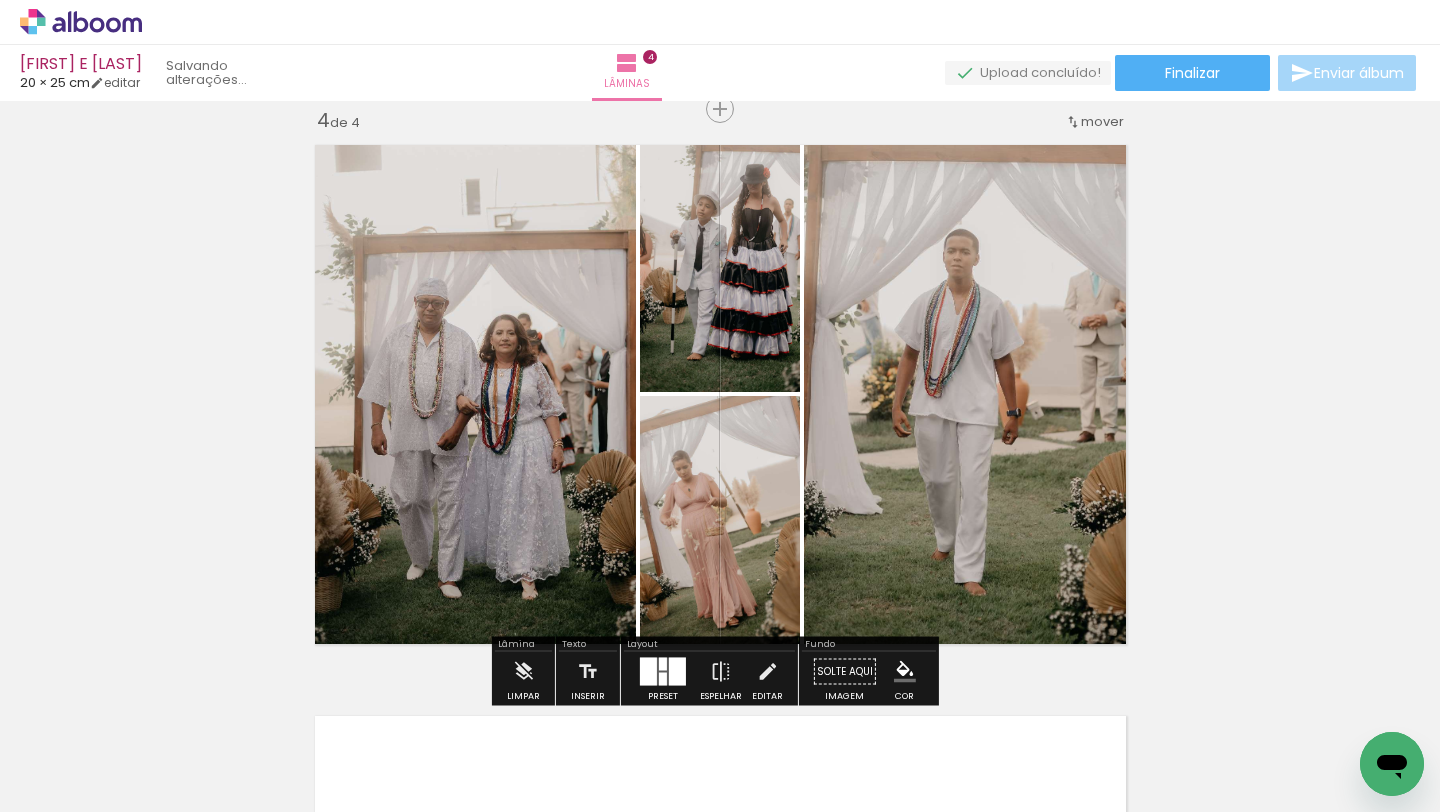 click on "Inserir lâmina 1  de 4  Inserir lâmina 2  de 4  Inserir lâmina 3  de 4  Inserir lâmina 4  de 4" at bounding box center [720, -202] 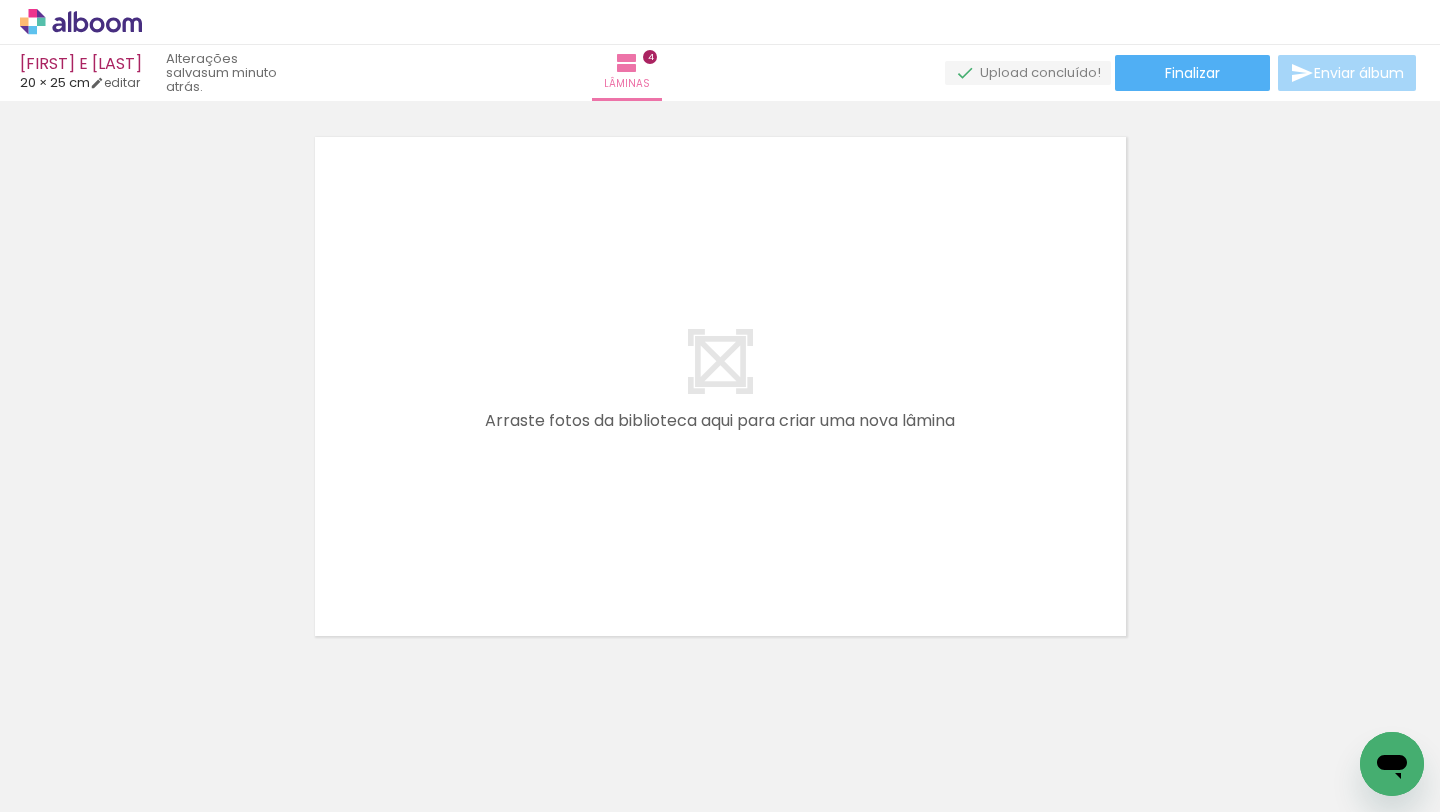 scroll, scrollTop: 2315, scrollLeft: 0, axis: vertical 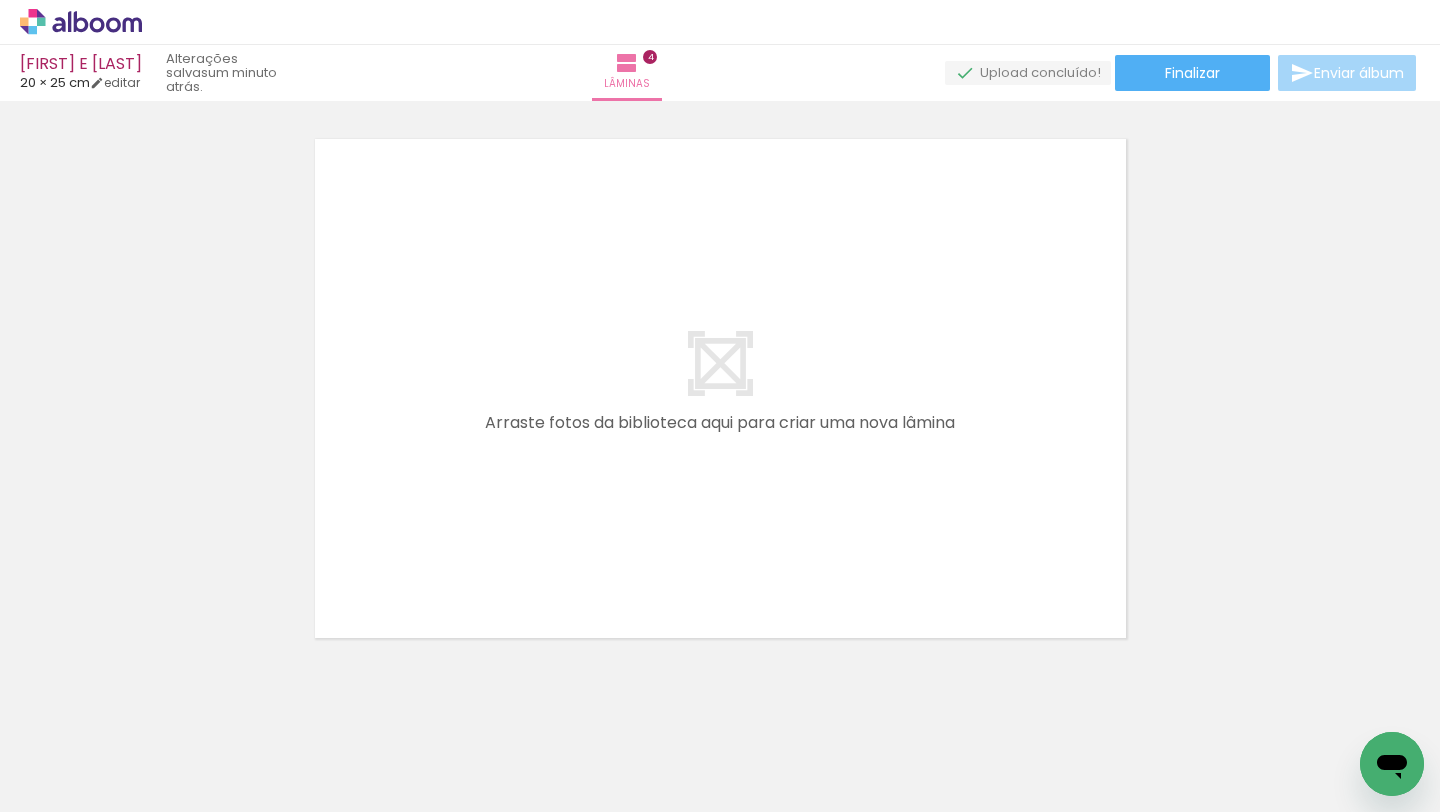click on "Adicionar
Fotos" at bounding box center (71, 785) 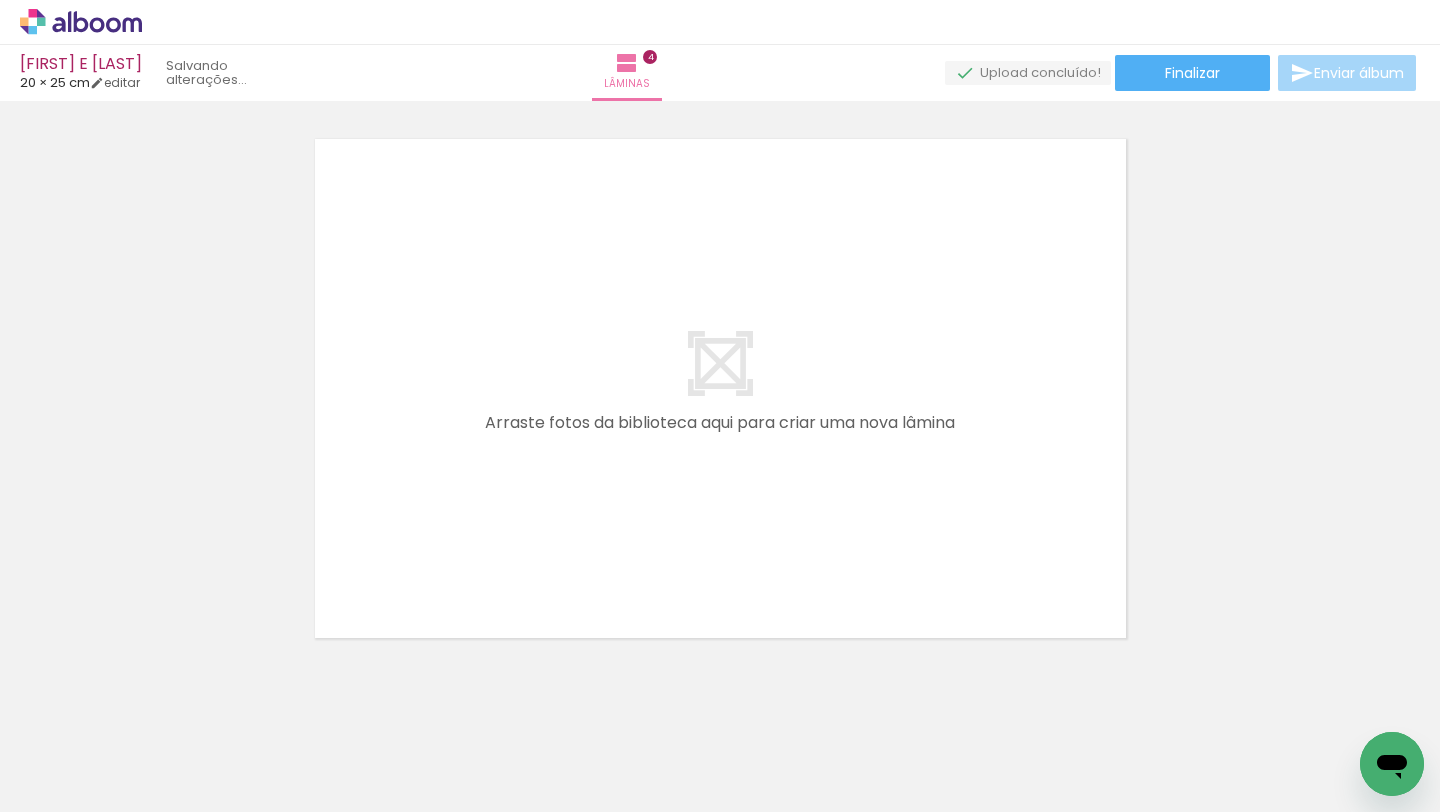 scroll, scrollTop: 0, scrollLeft: 0, axis: both 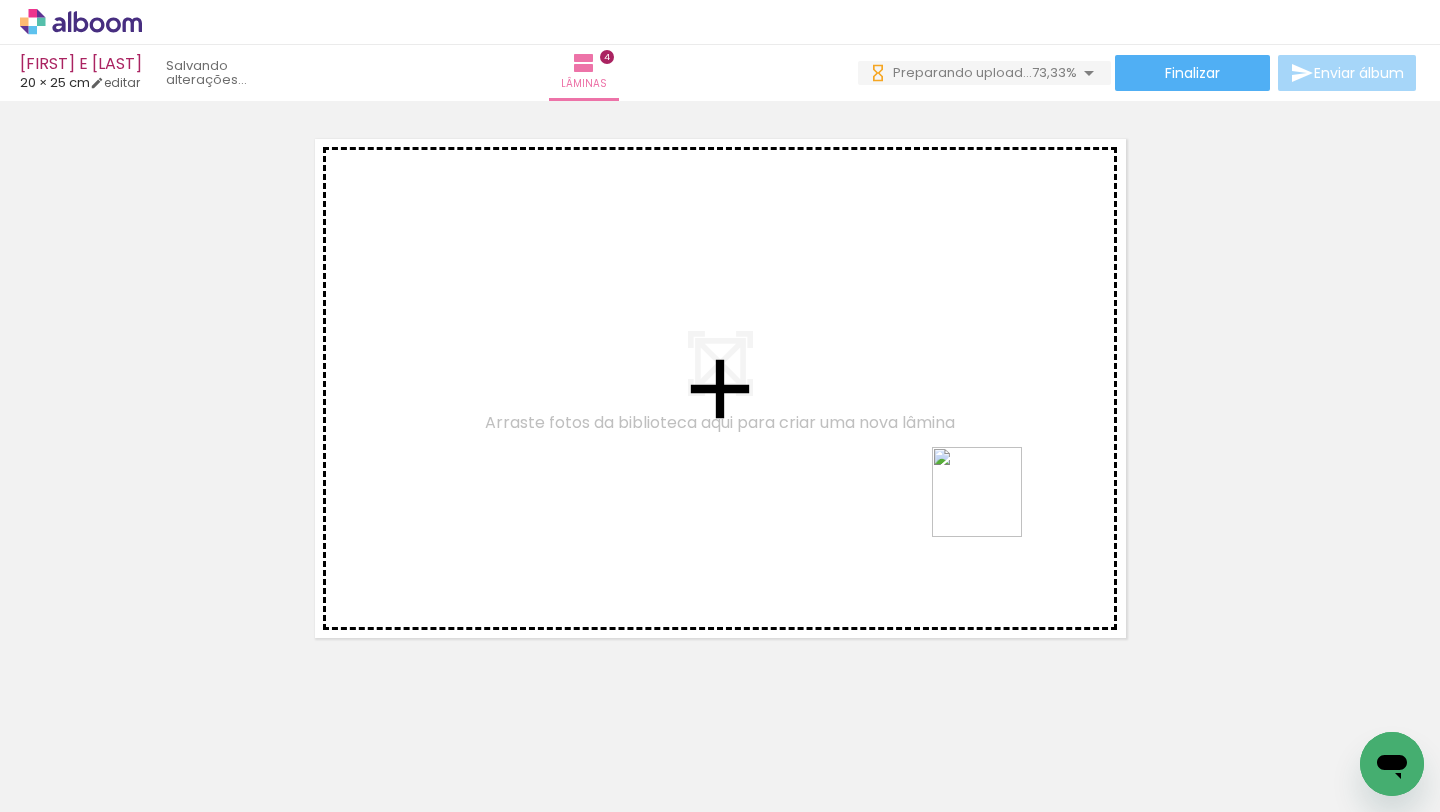 click at bounding box center [720, 406] 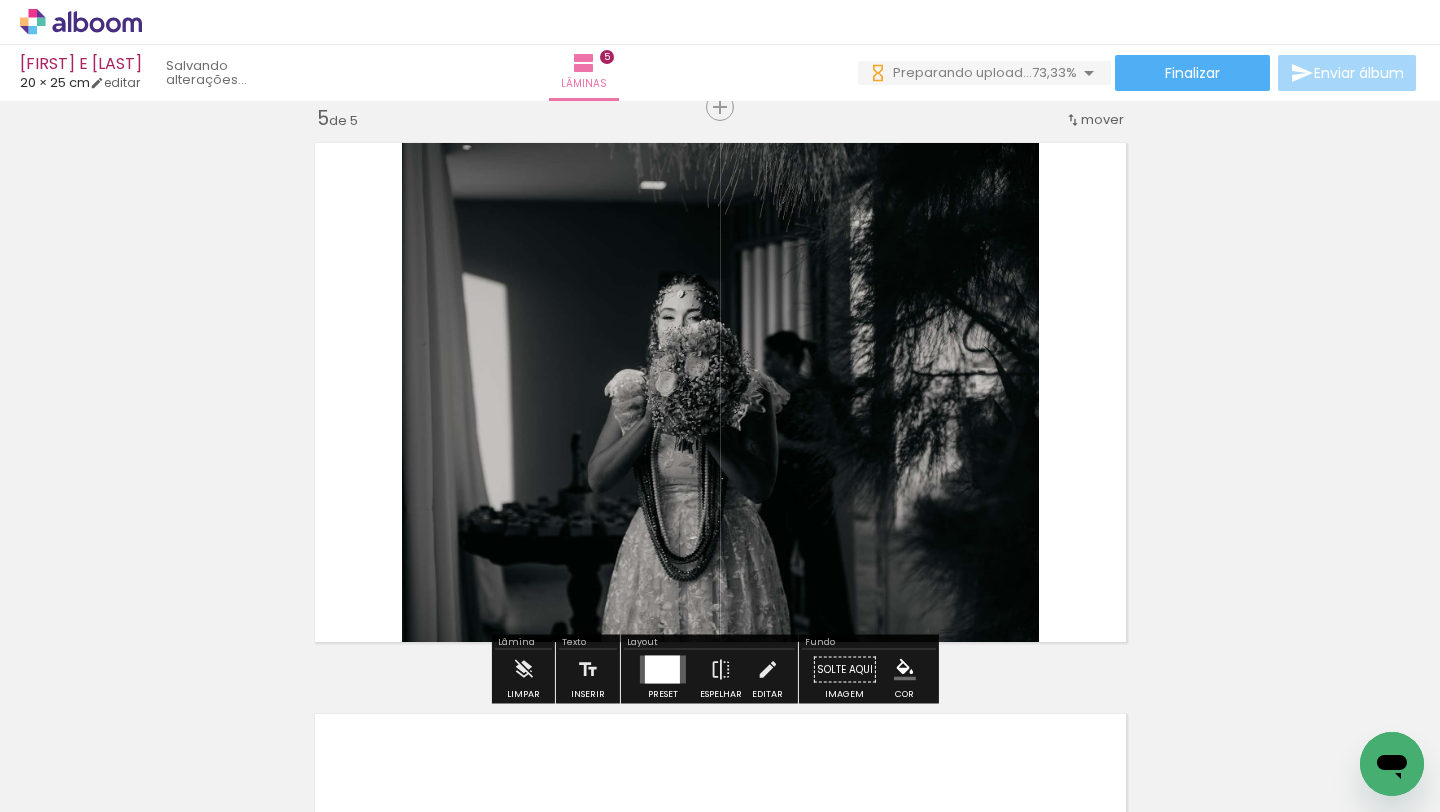 scroll, scrollTop: 2309, scrollLeft: 0, axis: vertical 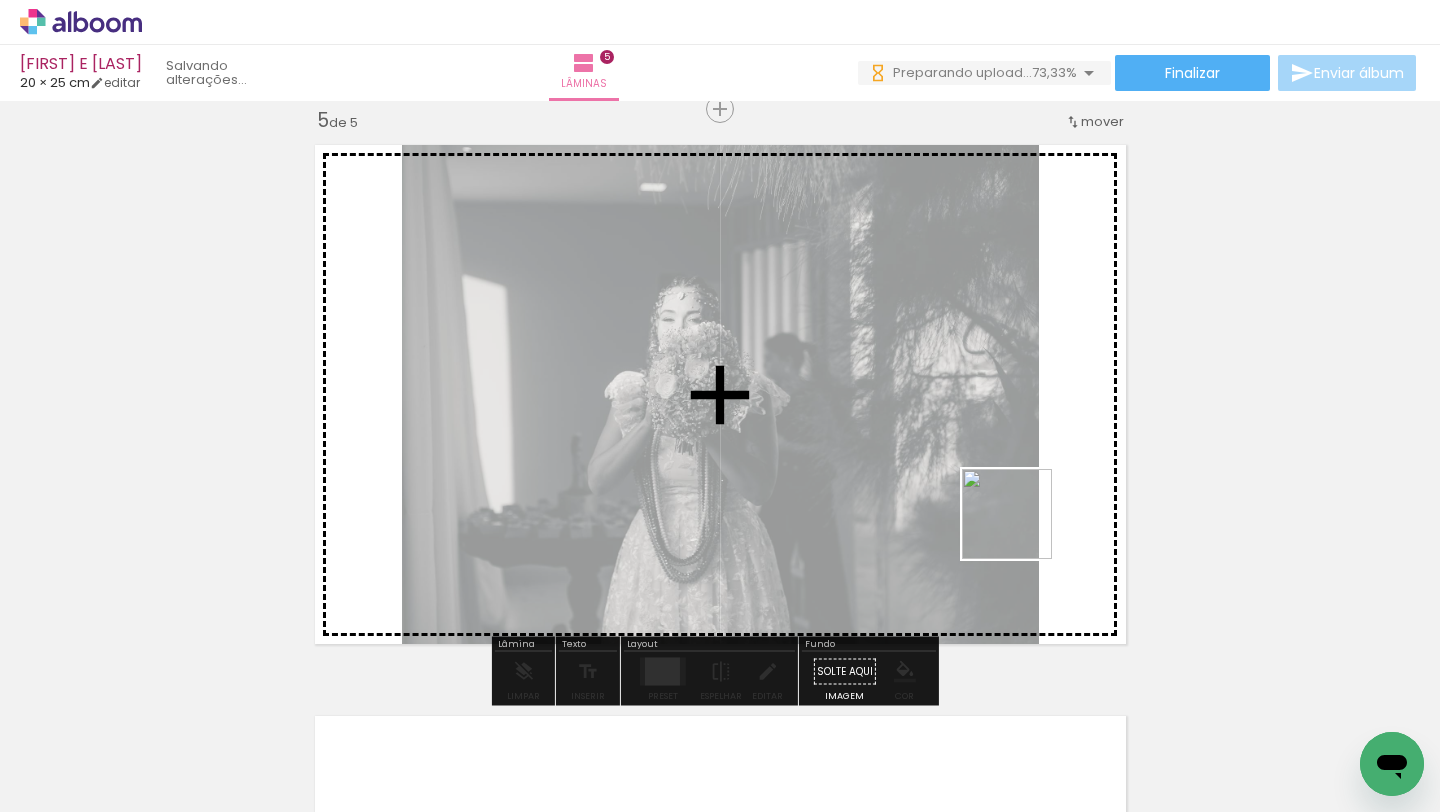 drag, startPoint x: 1136, startPoint y: 739, endPoint x: 986, endPoint y: 437, distance: 337.20023 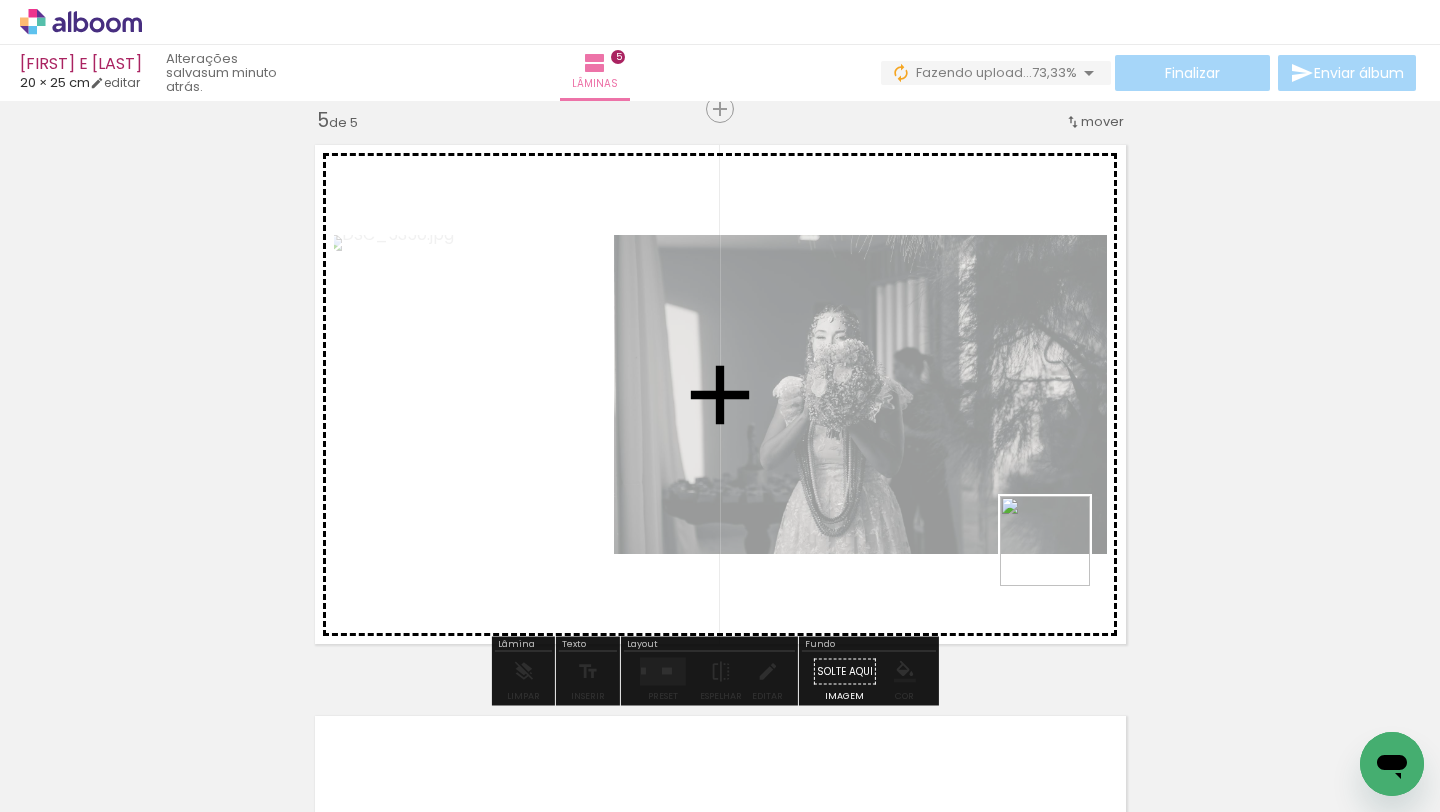 drag, startPoint x: 1246, startPoint y: 764, endPoint x: 973, endPoint y: 431, distance: 430.6019 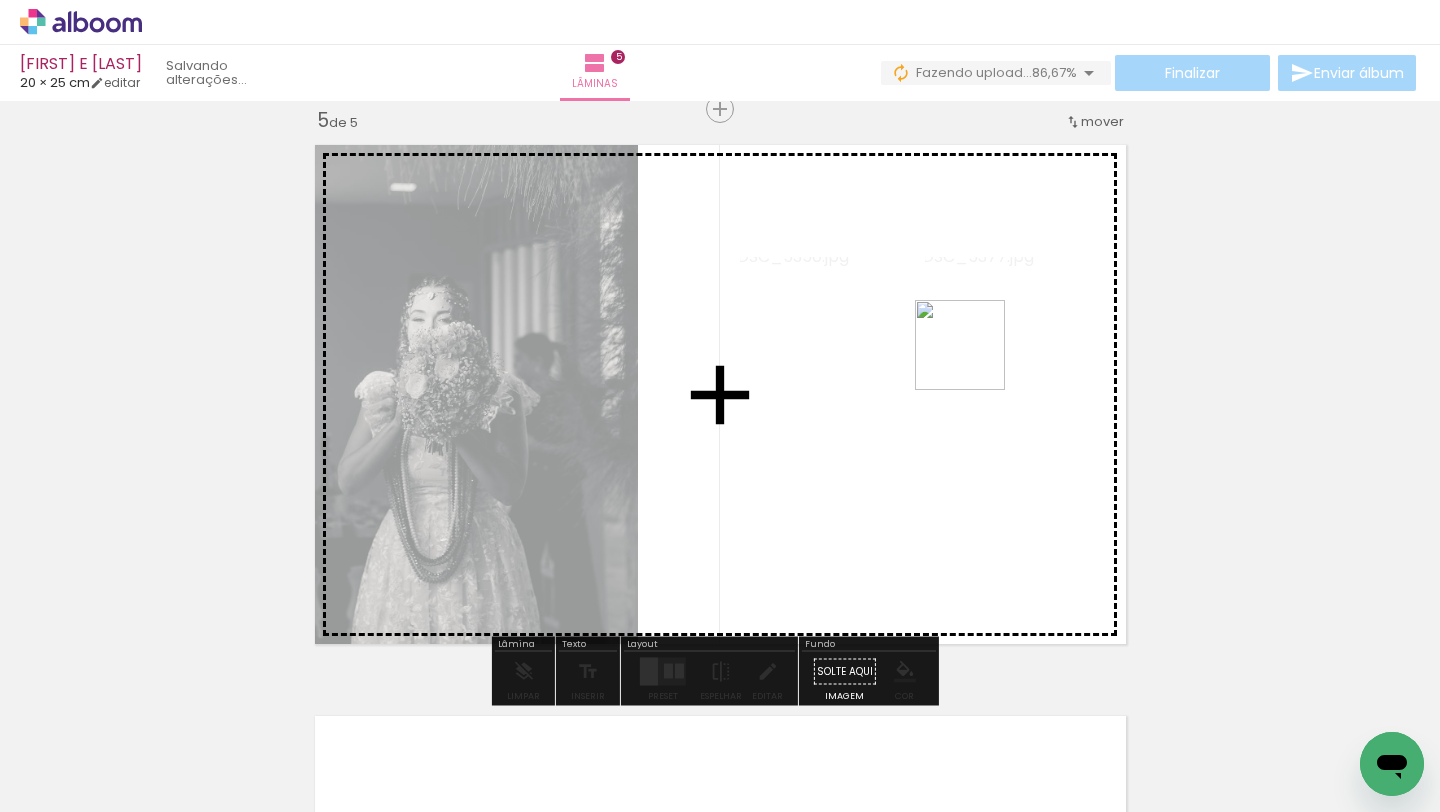 drag, startPoint x: 1348, startPoint y: 728, endPoint x: 970, endPoint y: 354, distance: 531.75183 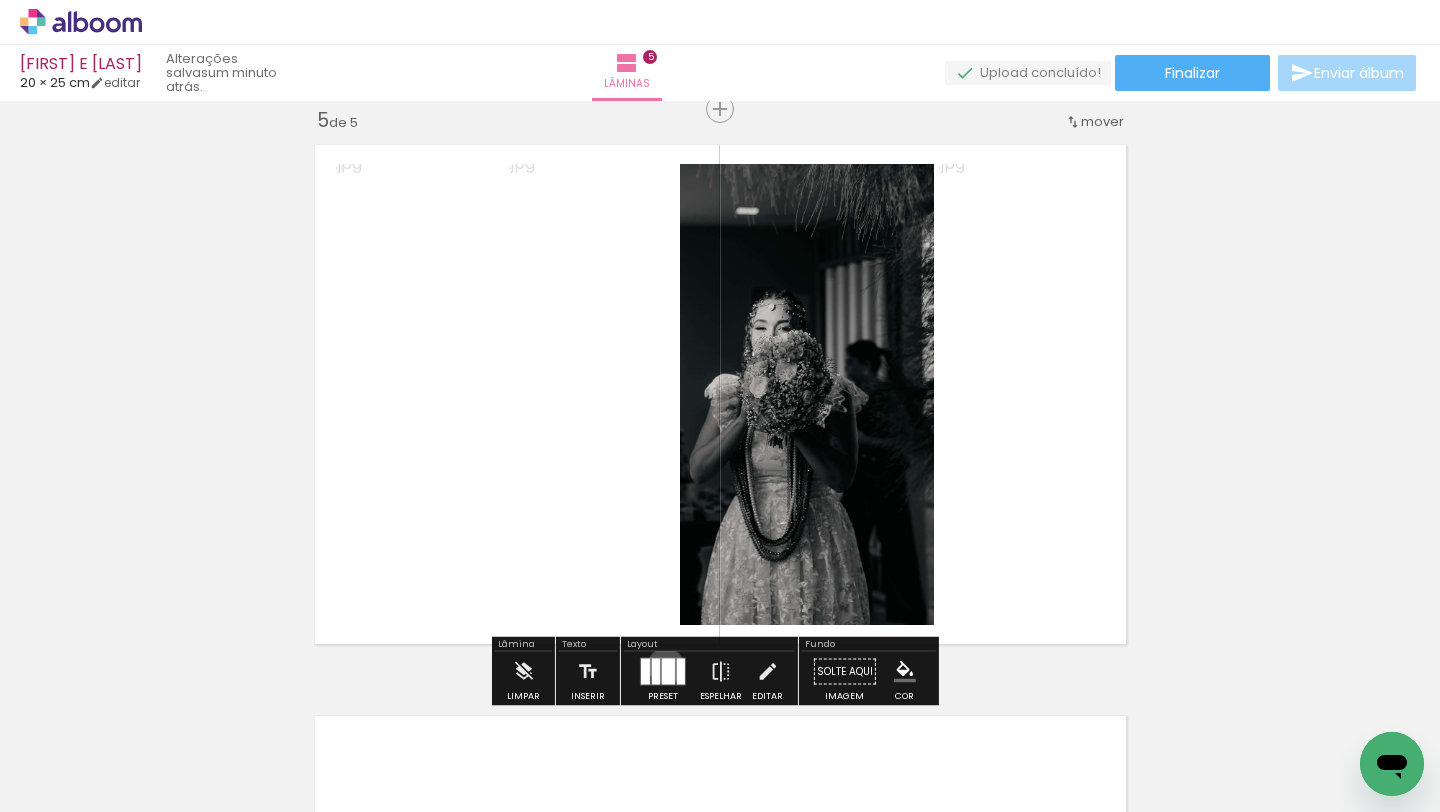 click at bounding box center [668, 672] 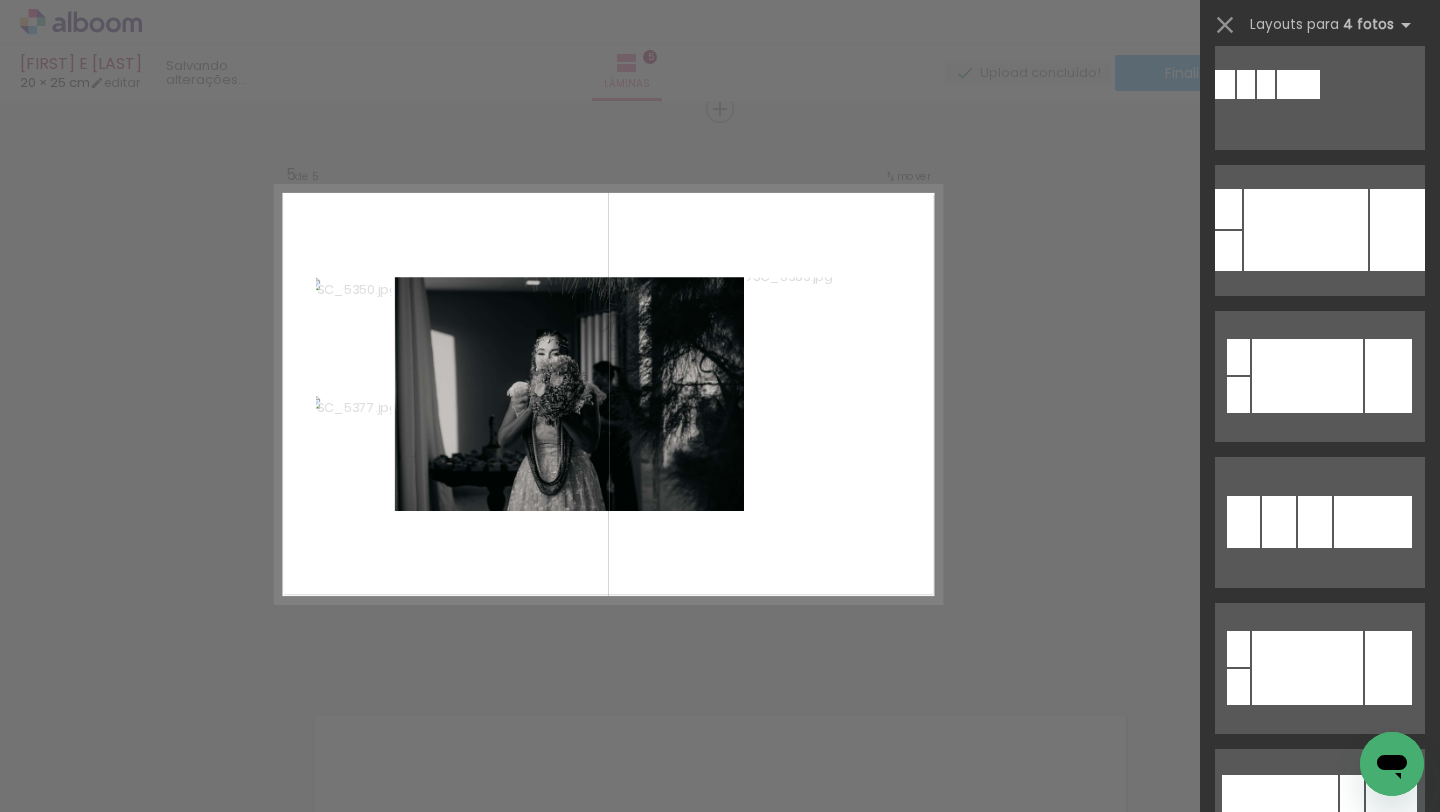 scroll, scrollTop: 1798, scrollLeft: 0, axis: vertical 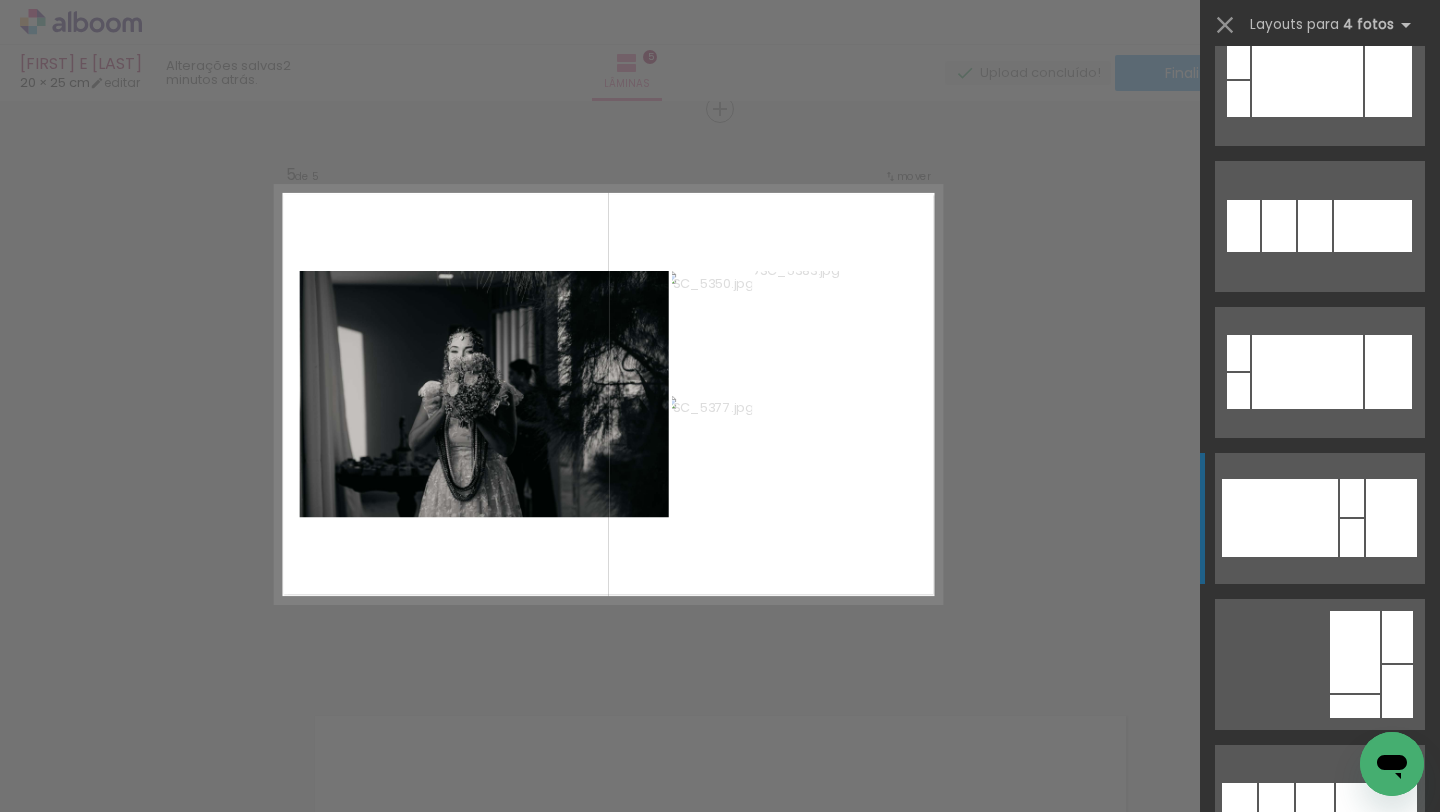 click at bounding box center [1280, 518] 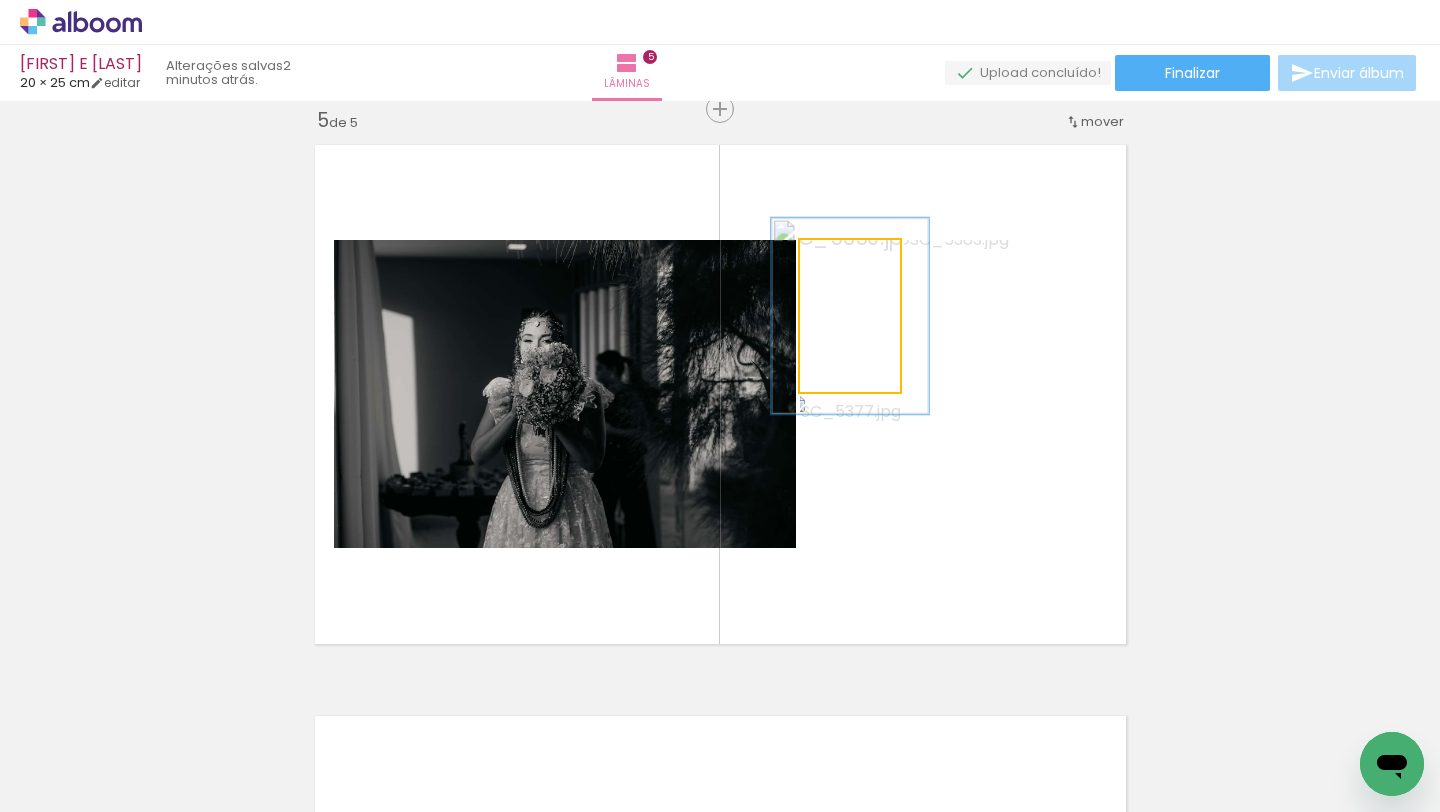 type on "132" 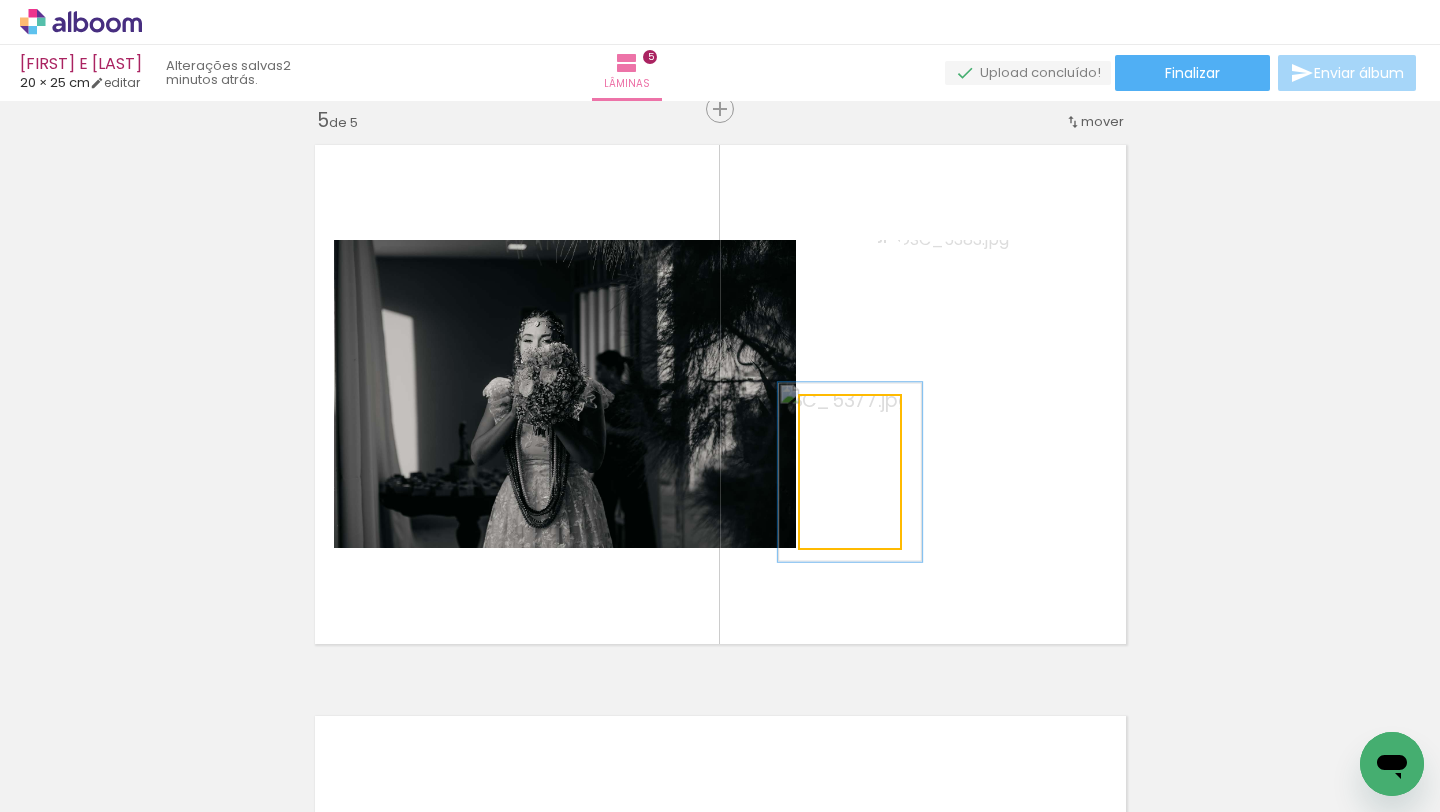 type on "114" 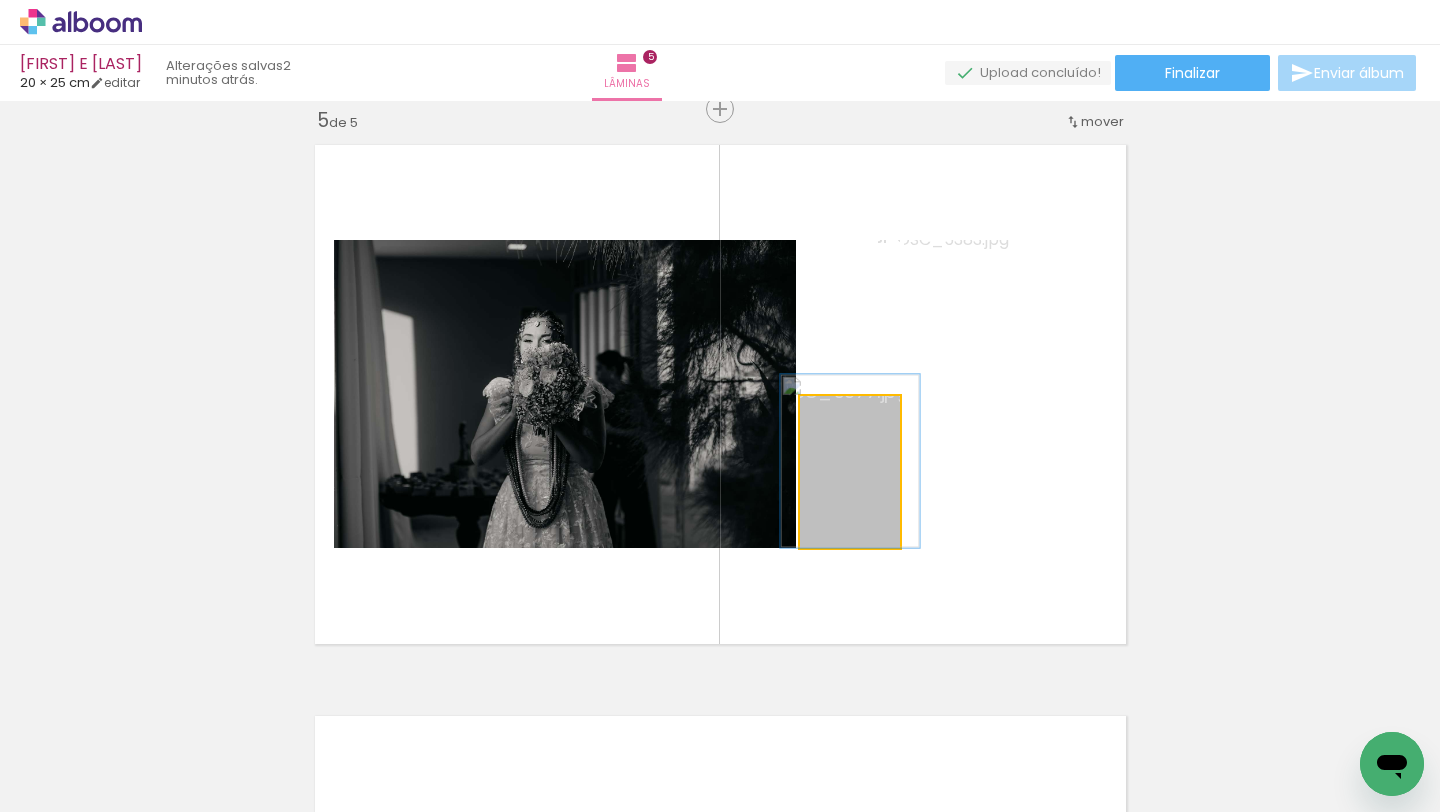 drag, startPoint x: 815, startPoint y: 490, endPoint x: 816, endPoint y: 475, distance: 15.033297 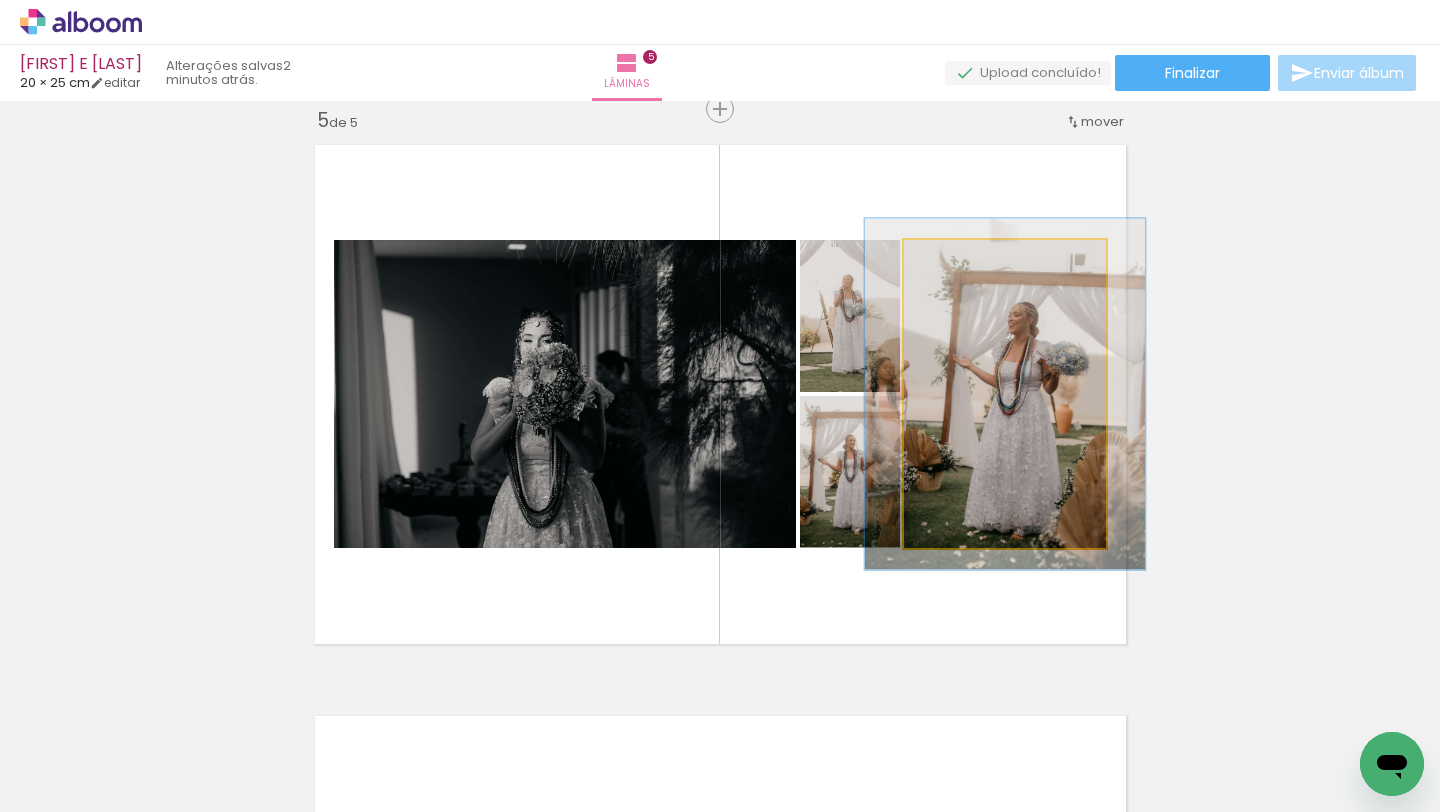type on "114" 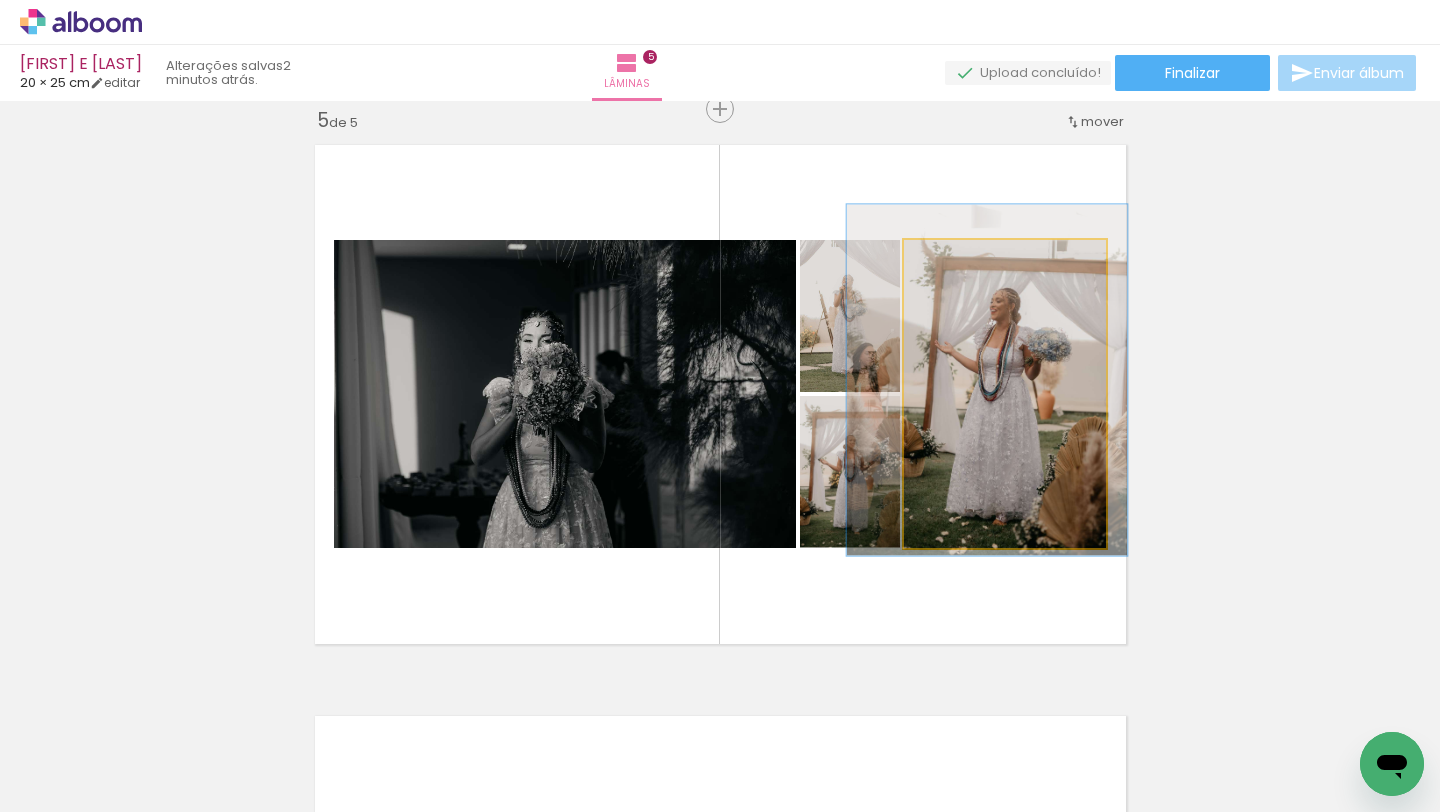 drag, startPoint x: 1013, startPoint y: 376, endPoint x: 995, endPoint y: 362, distance: 22.803509 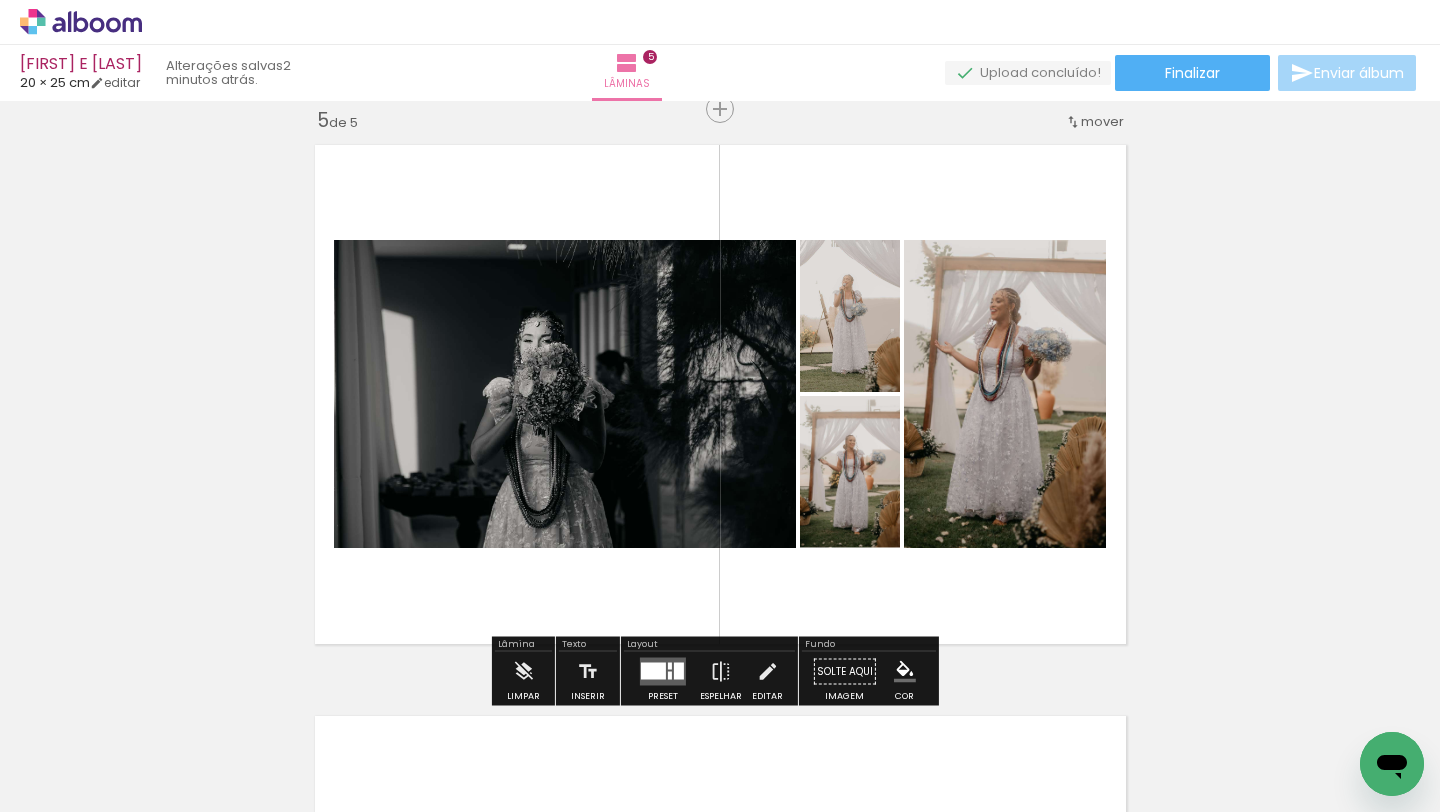 click on "Inserir lâmina 1  de 5  Inserir lâmina 2  de 5  Inserir lâmina 3  de 5  Inserir lâmina 4  de 5  Inserir lâmina 5  de 5" at bounding box center [720, -488] 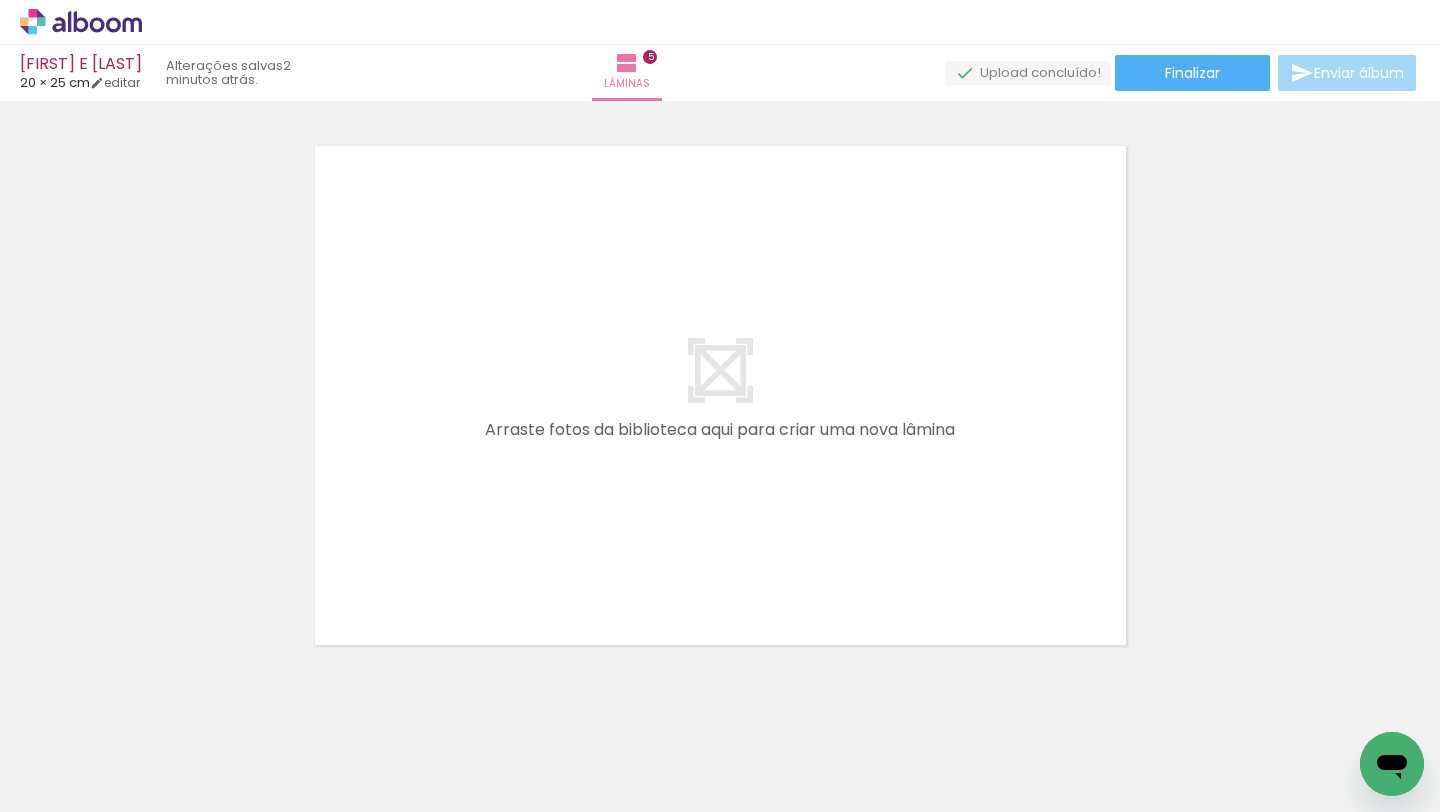 scroll, scrollTop: 2880, scrollLeft: 0, axis: vertical 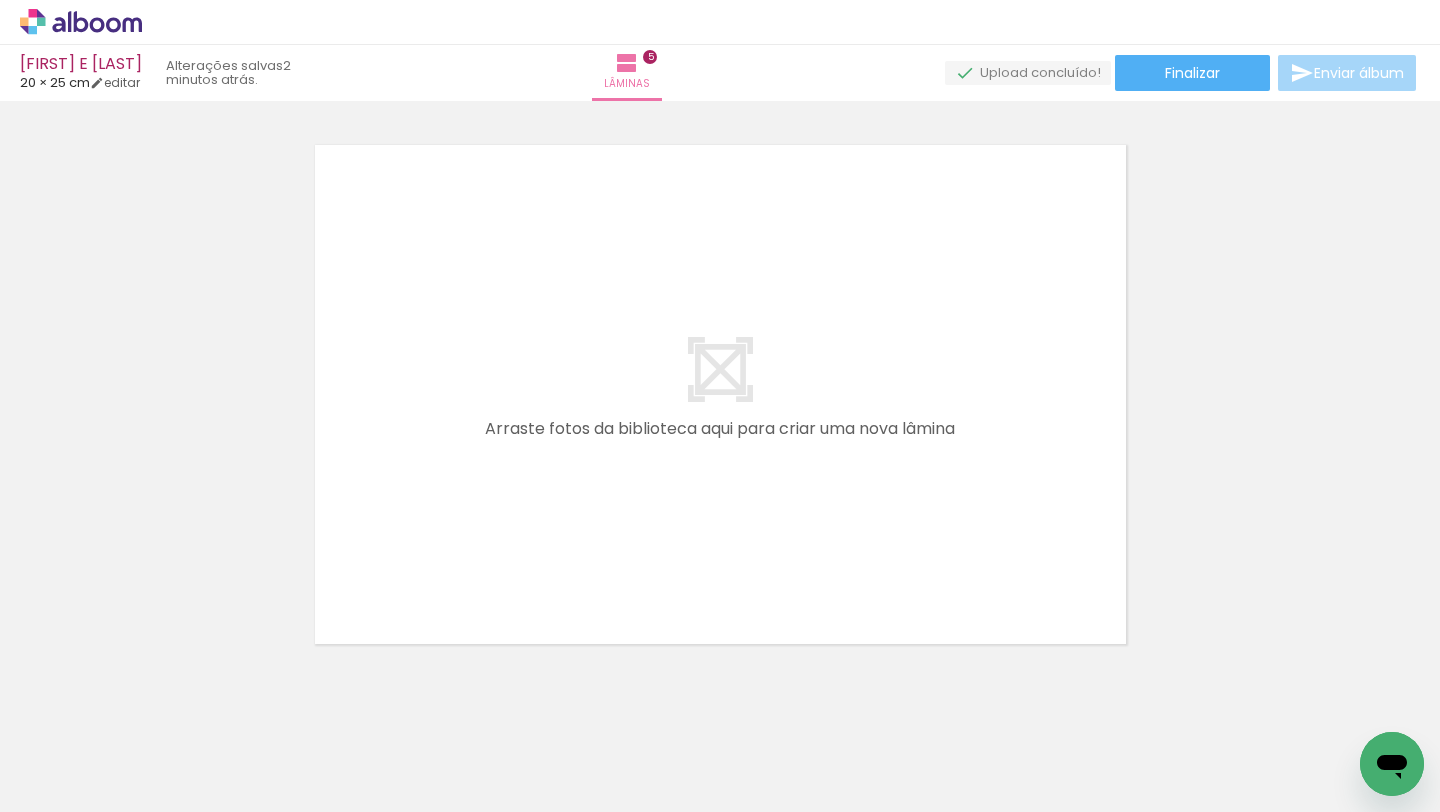 click on "Adicionar
Fotos" at bounding box center [71, 785] 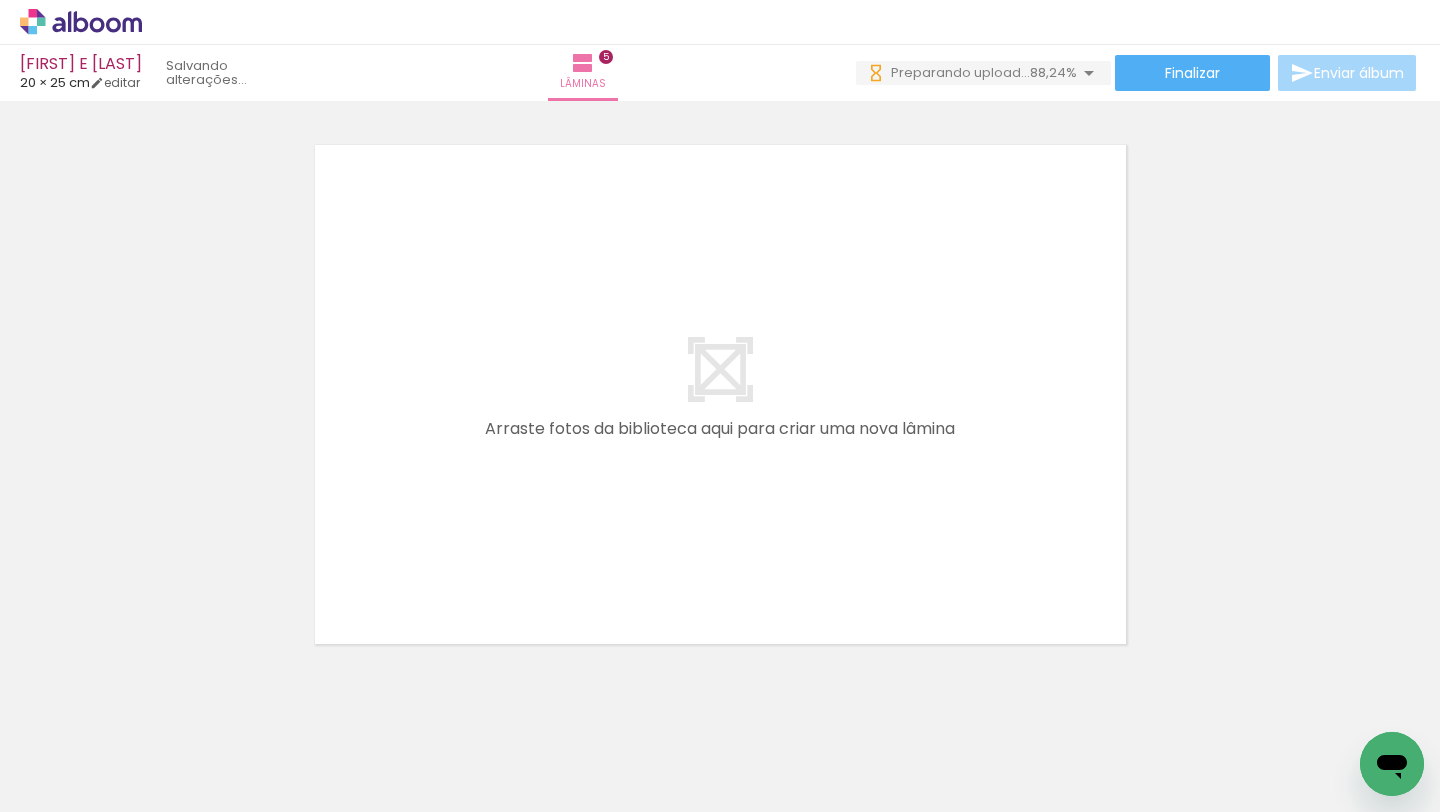 scroll, scrollTop: 0, scrollLeft: 634, axis: horizontal 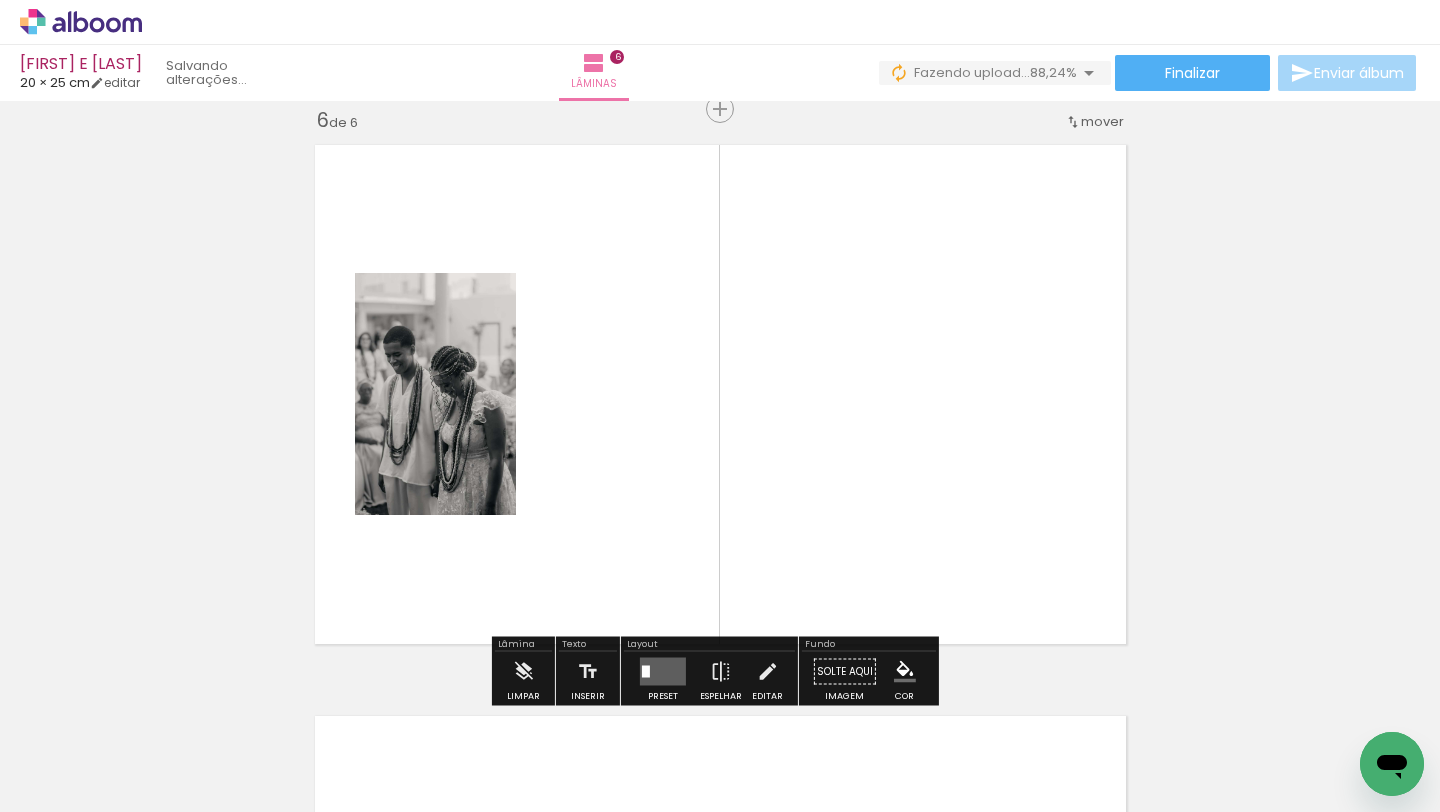 drag, startPoint x: 1346, startPoint y: 741, endPoint x: 908, endPoint y: 393, distance: 559.41754 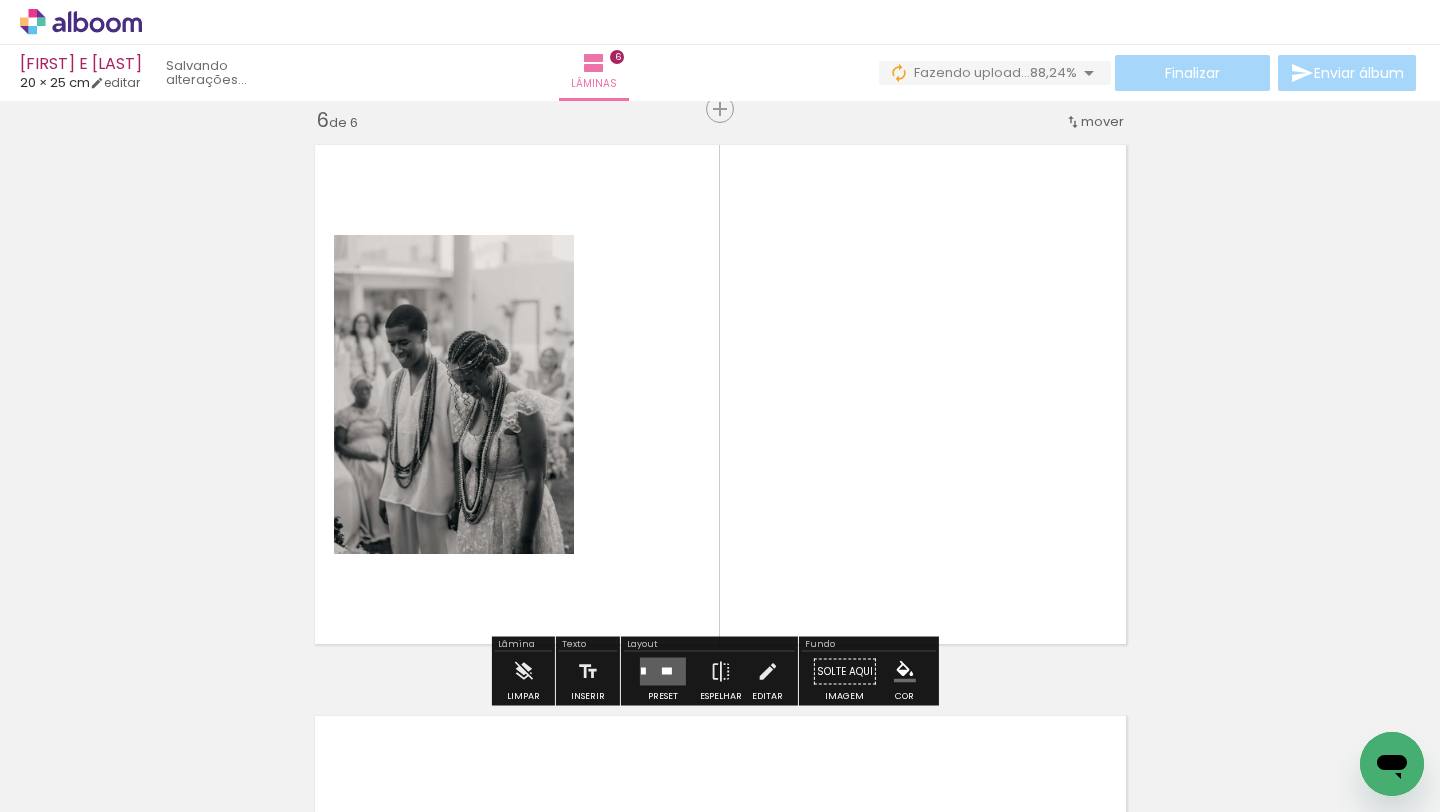 click at bounding box center (663, 672) 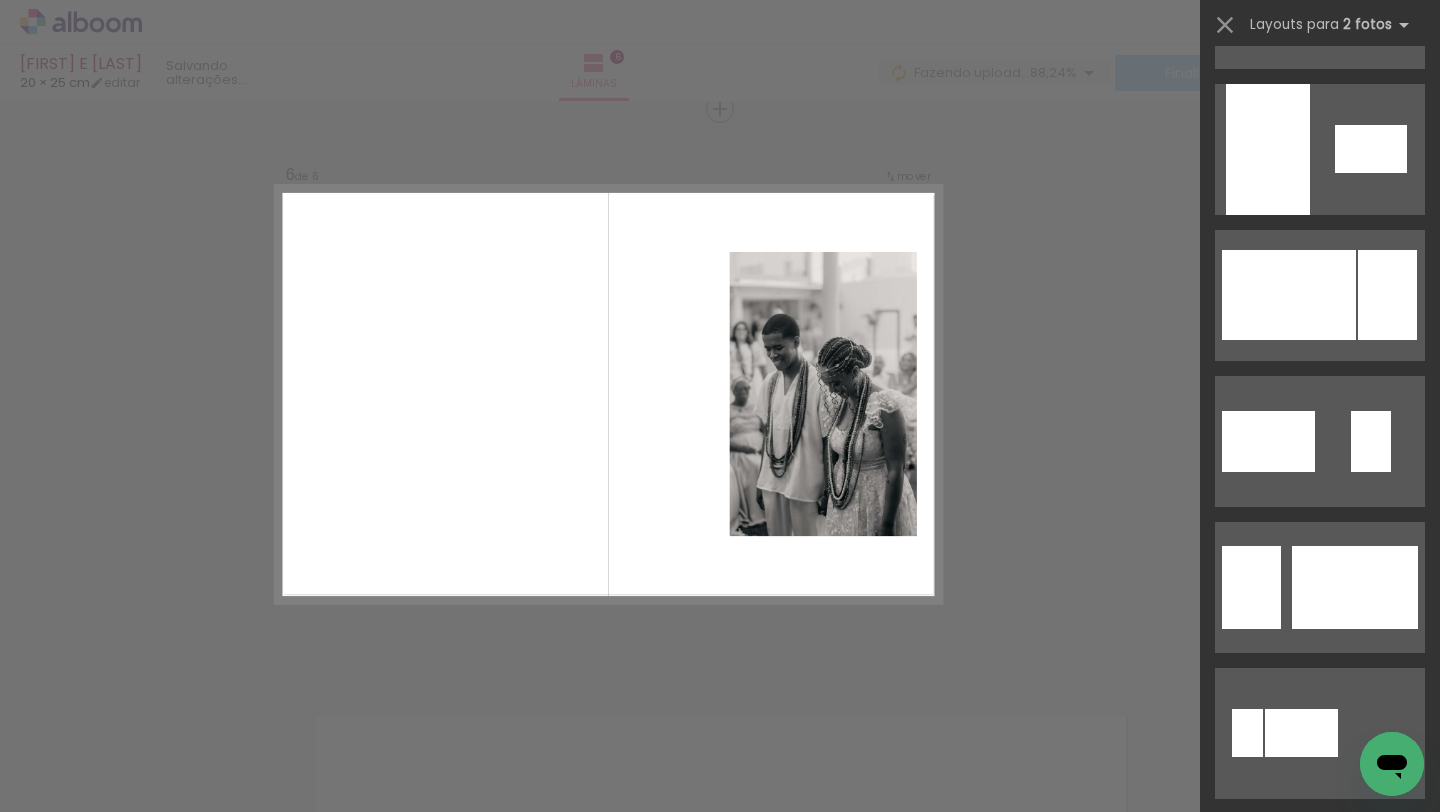 scroll, scrollTop: 1299, scrollLeft: 0, axis: vertical 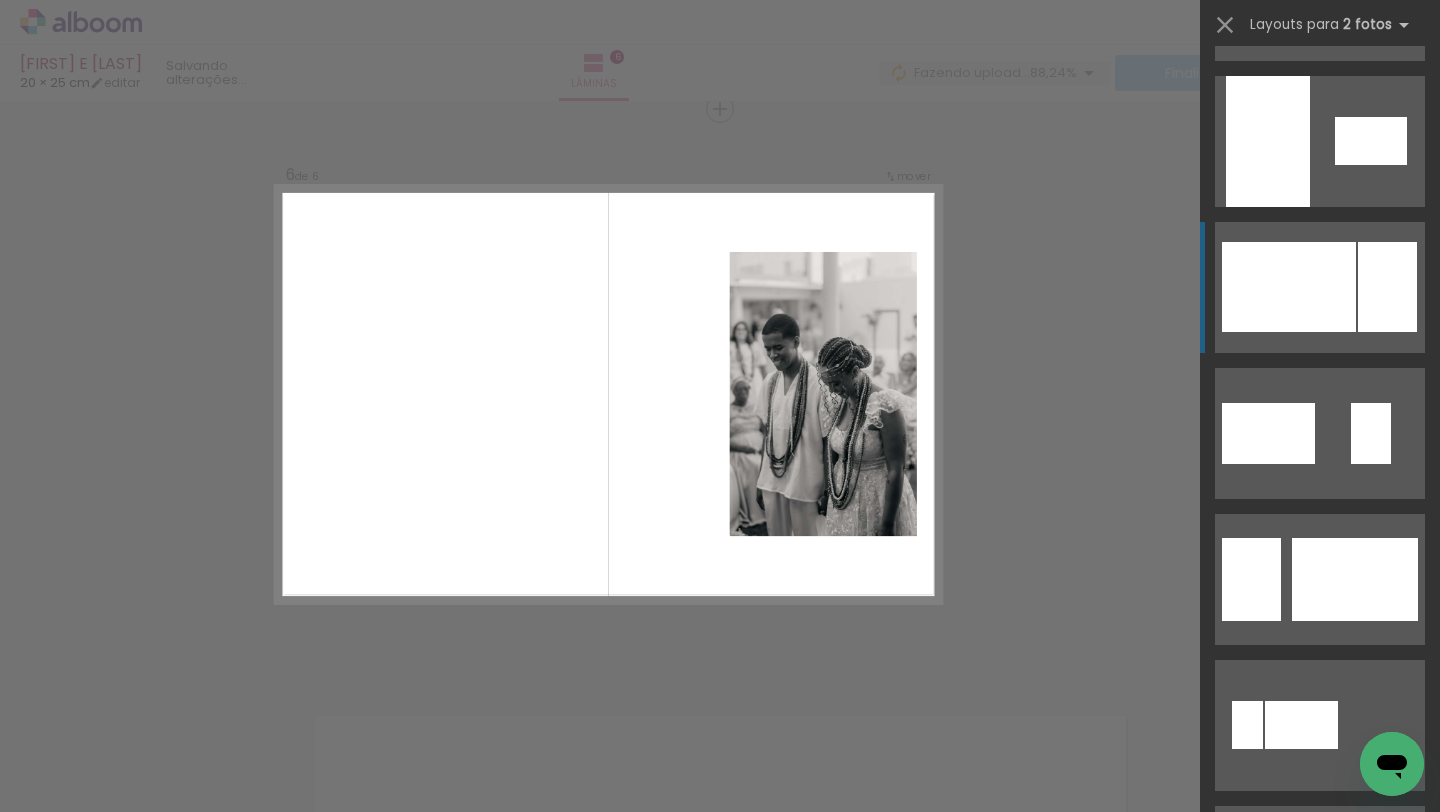 click at bounding box center (1301, 725) 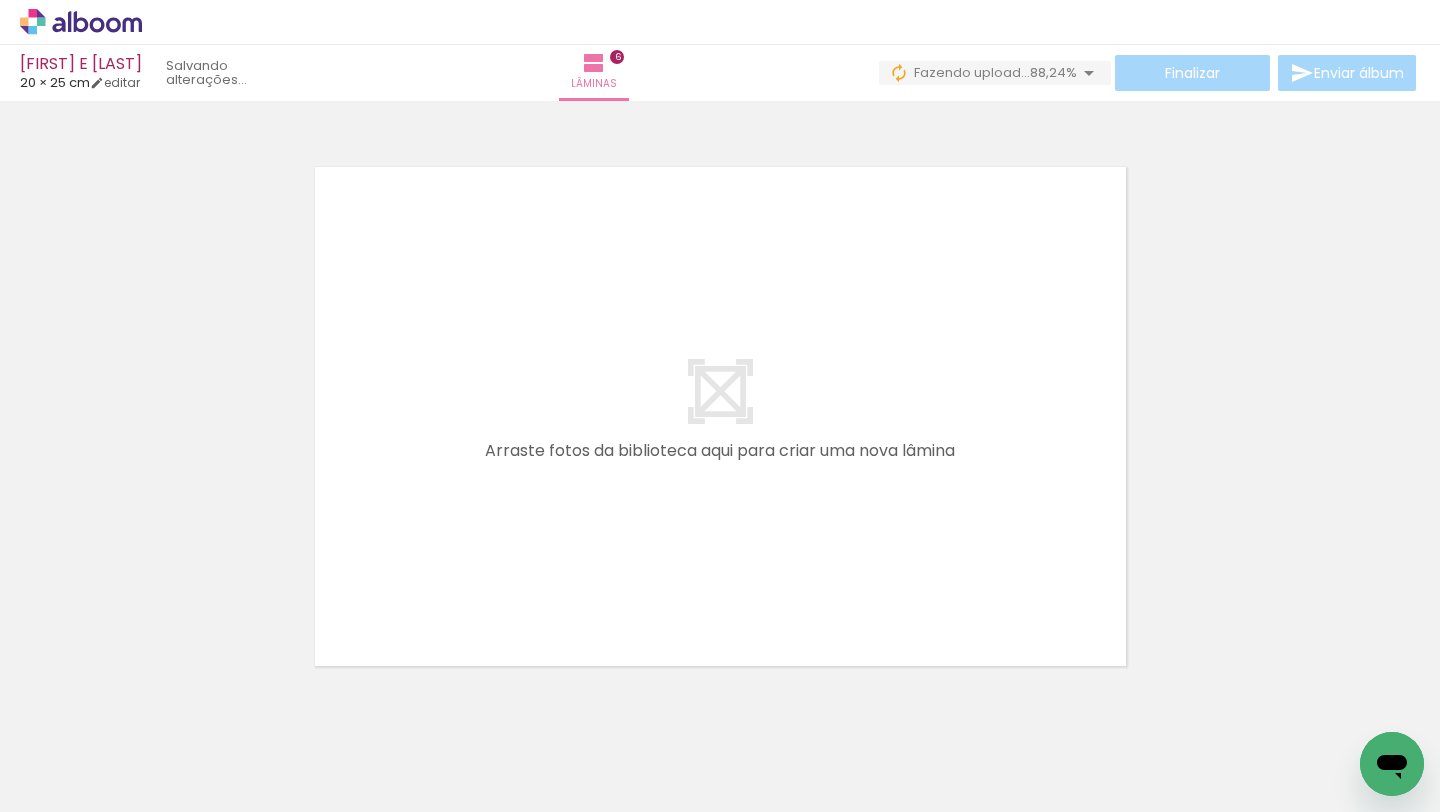 scroll, scrollTop: 3453, scrollLeft: 0, axis: vertical 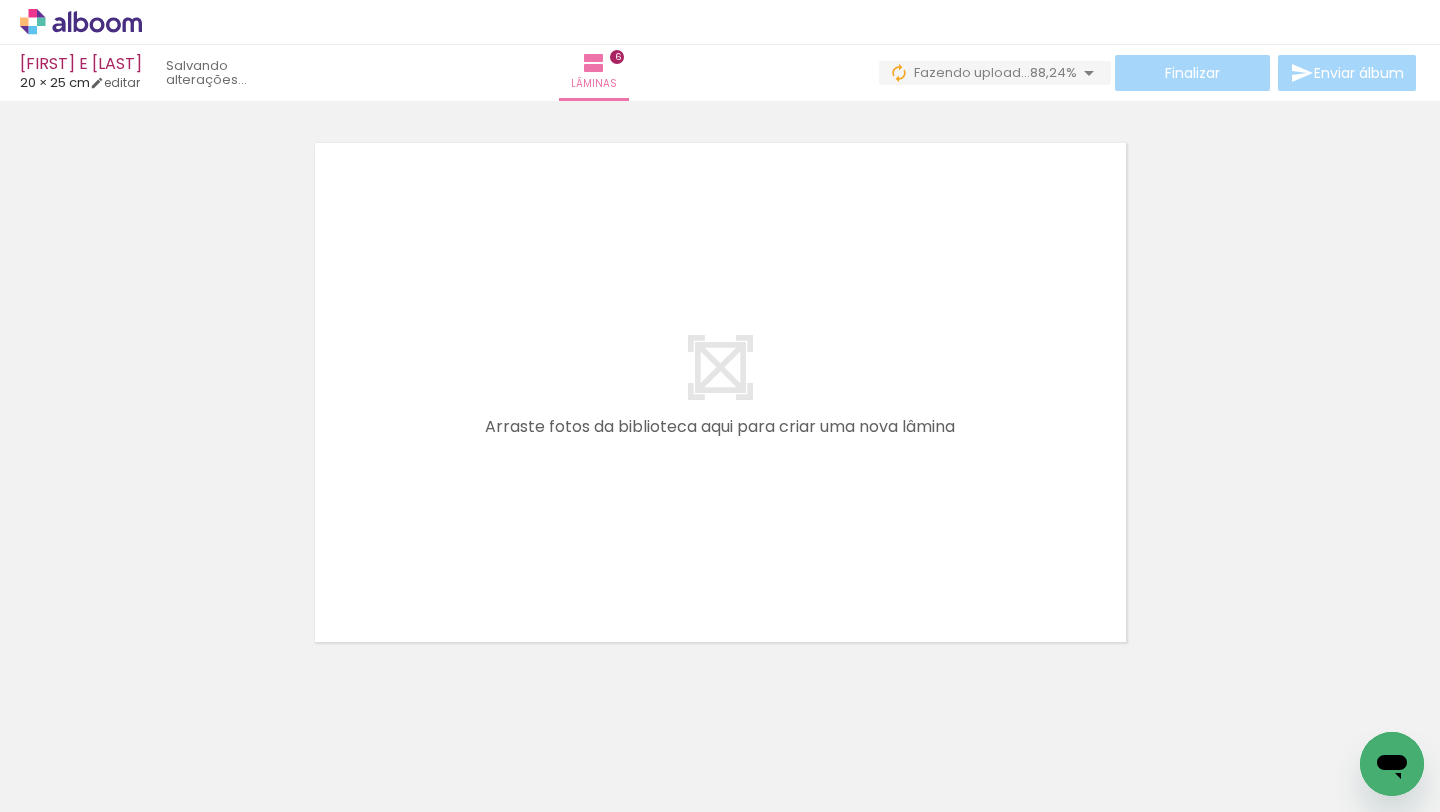 click on "Adicionar
Fotos" at bounding box center [71, 785] 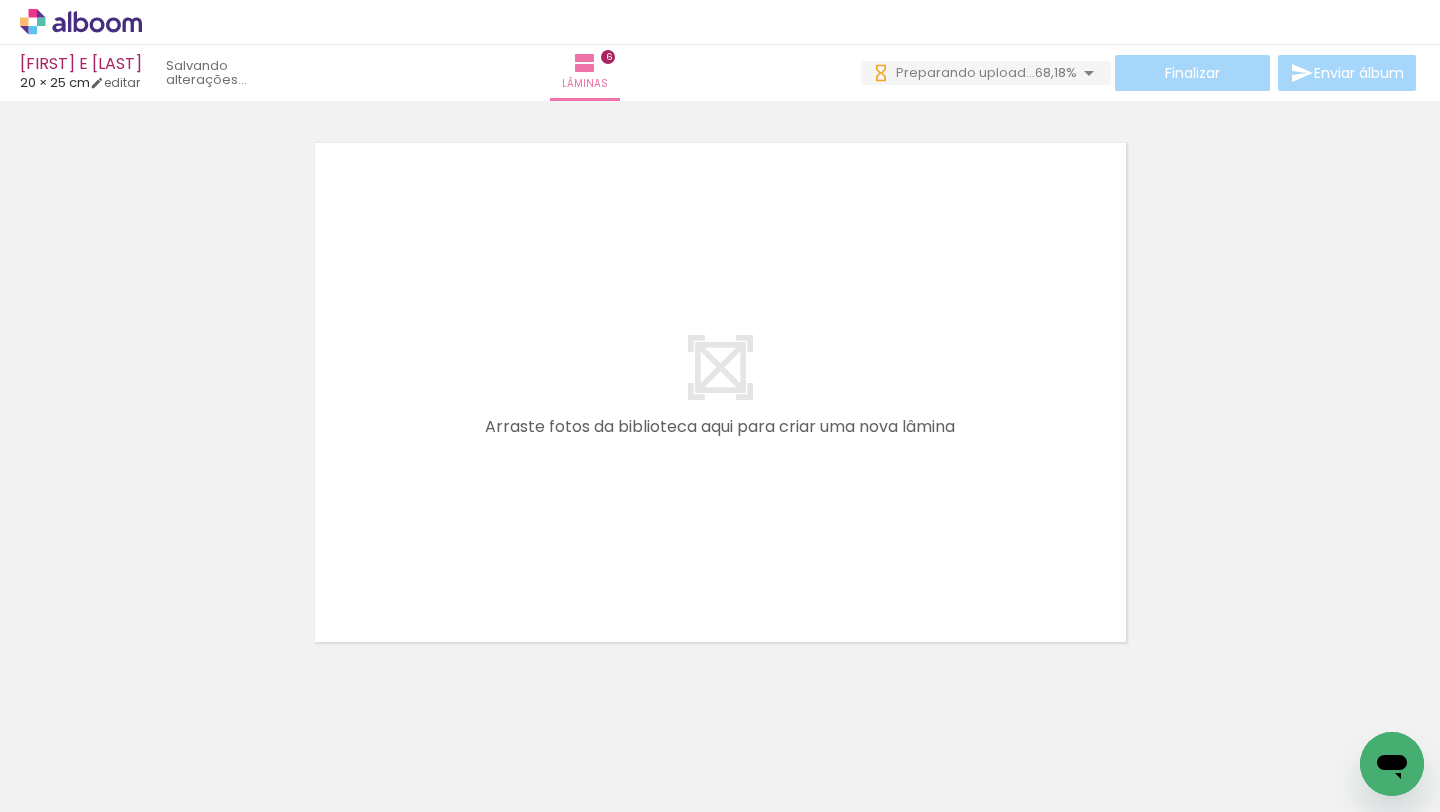 drag, startPoint x: 904, startPoint y: 760, endPoint x: 903, endPoint y: 536, distance: 224.00223 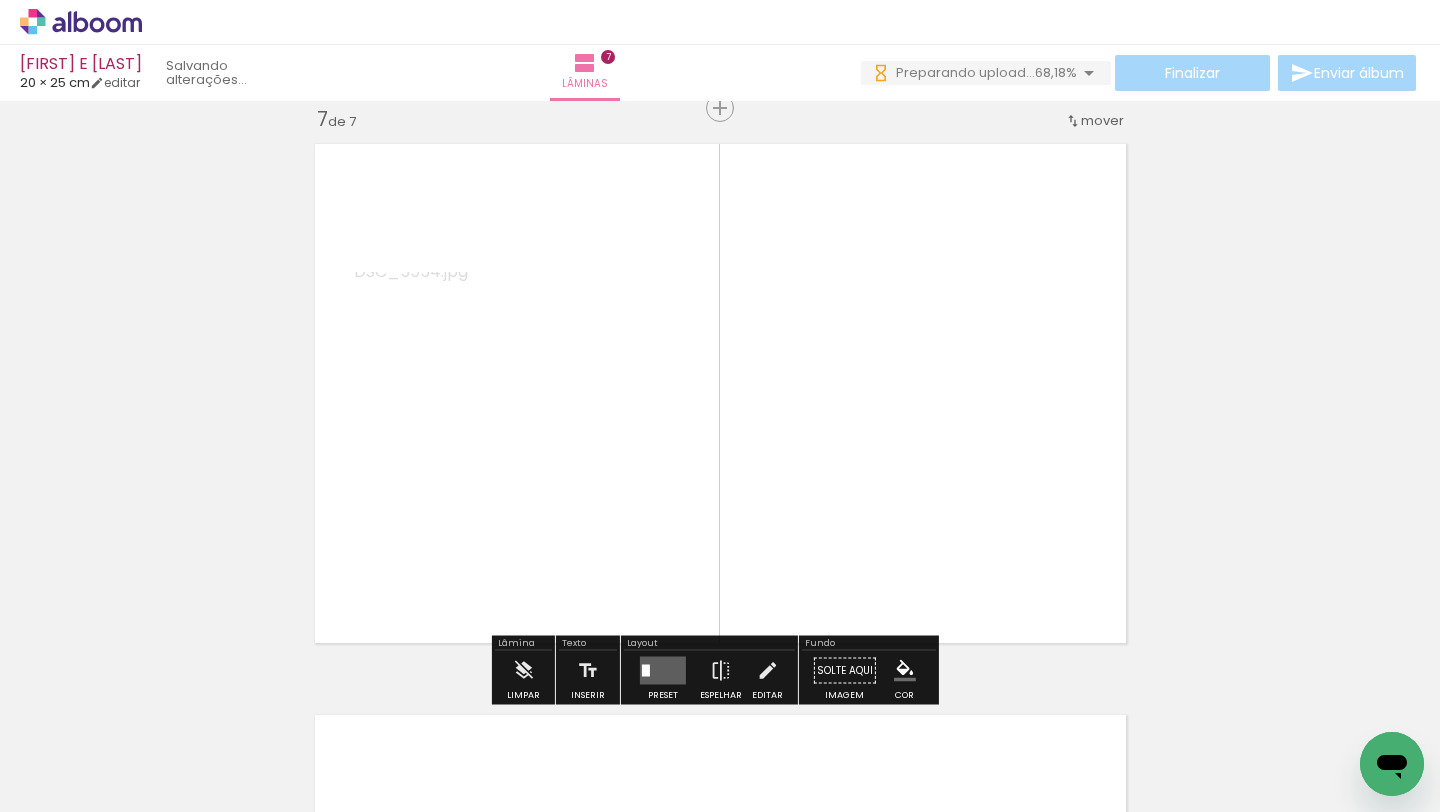 scroll, scrollTop: 3451, scrollLeft: 0, axis: vertical 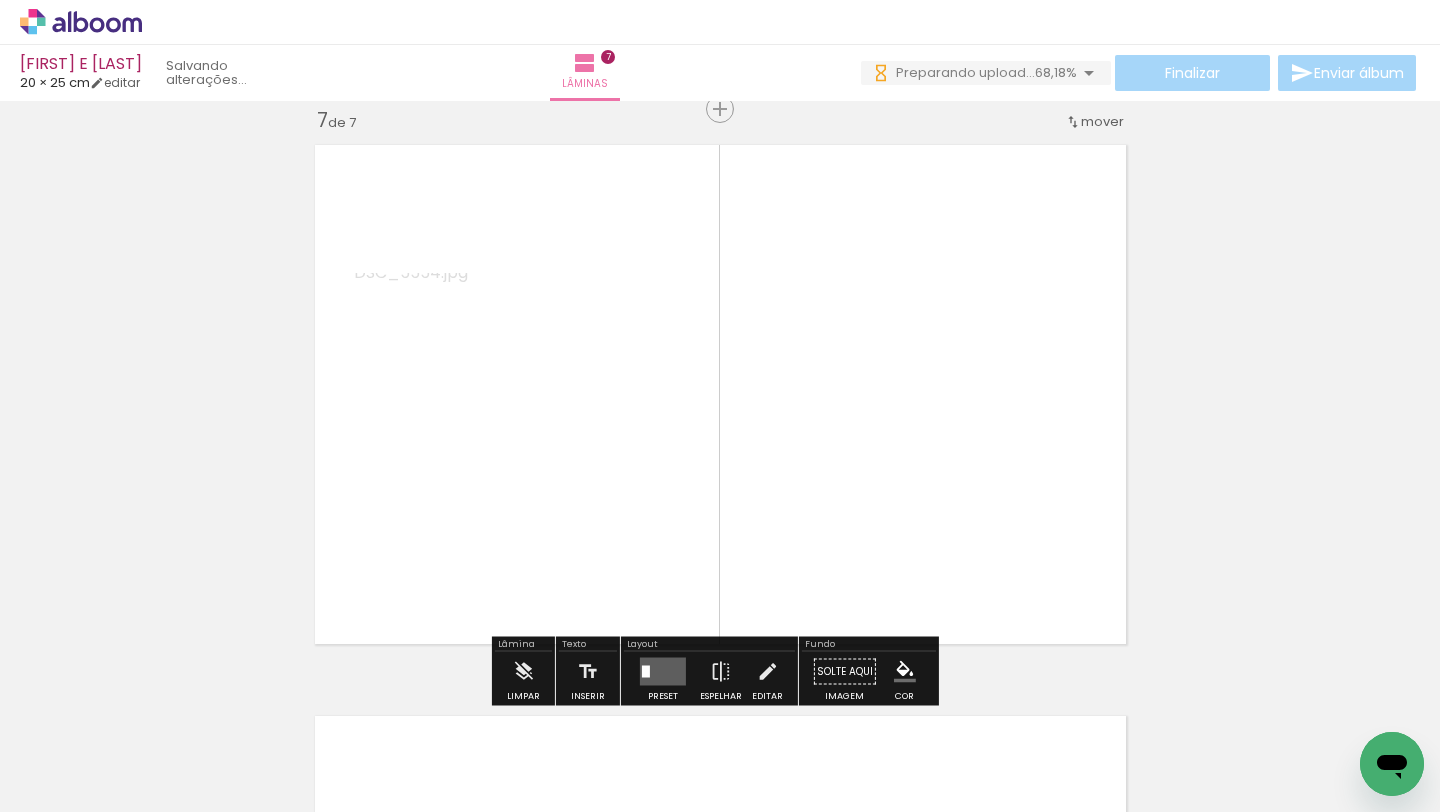 drag, startPoint x: 1014, startPoint y: 732, endPoint x: 998, endPoint y: 422, distance: 310.41263 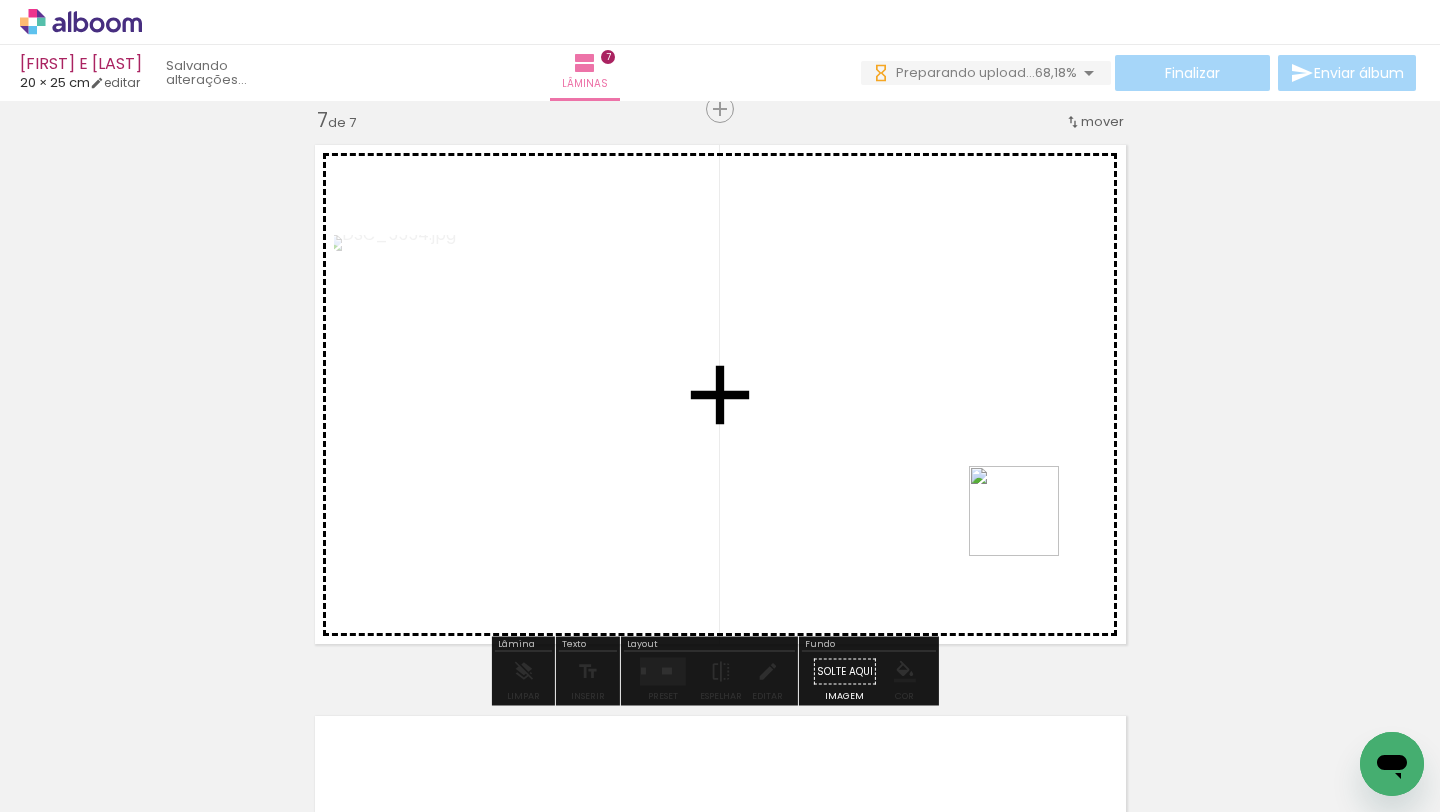 drag, startPoint x: 1146, startPoint y: 744, endPoint x: 1007, endPoint y: 445, distance: 329.7302 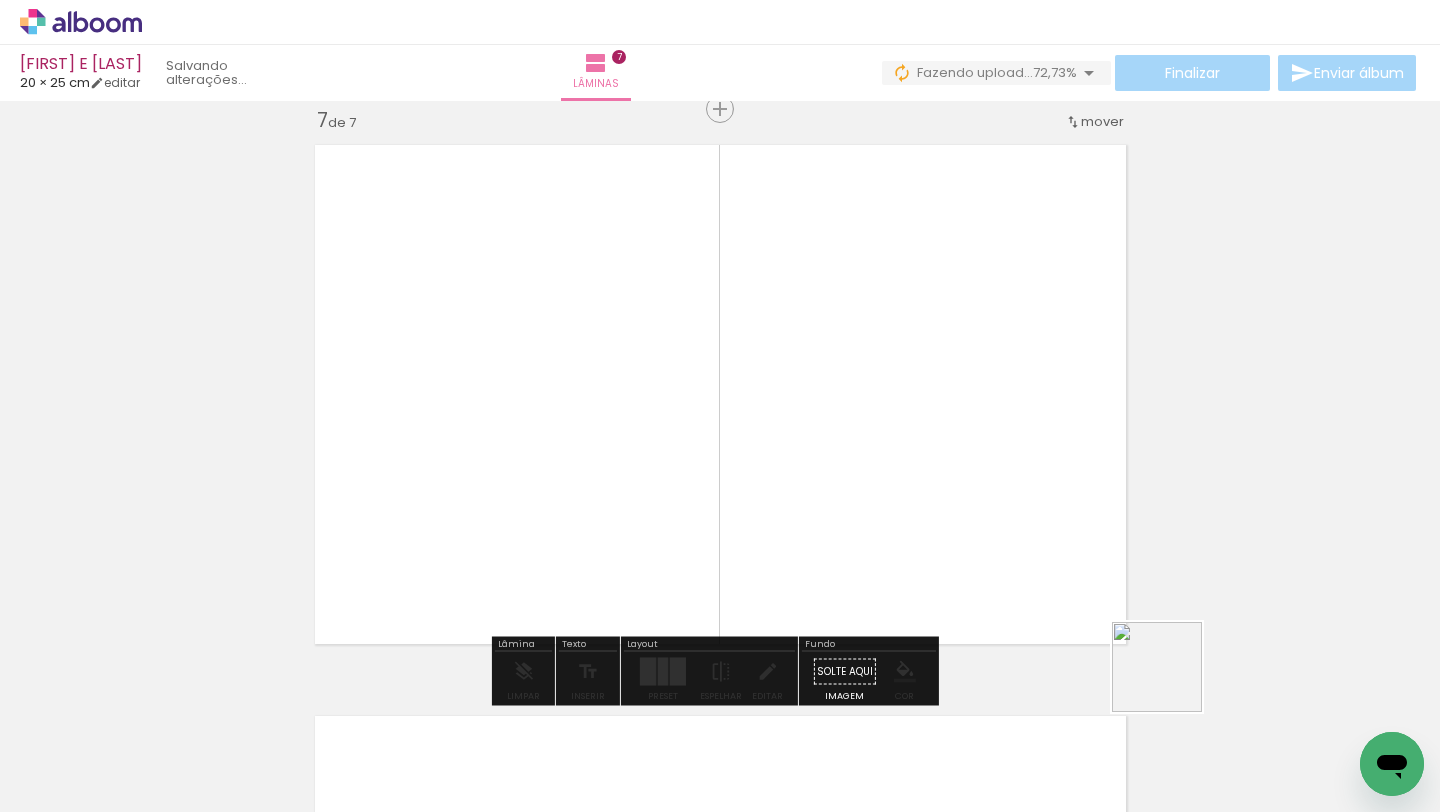 drag, startPoint x: 1245, startPoint y: 748, endPoint x: 952, endPoint y: 426, distance: 435.35388 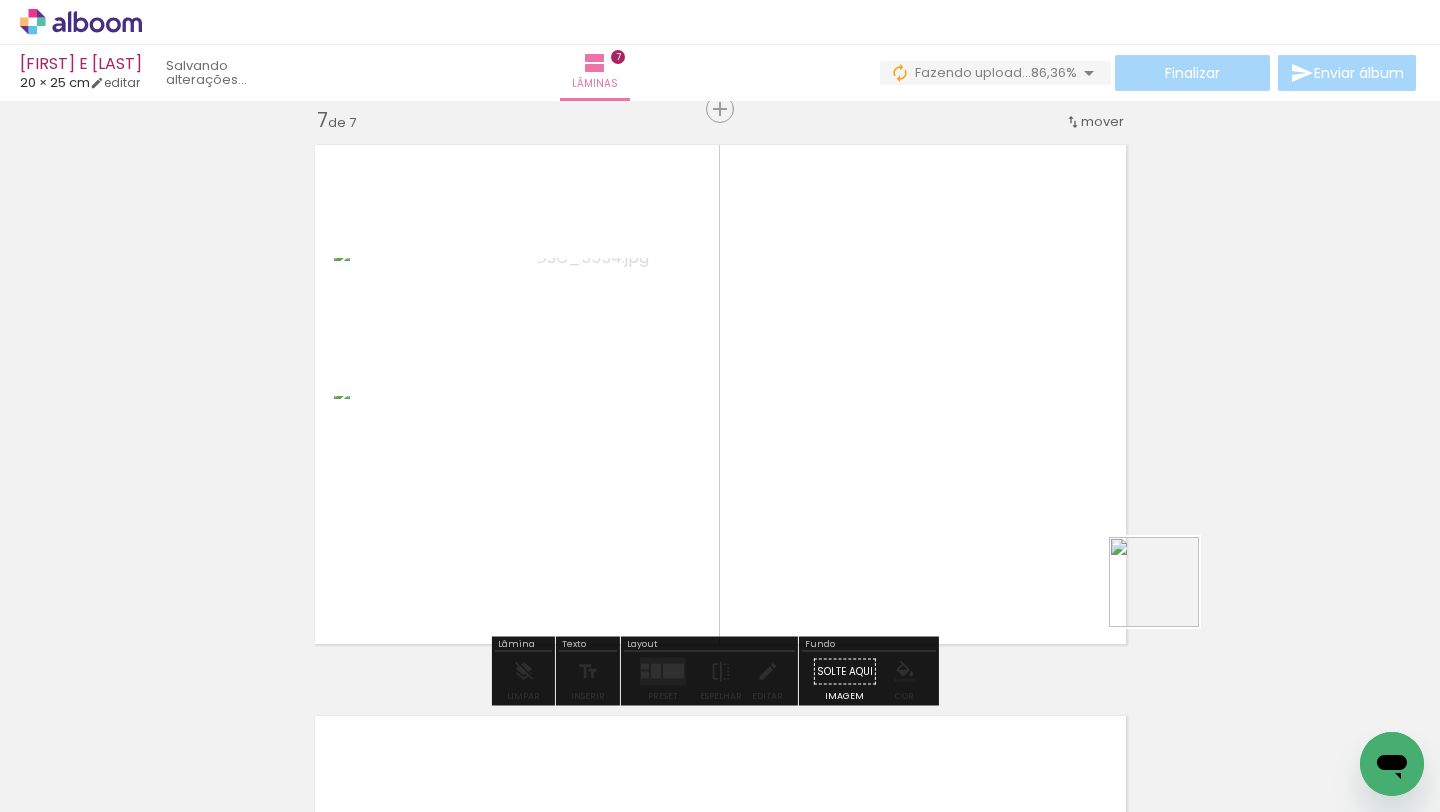 drag, startPoint x: 1336, startPoint y: 733, endPoint x: 1039, endPoint y: 469, distance: 397.37262 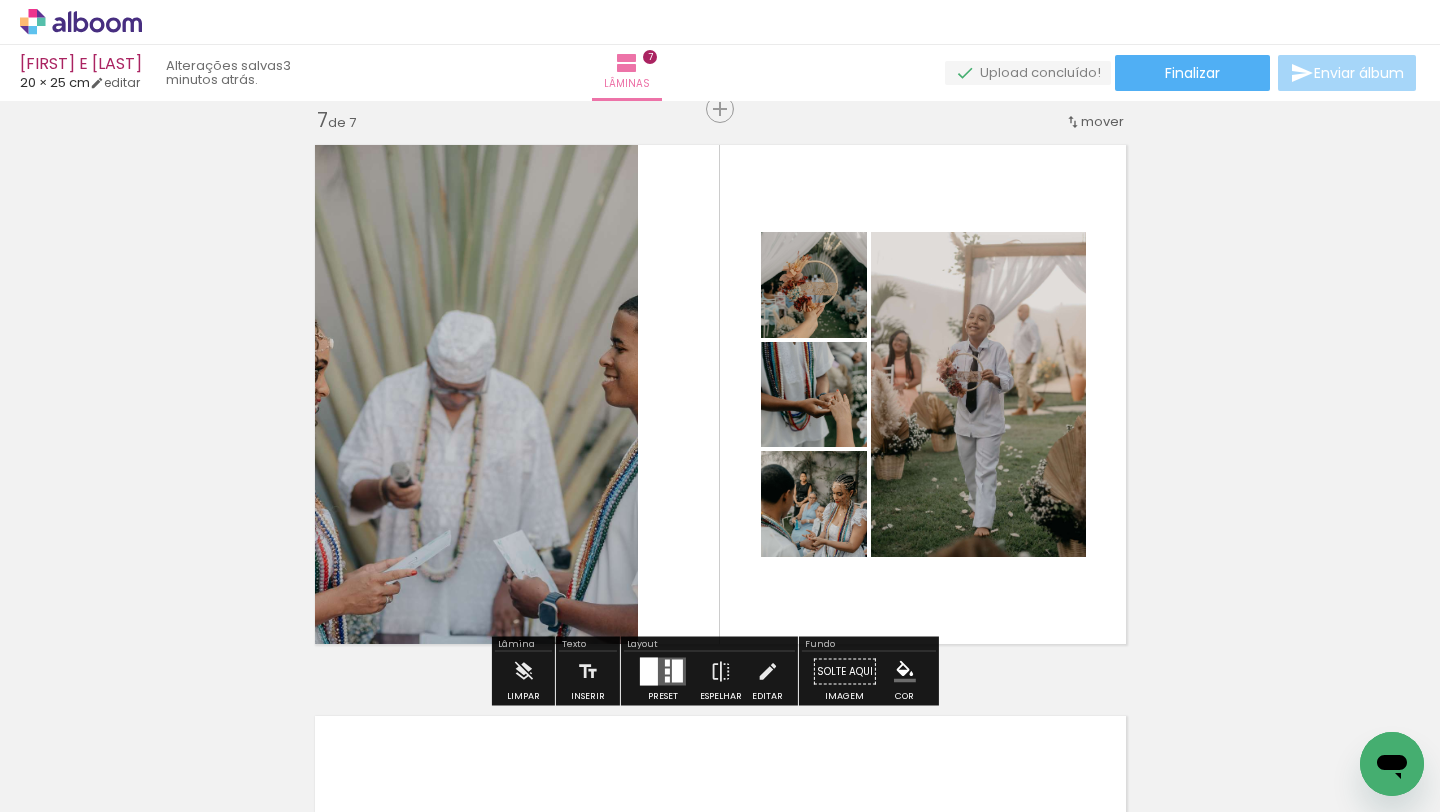 click at bounding box center (663, 672) 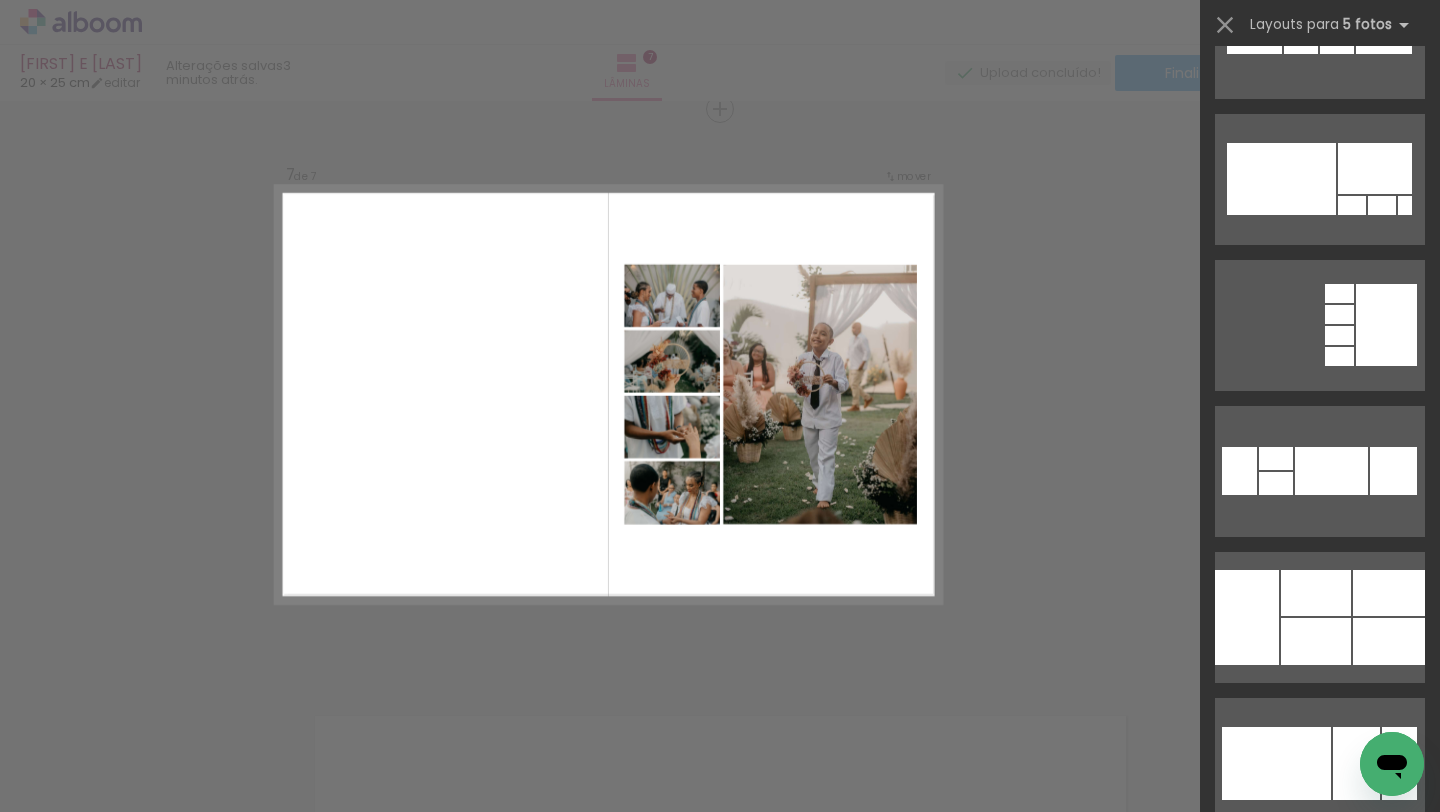 scroll, scrollTop: 1197, scrollLeft: 0, axis: vertical 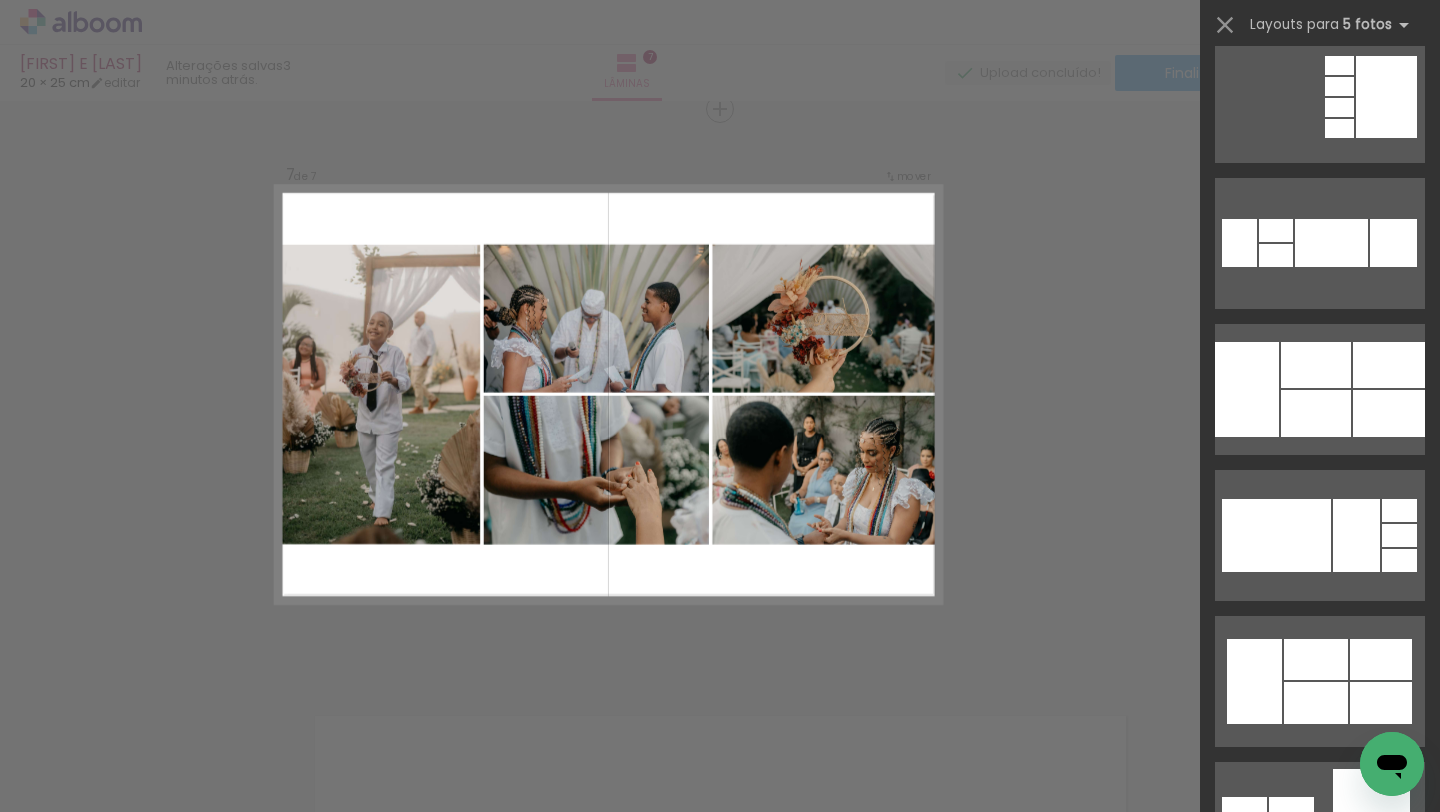 click at bounding box center (1320, 827) 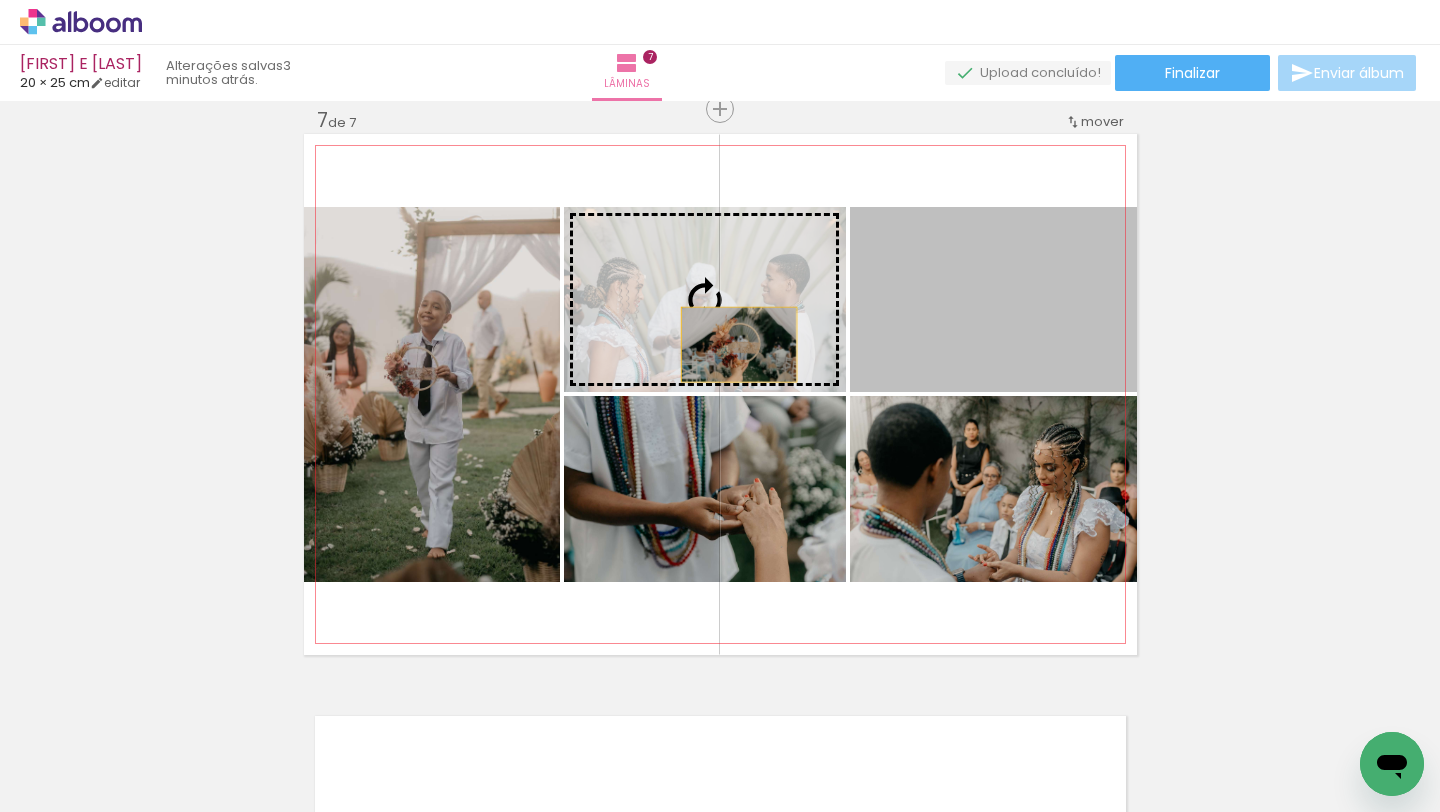 drag, startPoint x: 1029, startPoint y: 341, endPoint x: 731, endPoint y: 344, distance: 298.0151 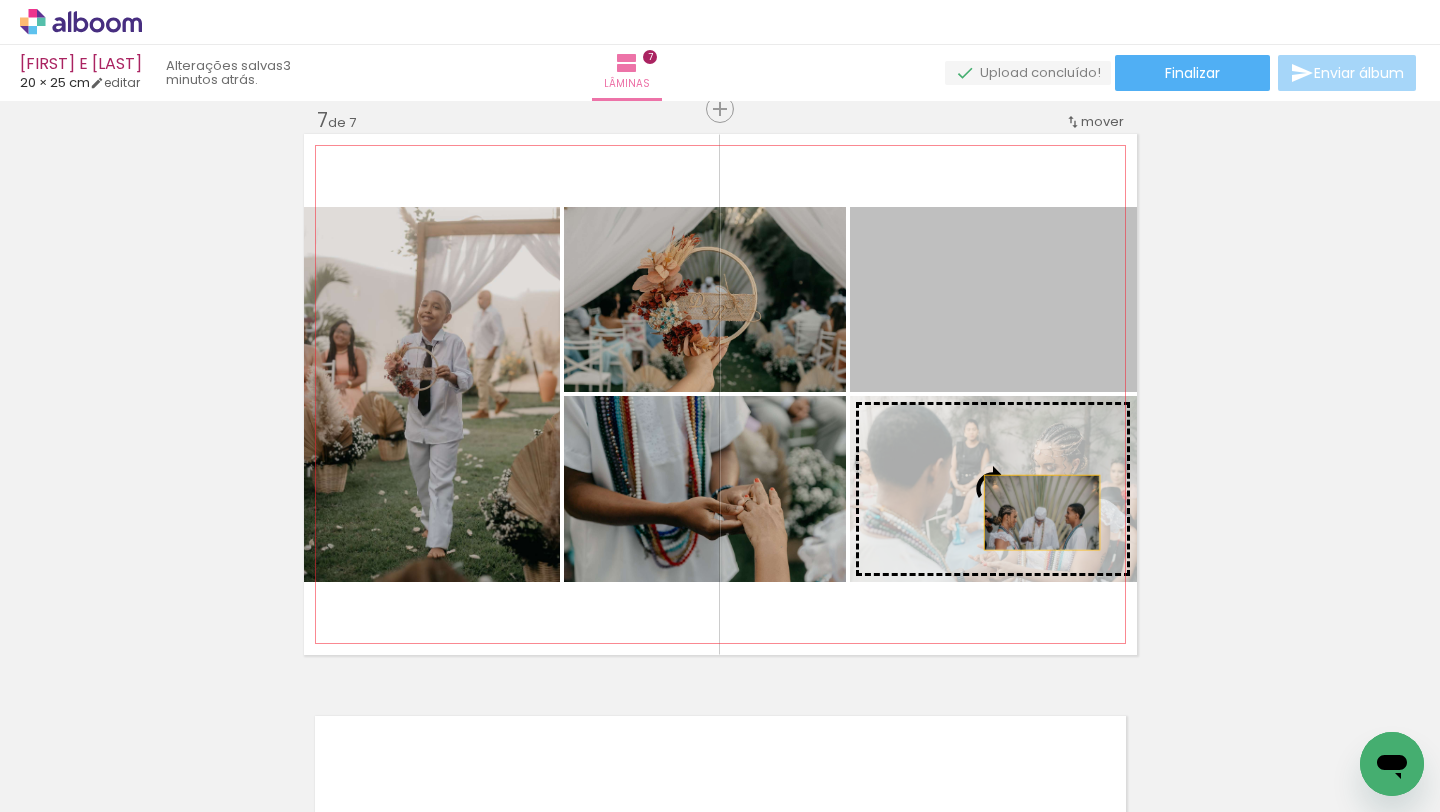 drag, startPoint x: 1025, startPoint y: 305, endPoint x: 1034, endPoint y: 512, distance: 207.19556 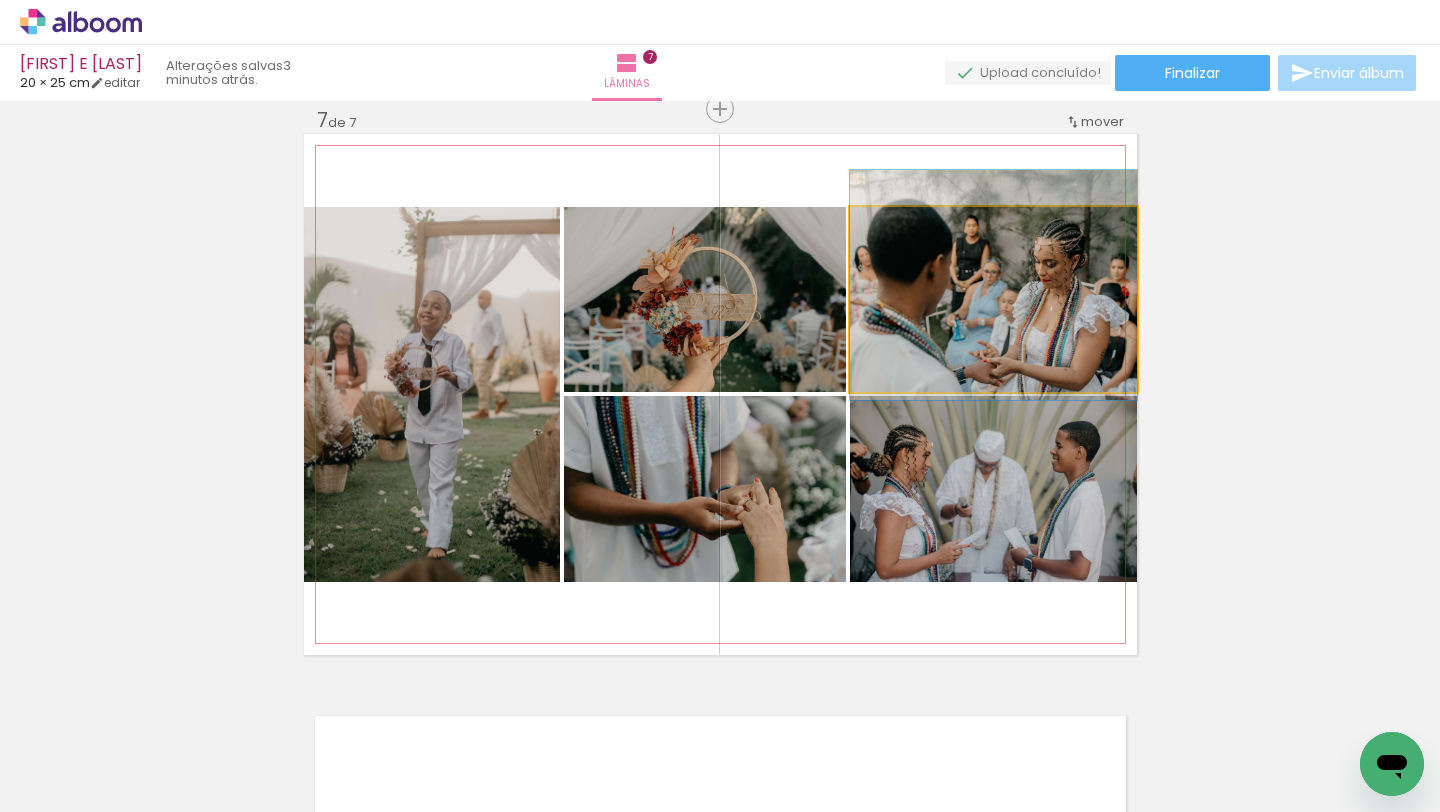 drag, startPoint x: 1089, startPoint y: 313, endPoint x: 1088, endPoint y: 299, distance: 14.035668 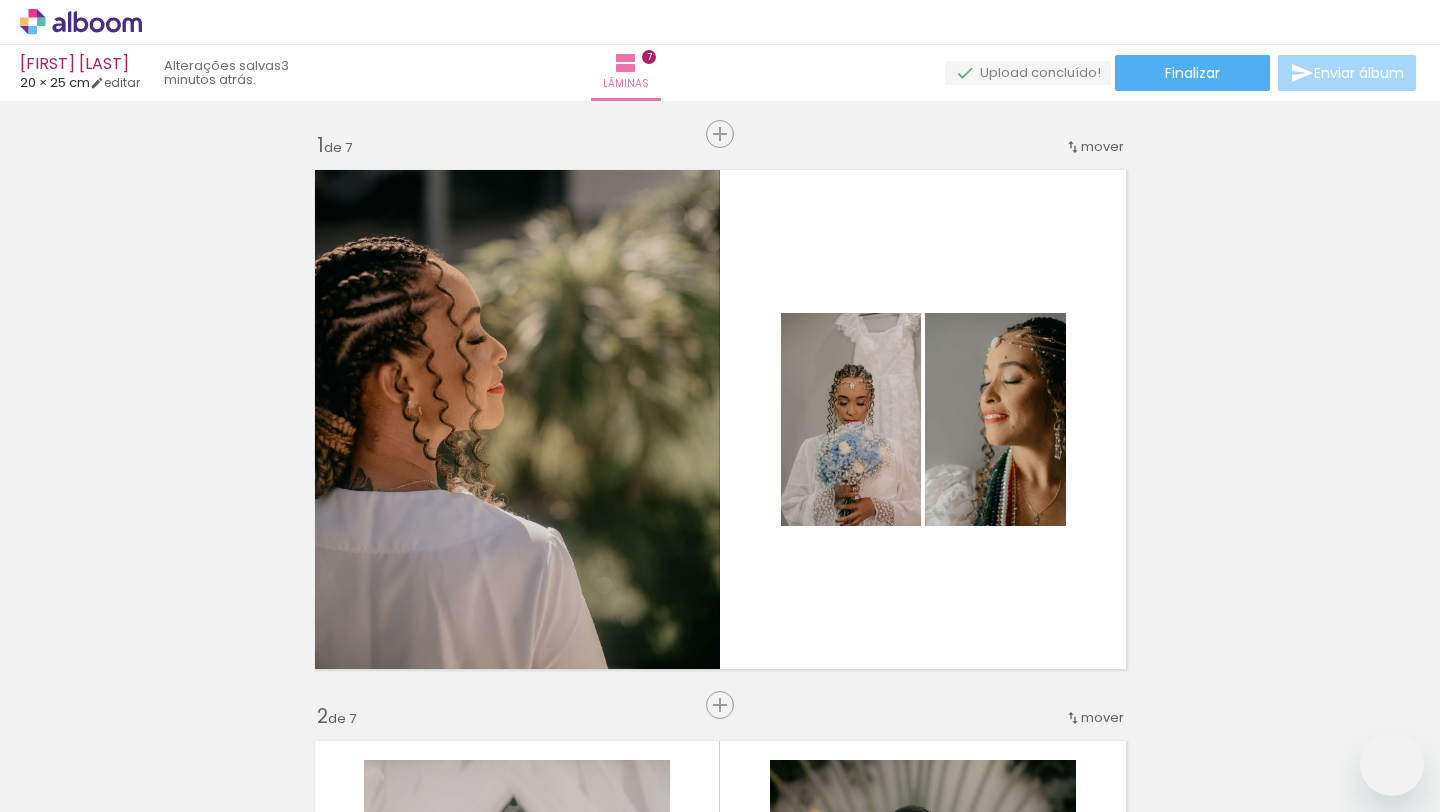 scroll, scrollTop: 0, scrollLeft: 0, axis: both 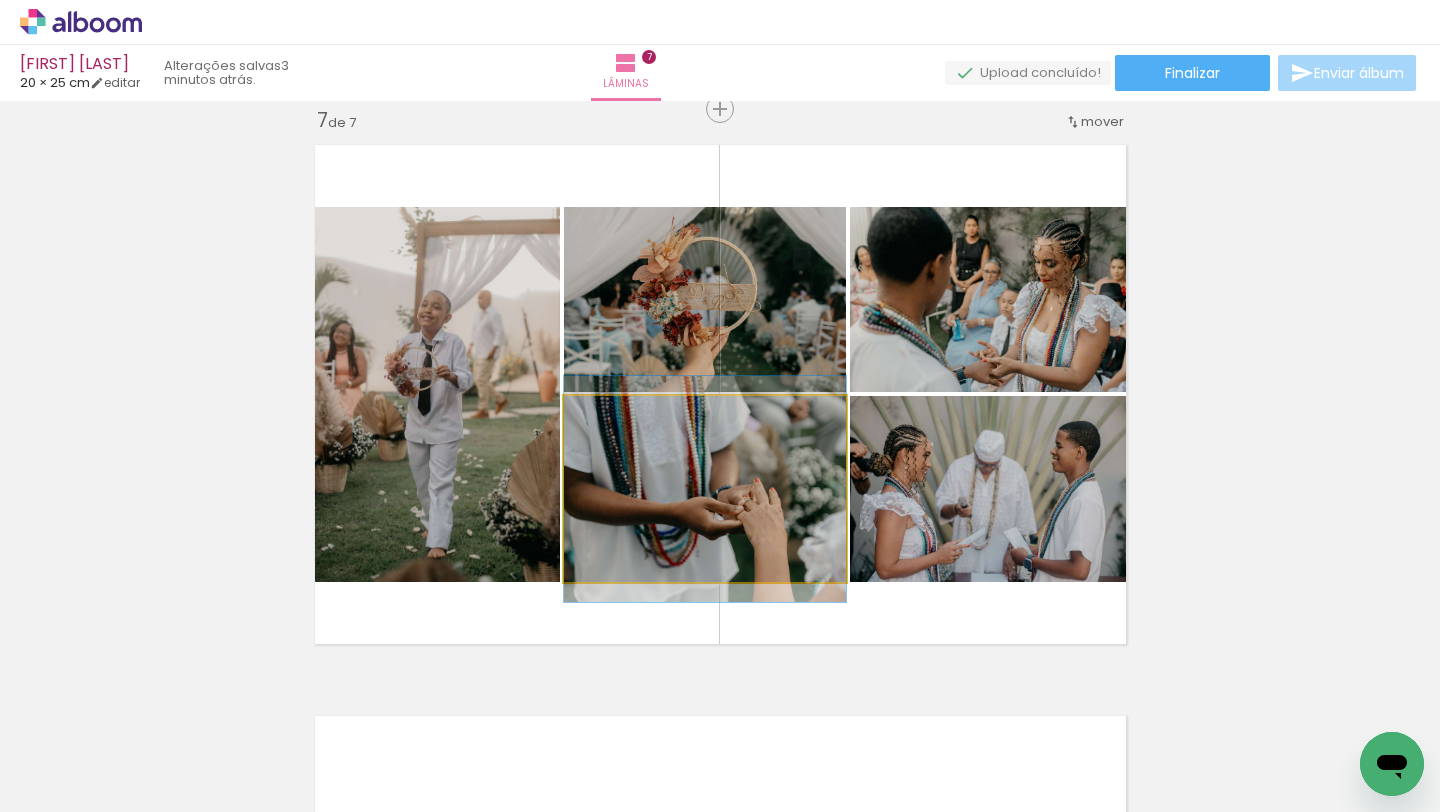 click 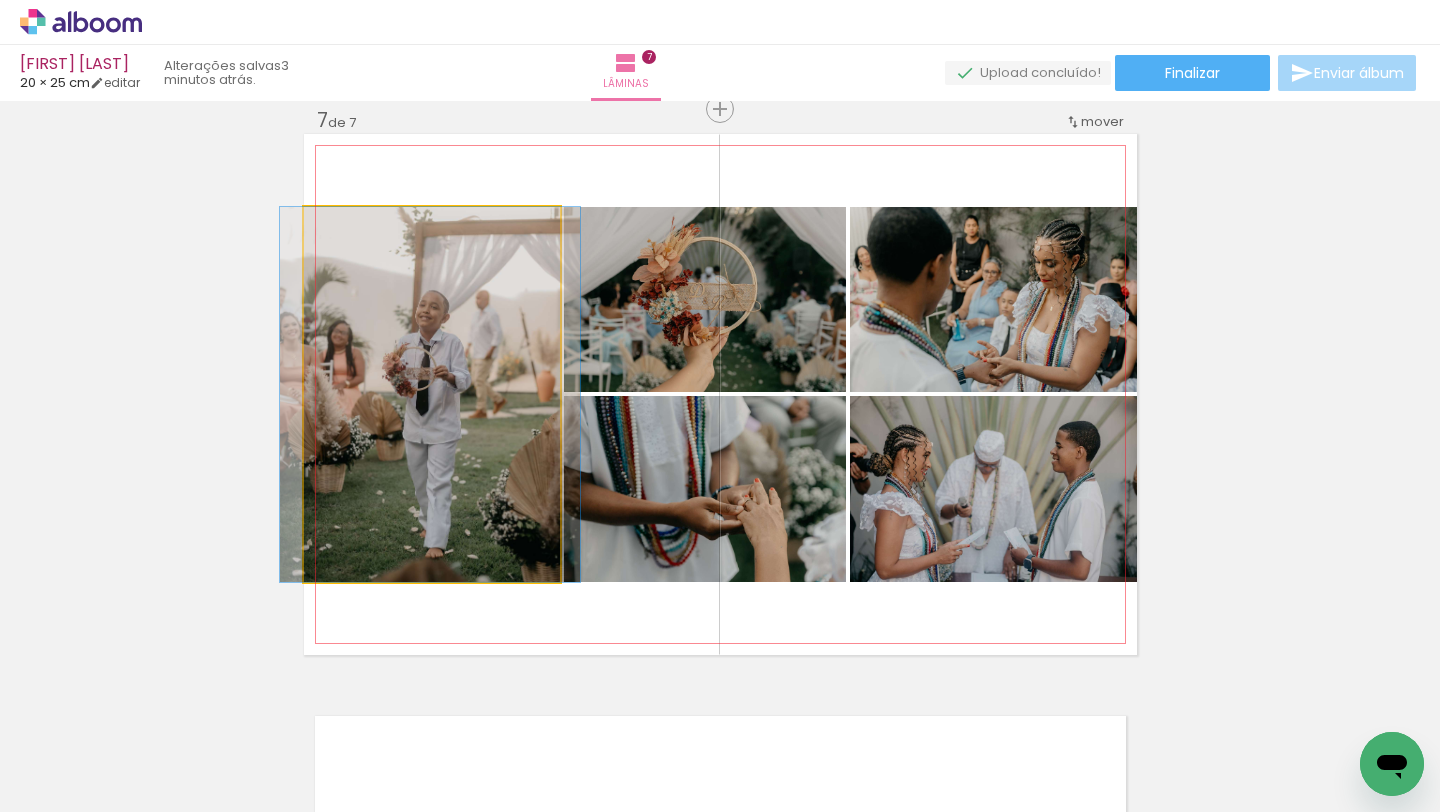 drag, startPoint x: 472, startPoint y: 440, endPoint x: 470, endPoint y: 424, distance: 16.124516 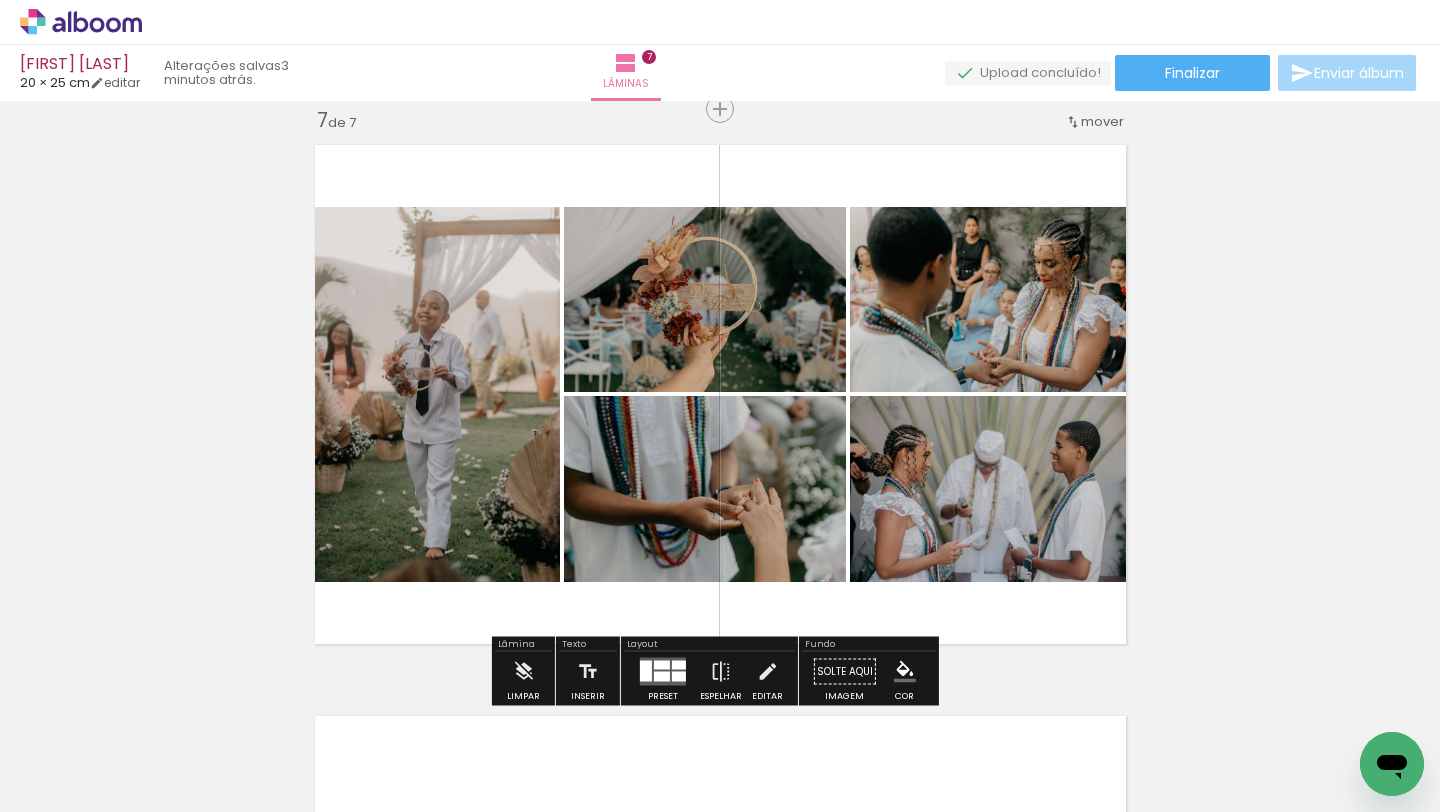 click on "Inserir lâmina 1  de 7  Inserir lâmina 2  de 7  Inserir lâmina 3  de 7  Inserir lâmina 4  de 7  Inserir lâmina 5  de 7  Inserir lâmina 6  de 7  Inserir lâmina 7  de 7" at bounding box center [720, -1059] 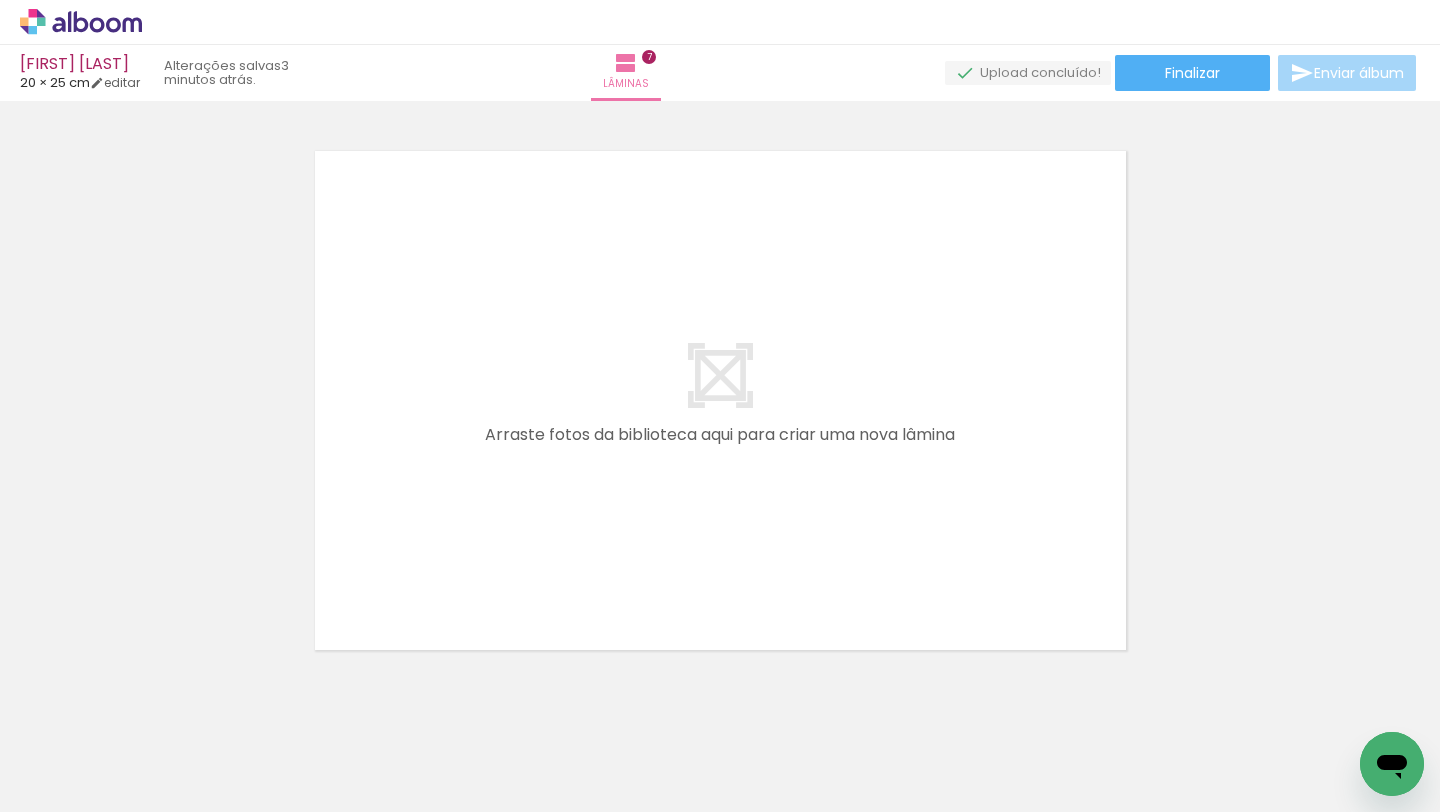 scroll, scrollTop: 4012, scrollLeft: 0, axis: vertical 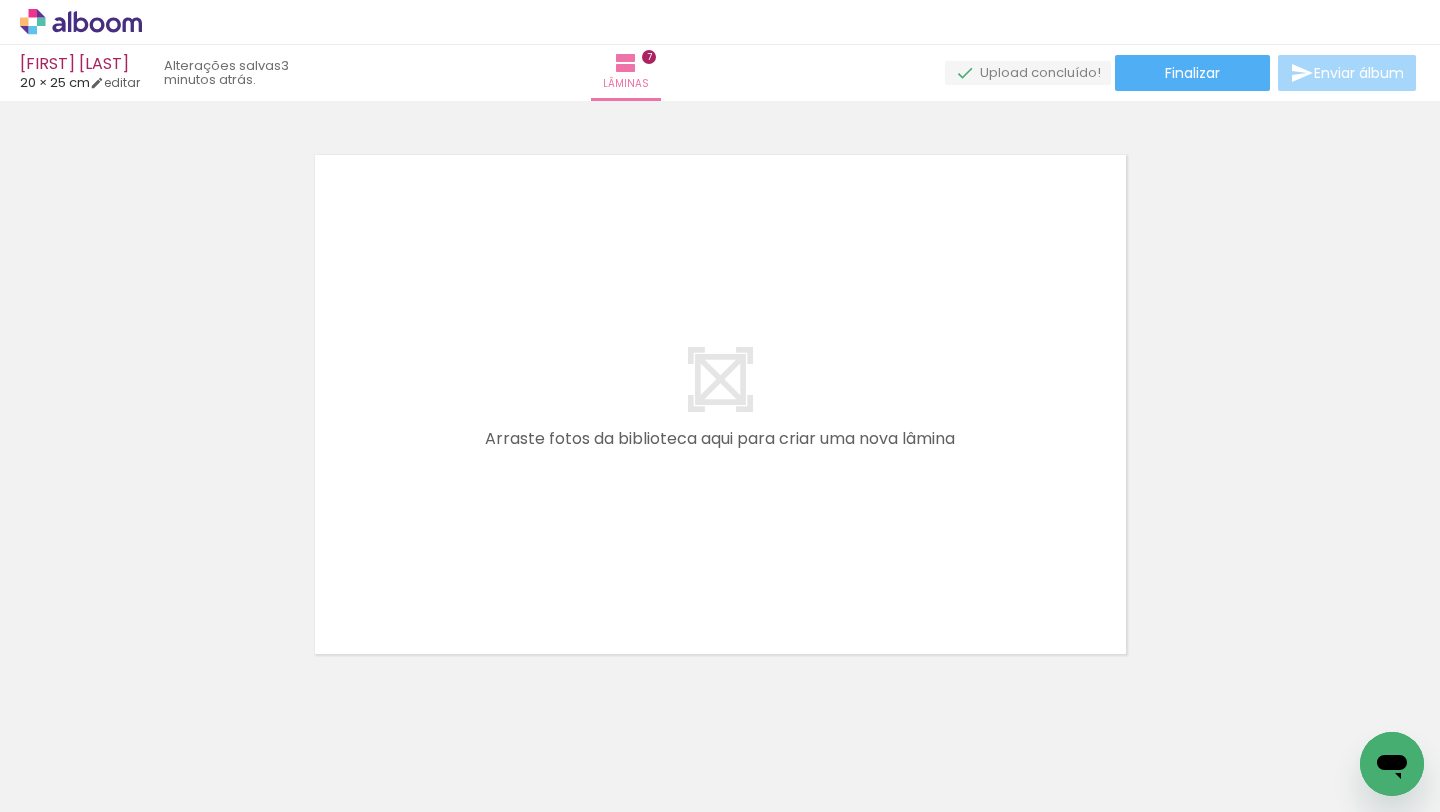 click on "Adicionar
Fotos" at bounding box center (71, 785) 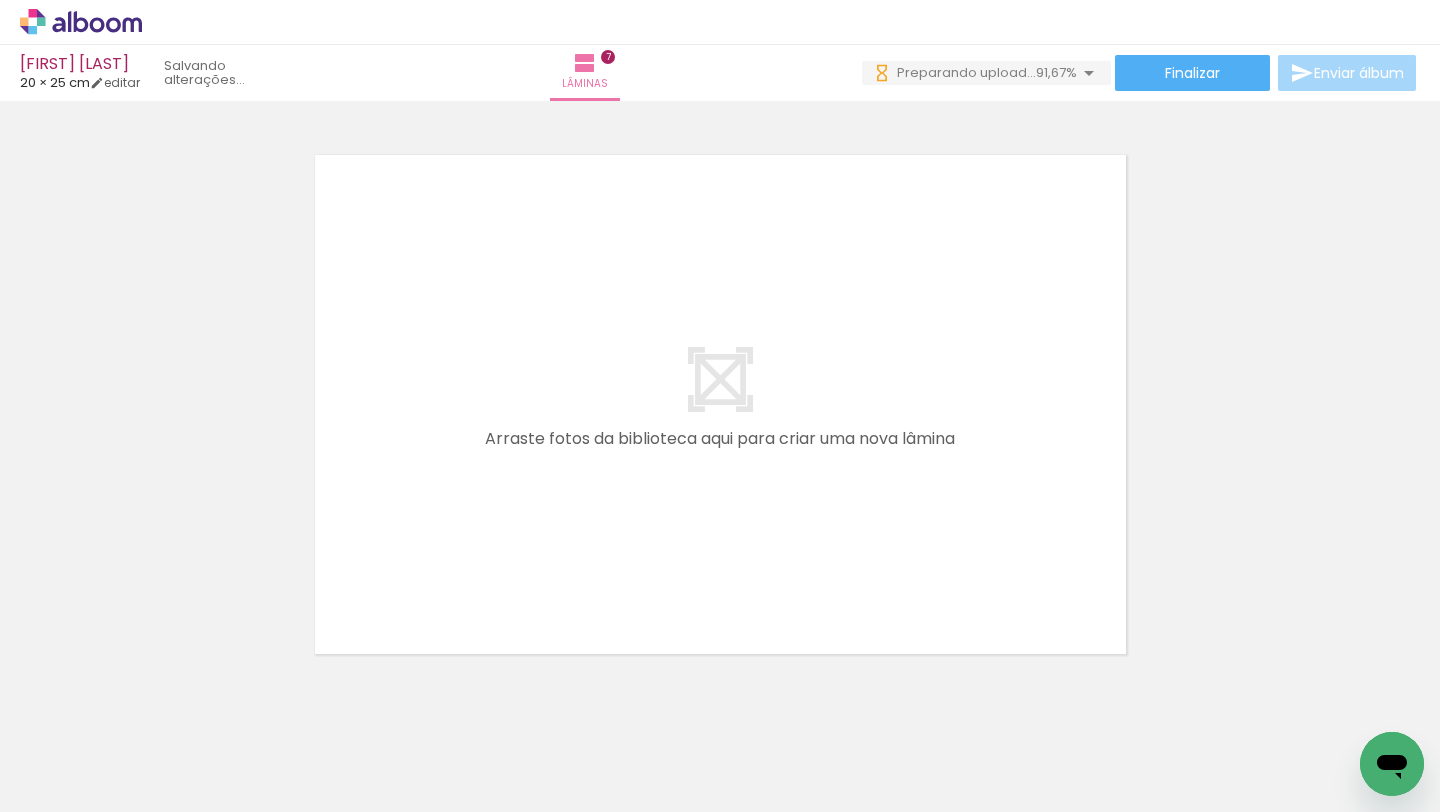 scroll, scrollTop: 0, scrollLeft: 1418, axis: horizontal 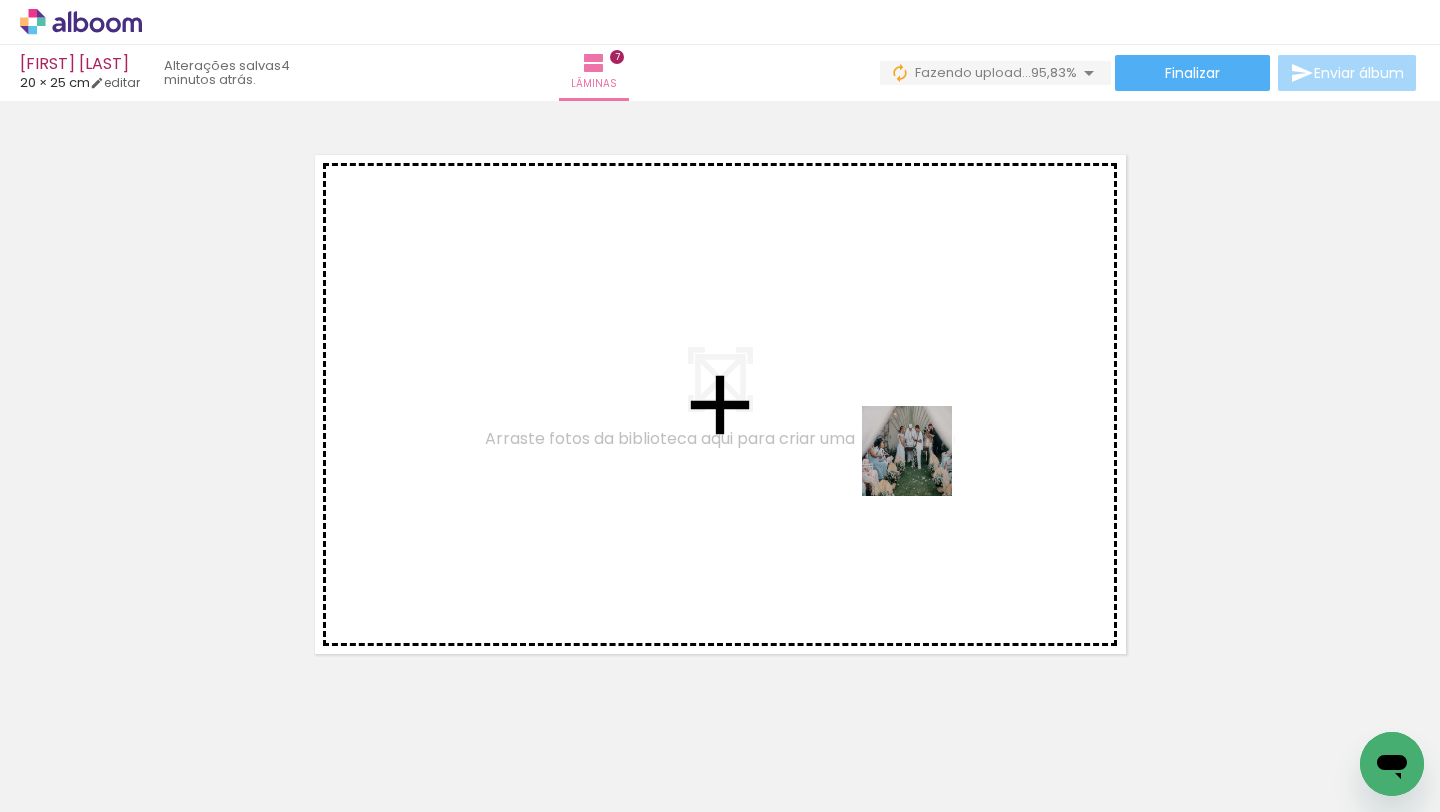 drag, startPoint x: 1257, startPoint y: 751, endPoint x: 900, endPoint y: 436, distance: 476.10294 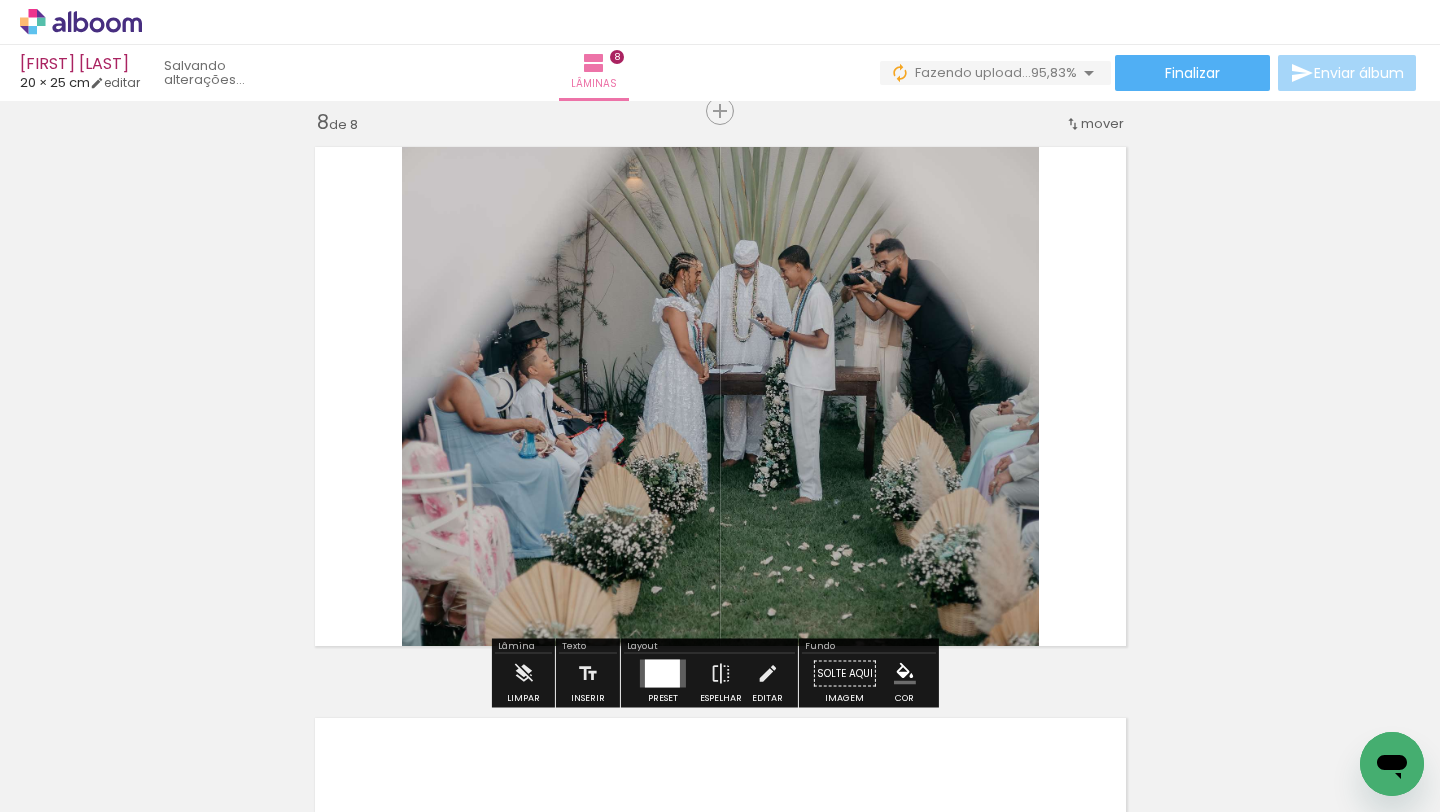 scroll, scrollTop: 4022, scrollLeft: 0, axis: vertical 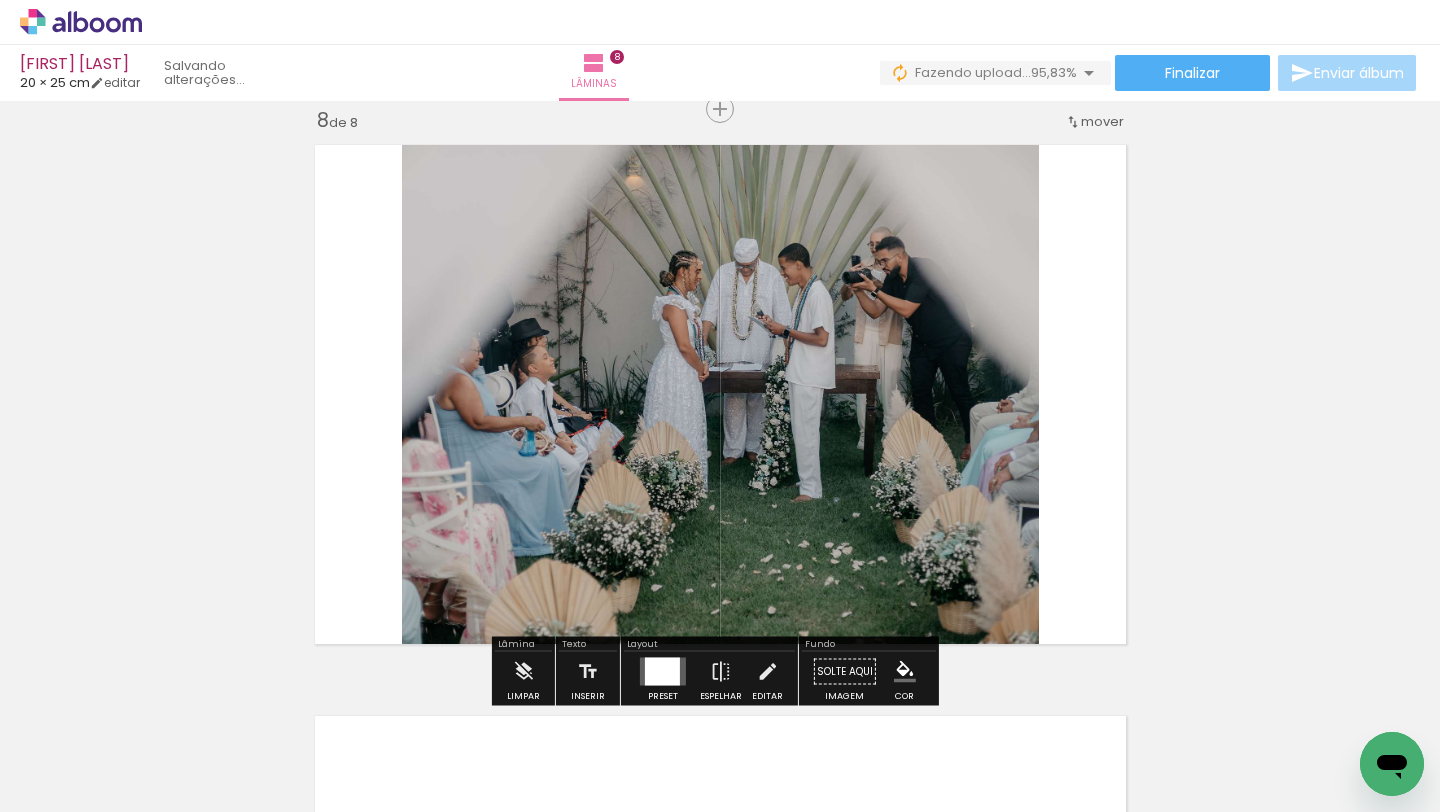 drag, startPoint x: 1340, startPoint y: 733, endPoint x: 919, endPoint y: 420, distance: 524.6046 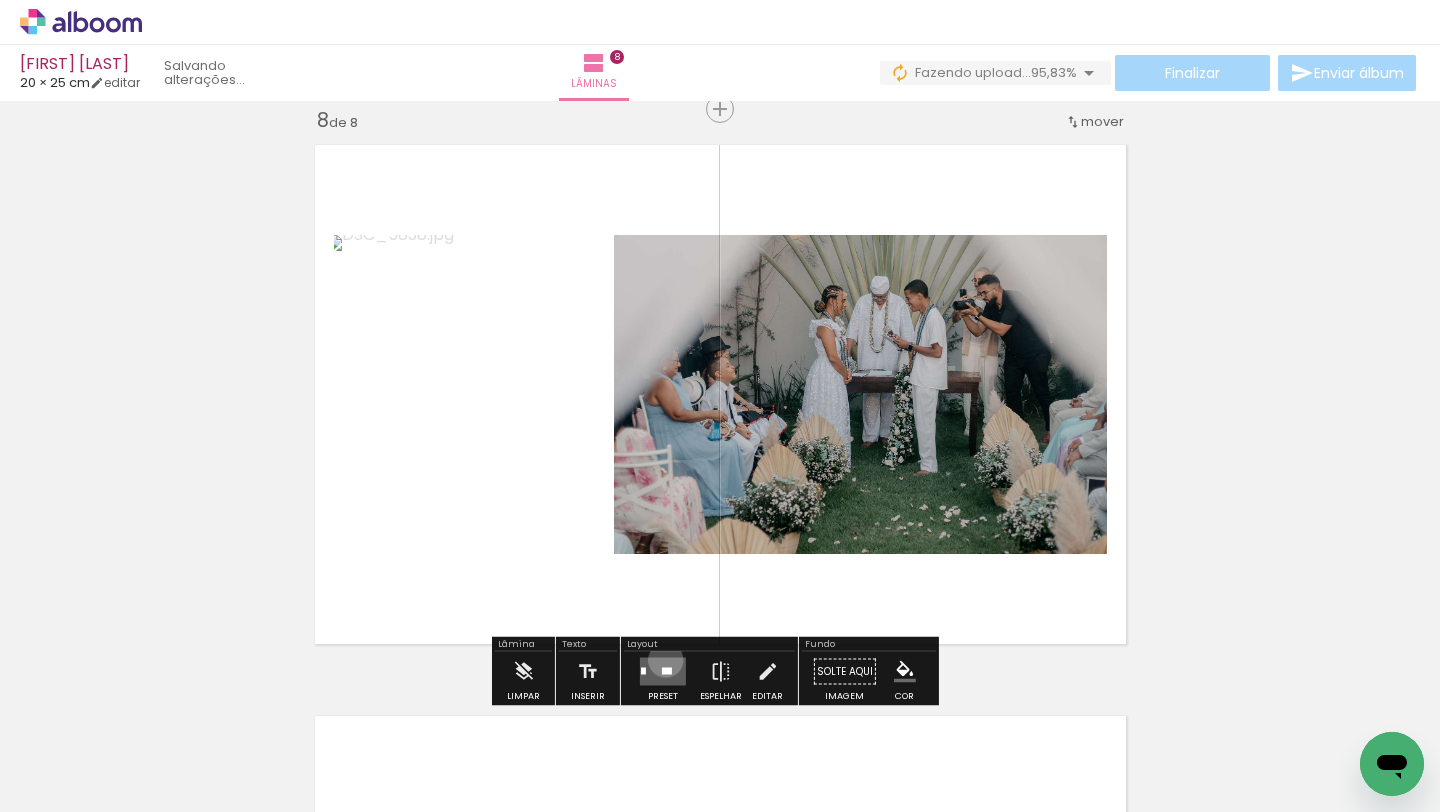 click at bounding box center (663, 672) 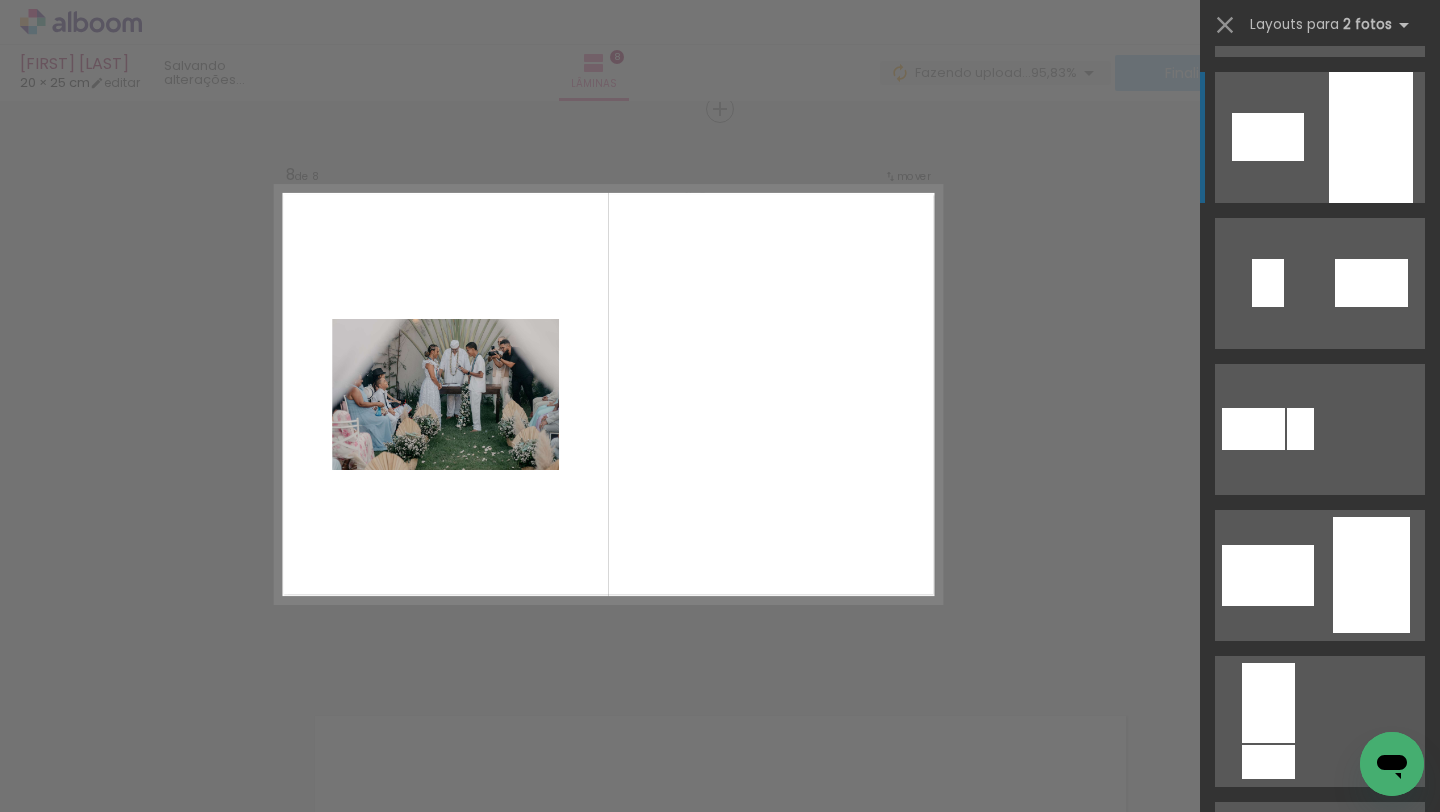 scroll, scrollTop: 593, scrollLeft: 0, axis: vertical 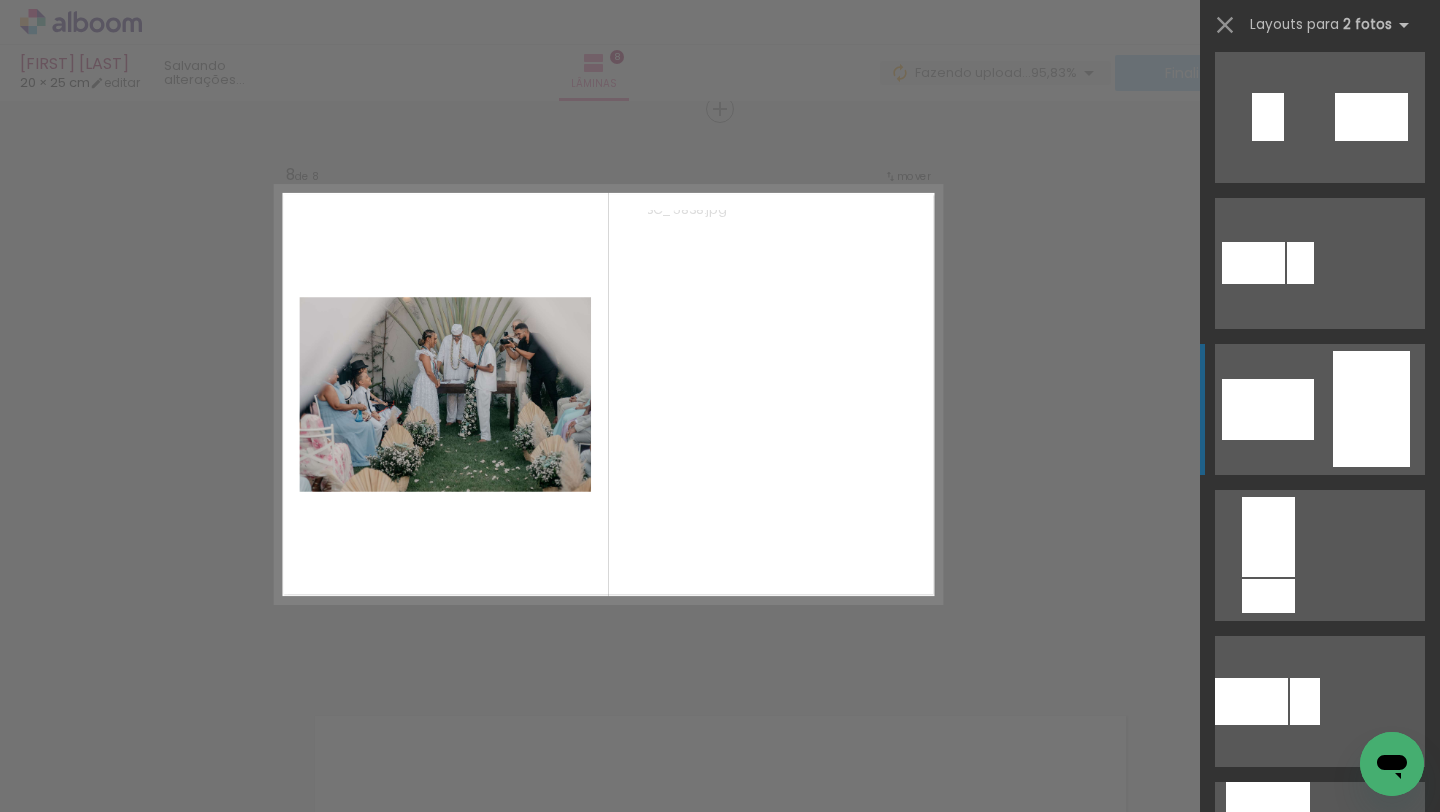 click at bounding box center [1251, -321] 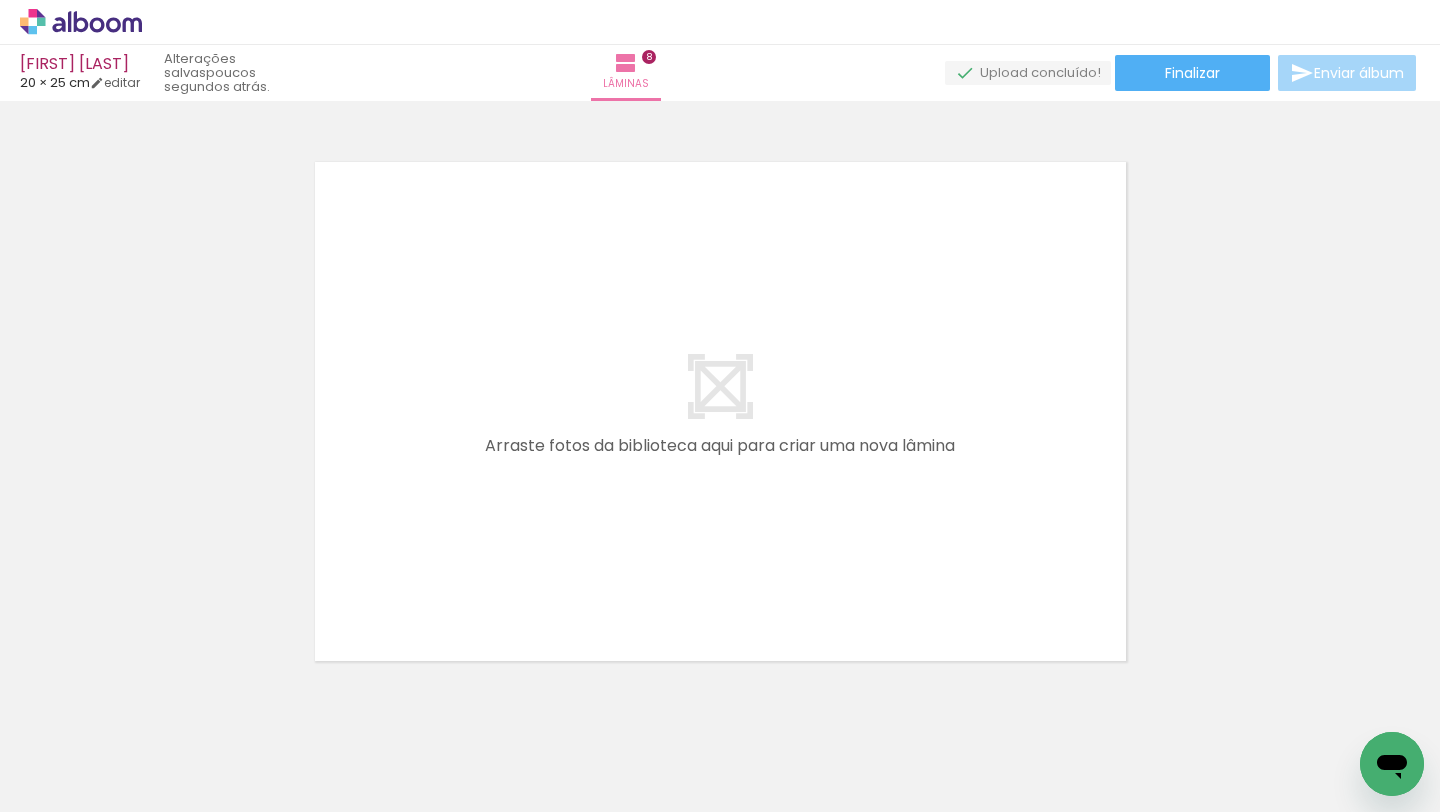 scroll, scrollTop: 4595, scrollLeft: 0, axis: vertical 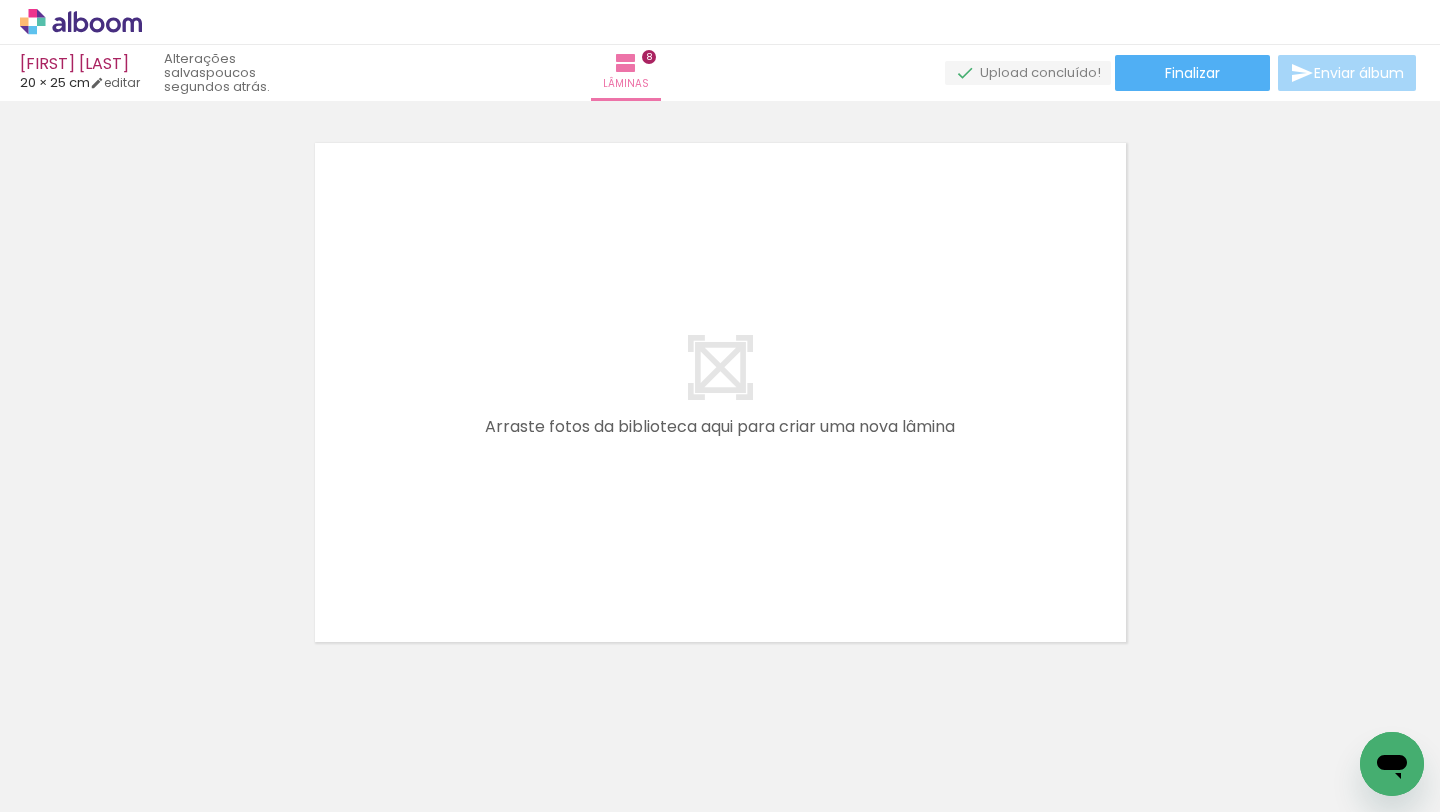 click on "Adicionar
Fotos" at bounding box center [71, 785] 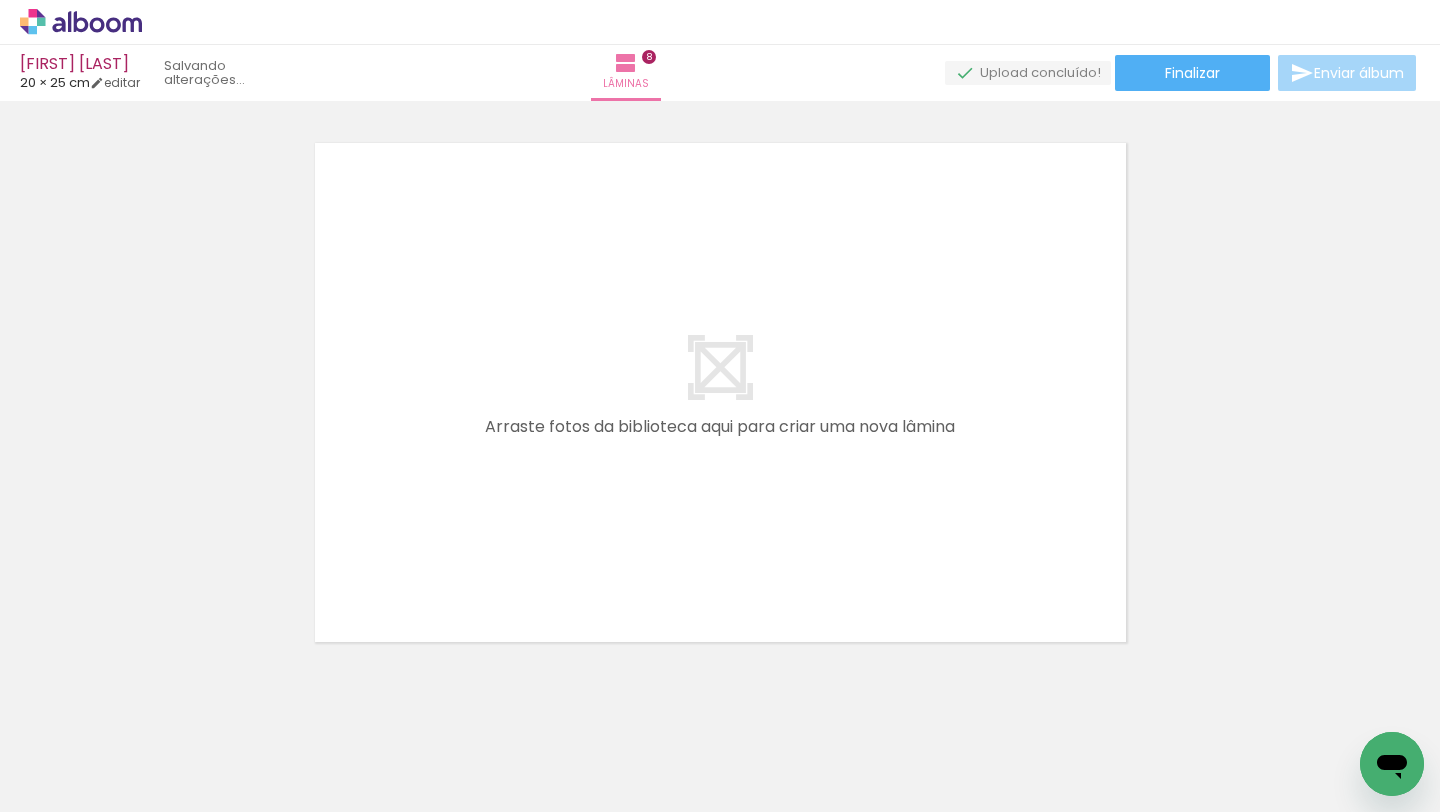 scroll, scrollTop: 0, scrollLeft: 1866, axis: horizontal 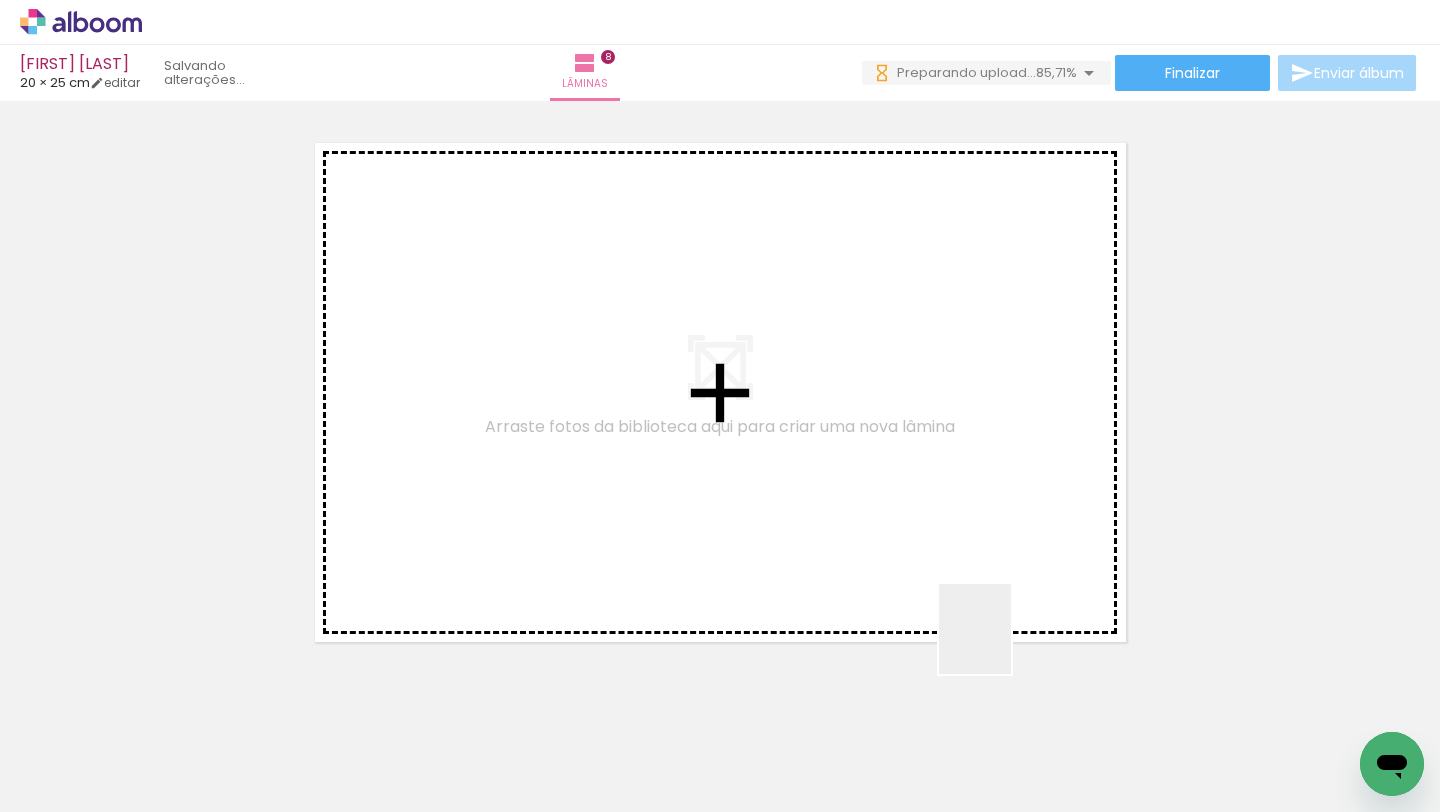 drag, startPoint x: 1000, startPoint y: 747, endPoint x: 997, endPoint y: 494, distance: 253.01779 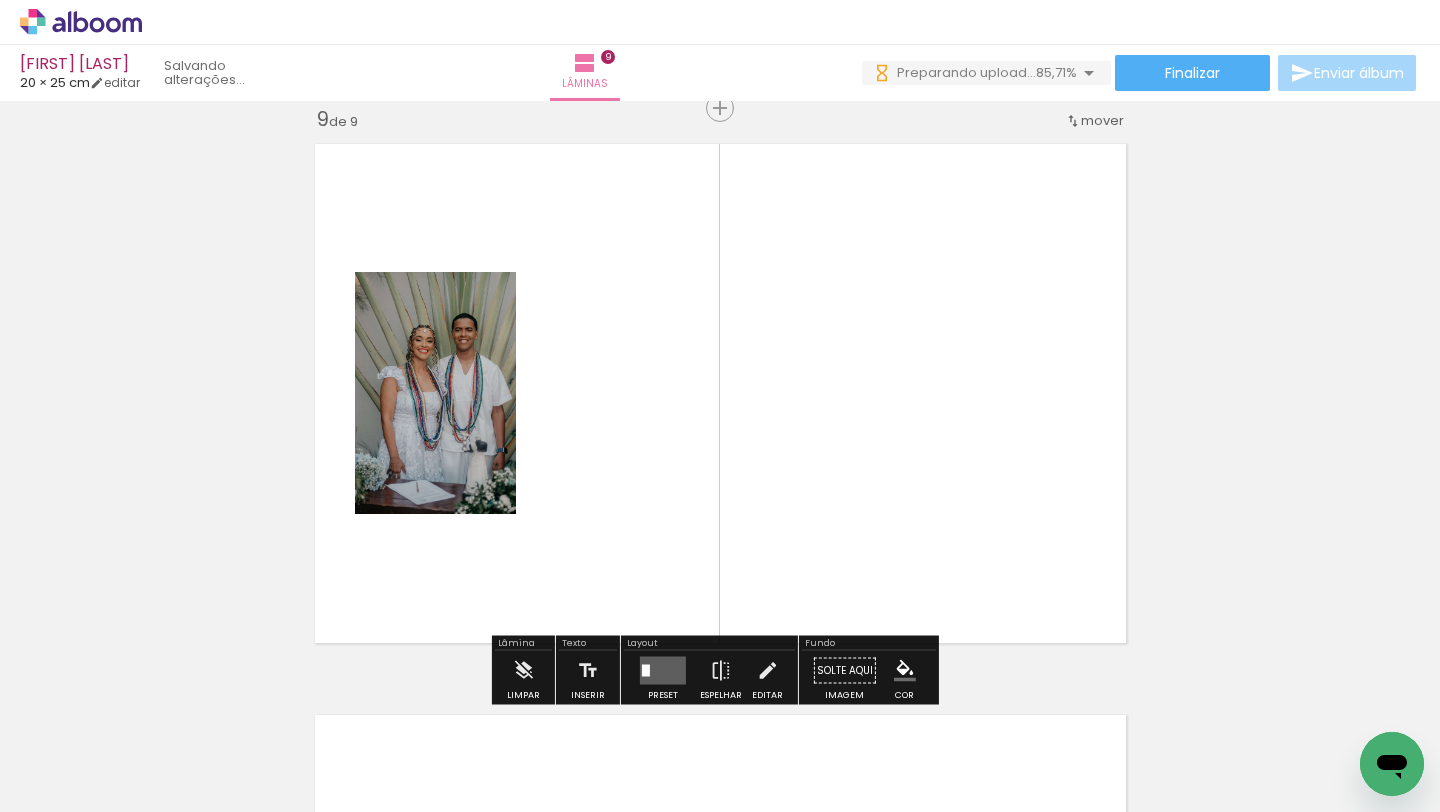 scroll, scrollTop: 4593, scrollLeft: 0, axis: vertical 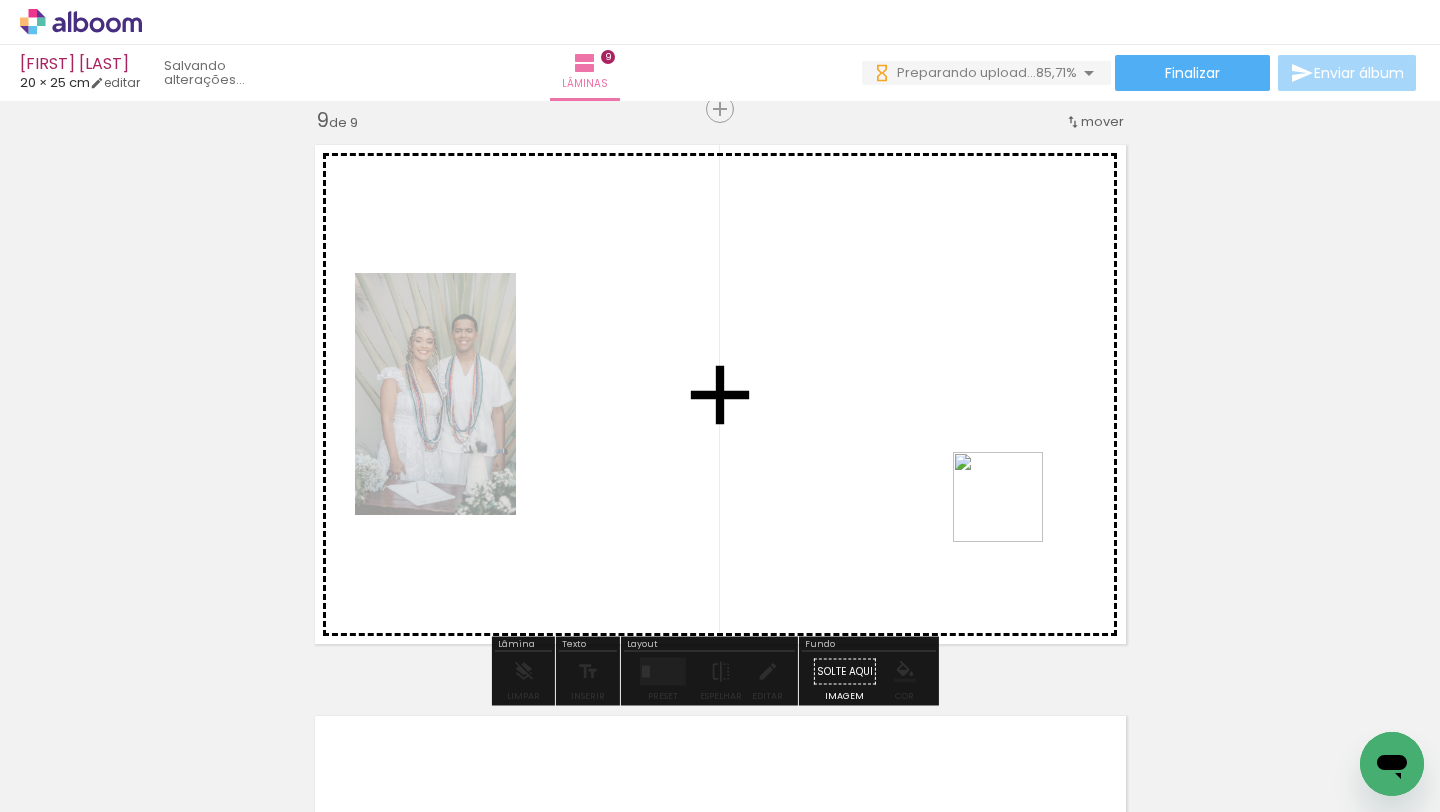 drag, startPoint x: 1149, startPoint y: 760, endPoint x: 981, endPoint y: 437, distance: 364.07828 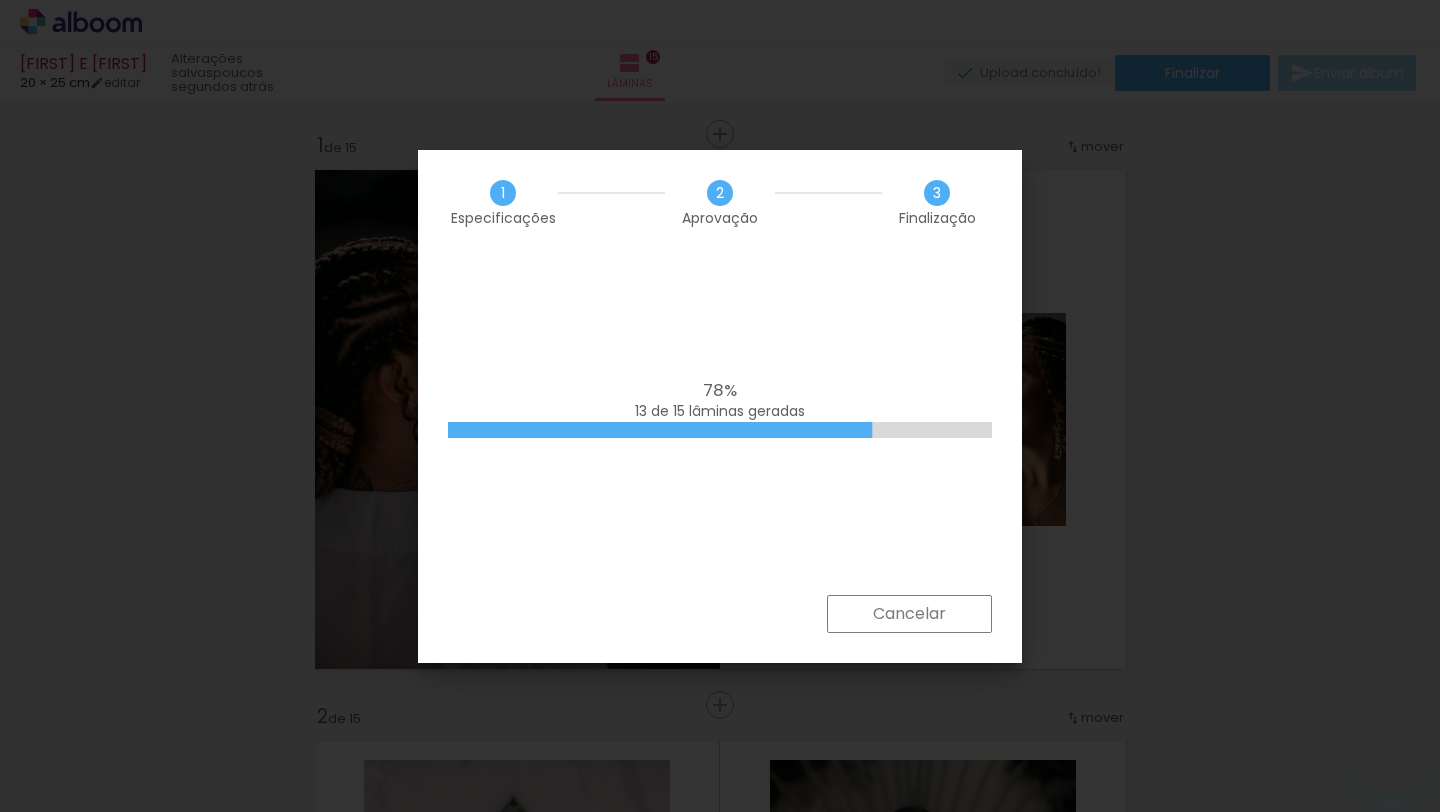 scroll, scrollTop: 0, scrollLeft: 0, axis: both 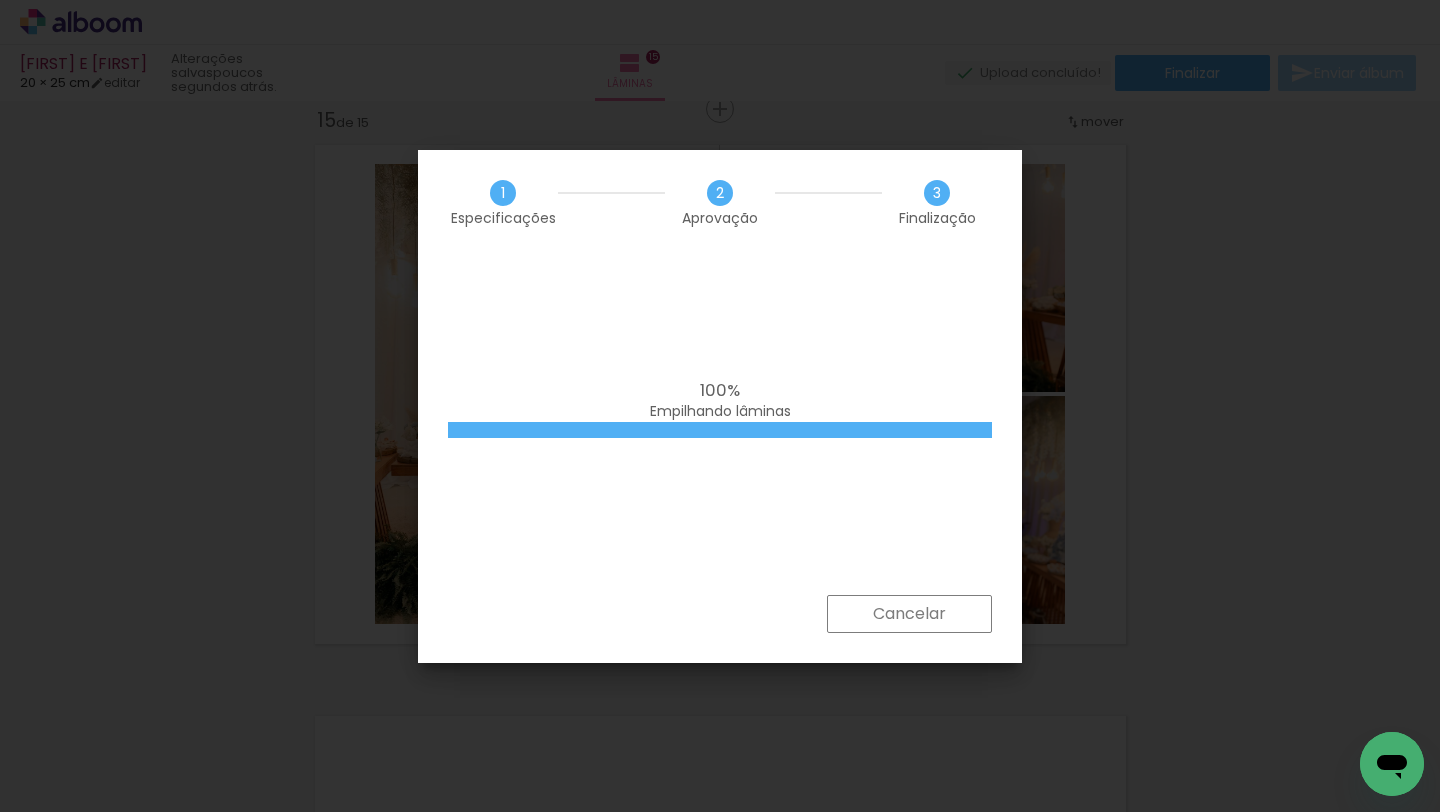 click on "100% Empilhando lâminas" at bounding box center [720, 425] 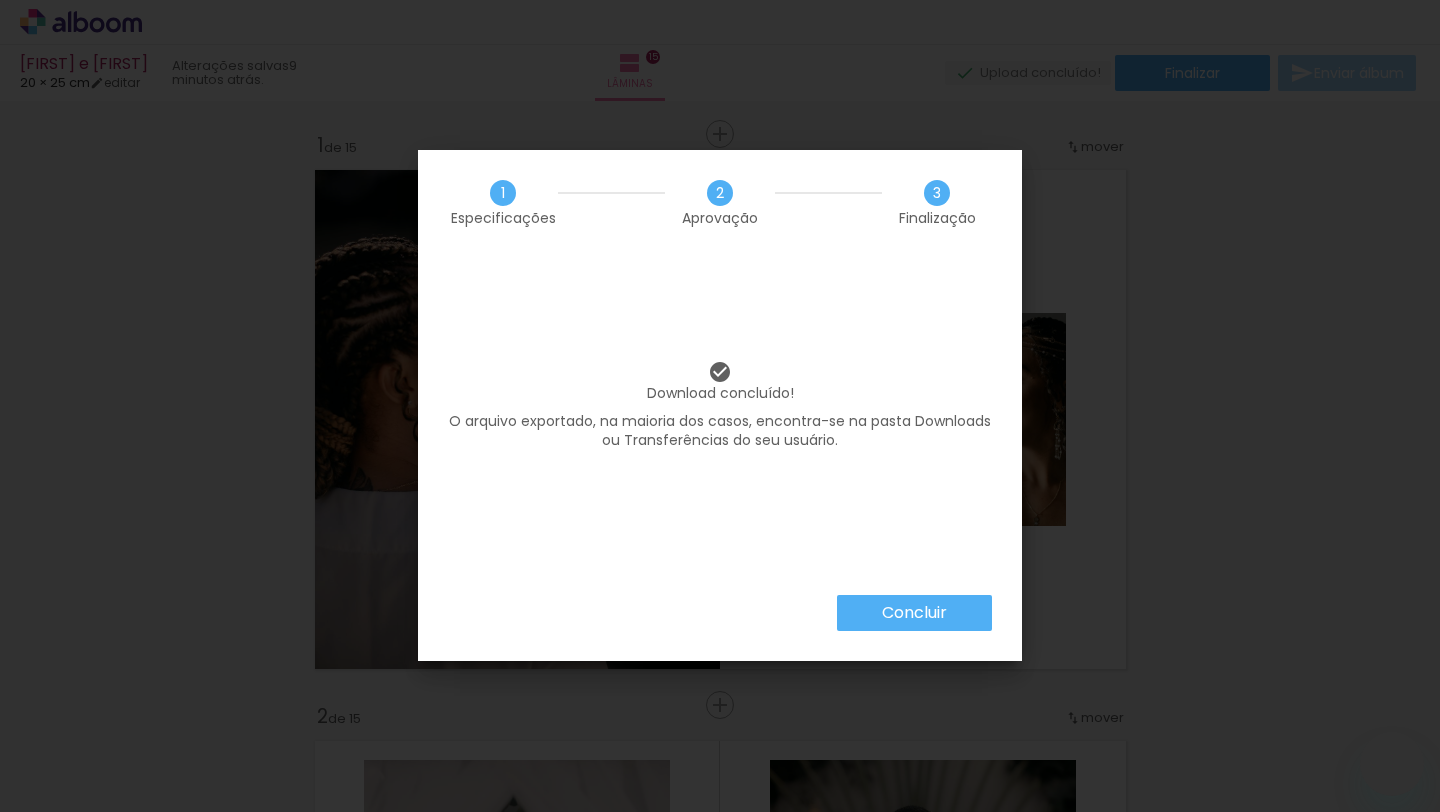 scroll, scrollTop: 0, scrollLeft: 0, axis: both 